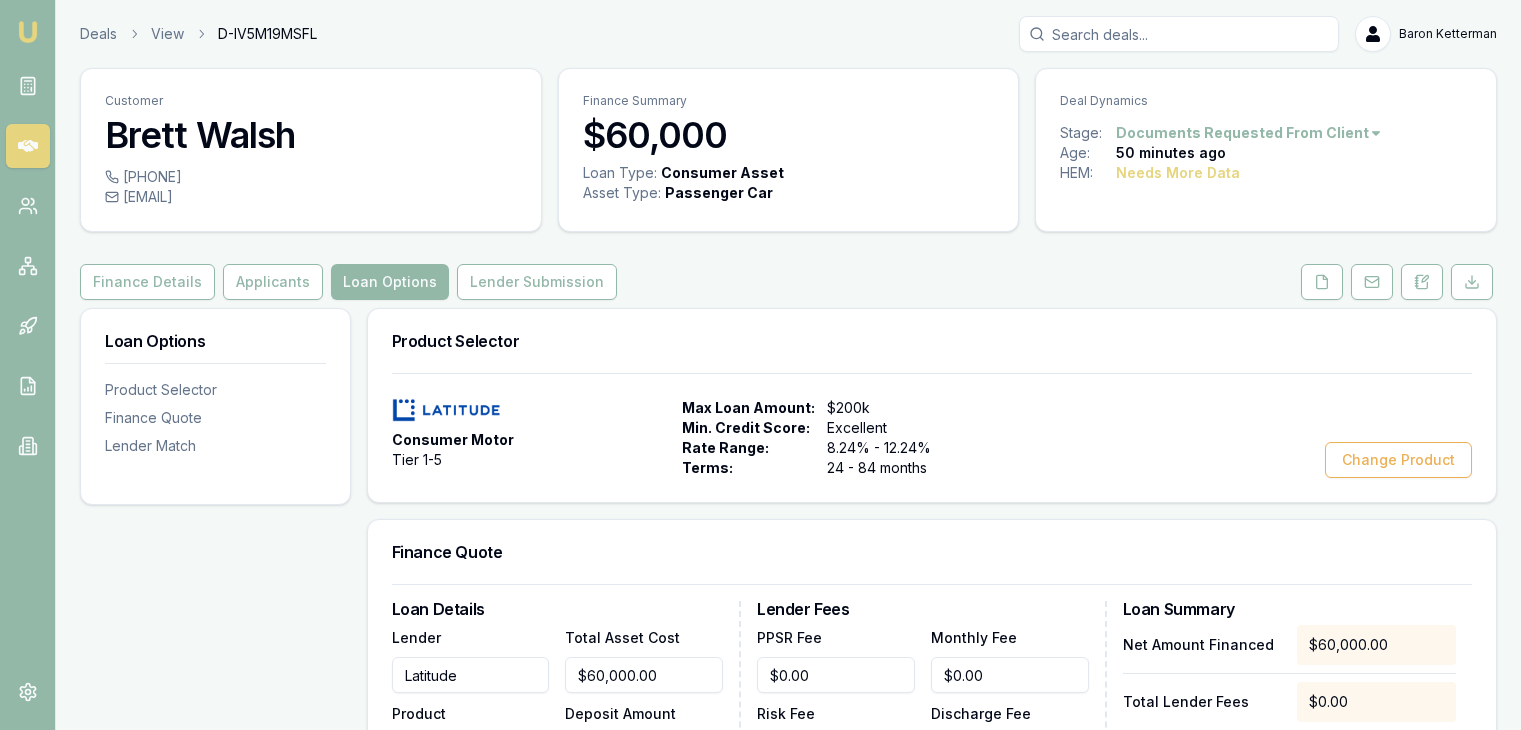 scroll, scrollTop: 0, scrollLeft: 0, axis: both 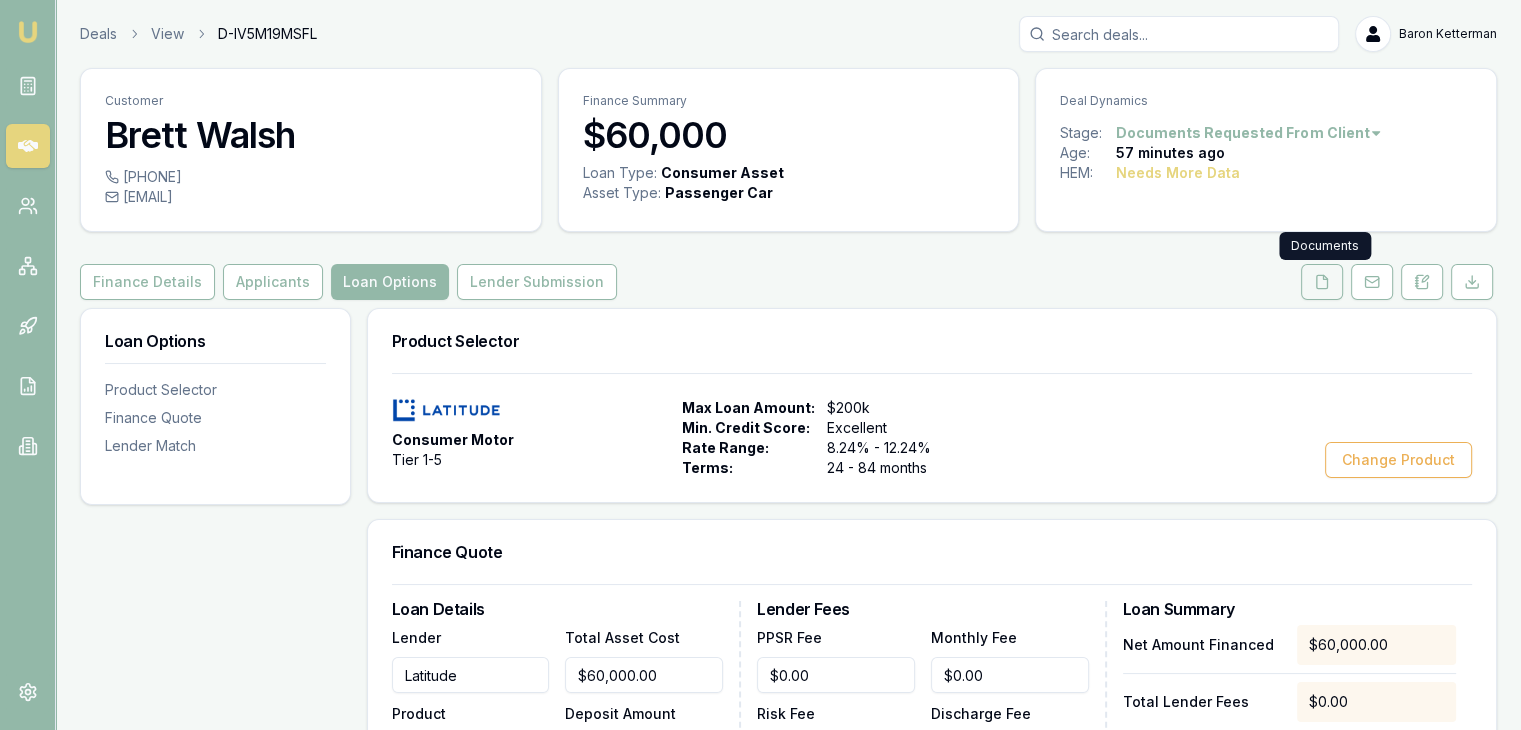 click 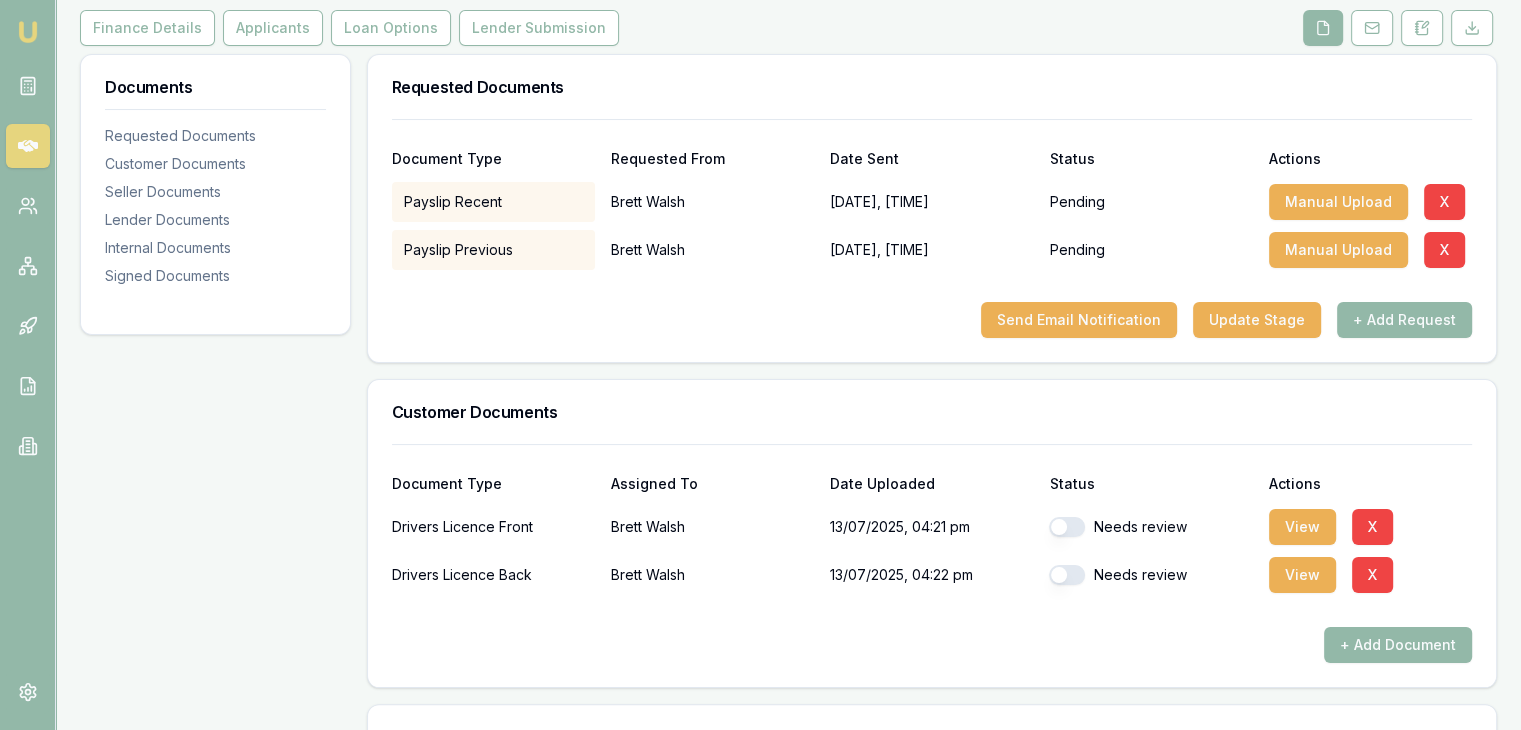 scroll, scrollTop: 300, scrollLeft: 0, axis: vertical 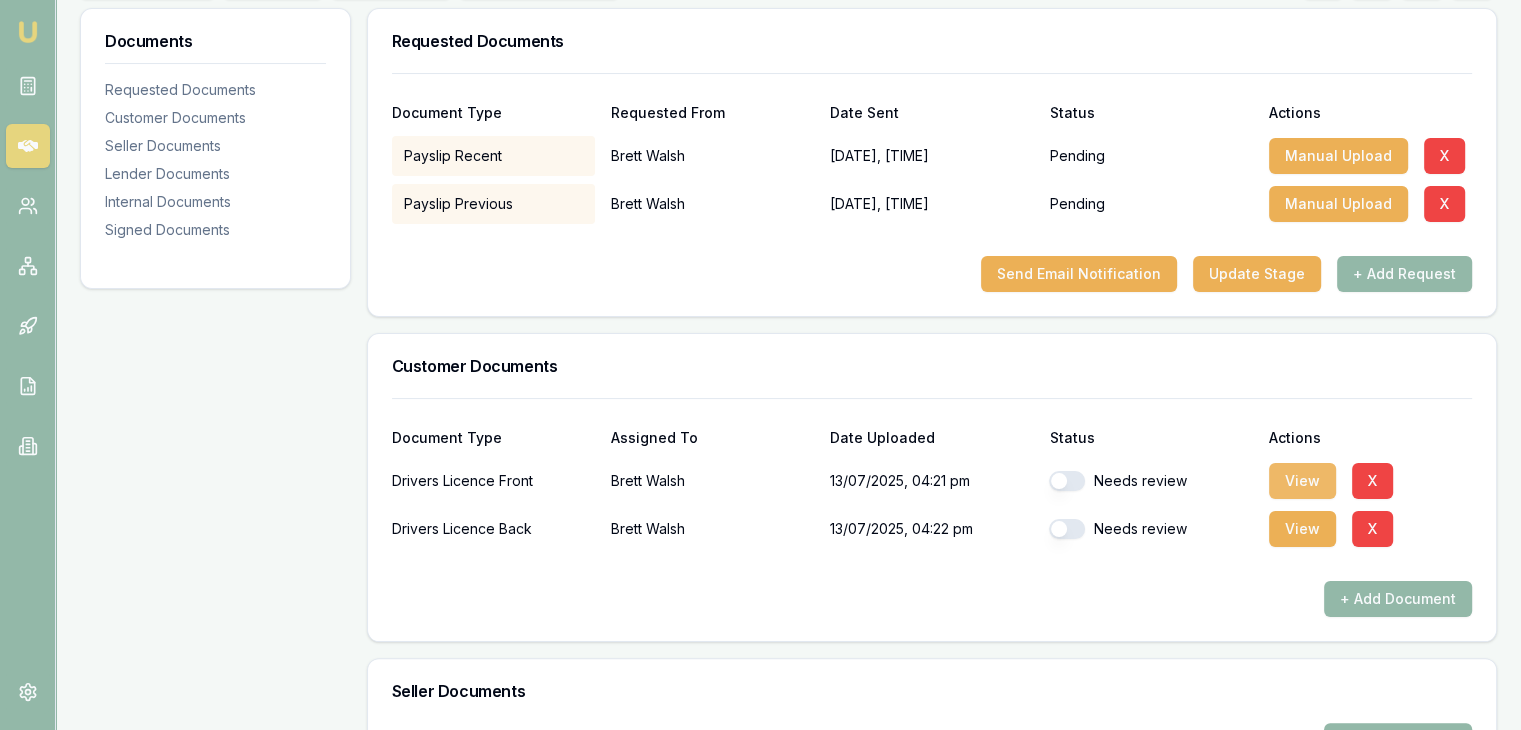 click on "View" at bounding box center [1302, 481] 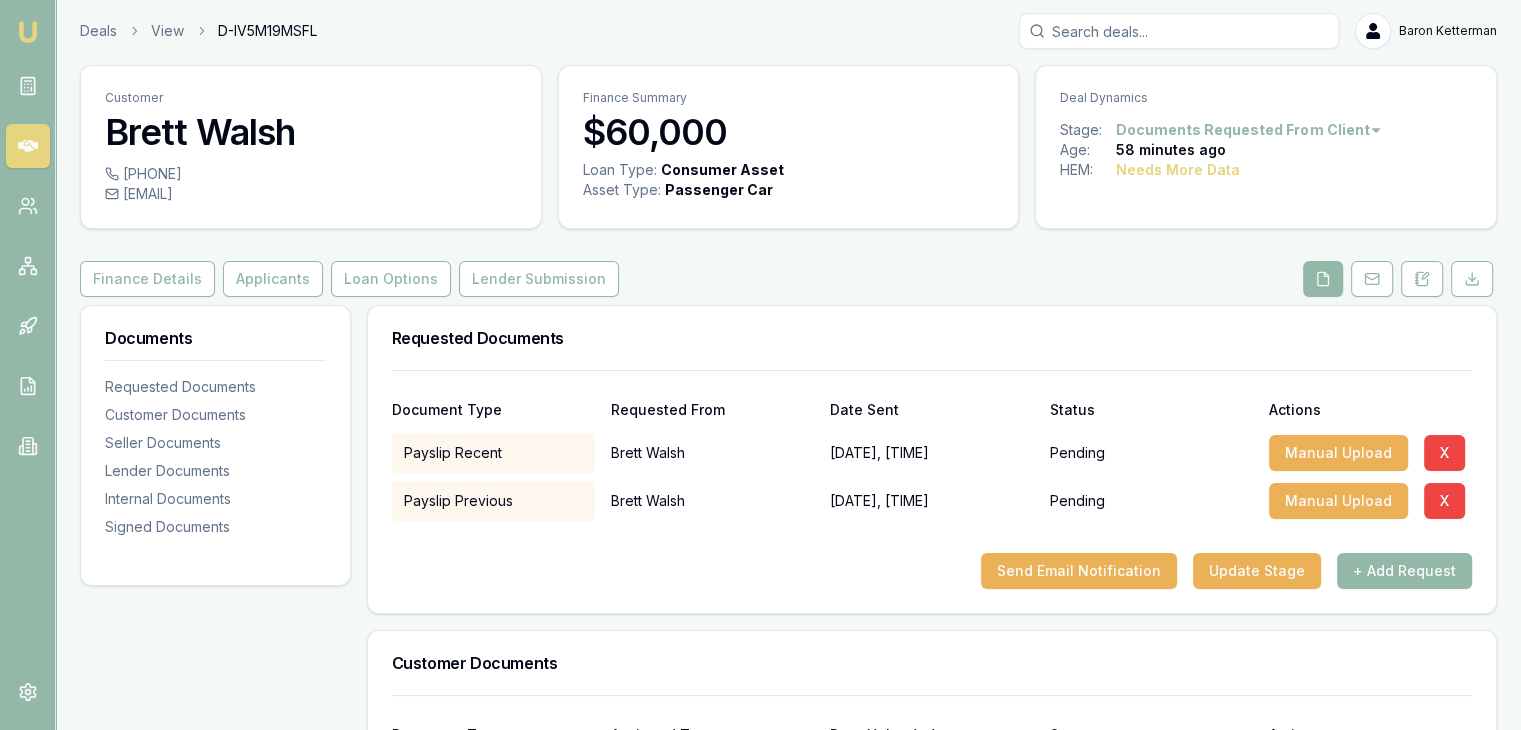 scroll, scrollTop: 0, scrollLeft: 0, axis: both 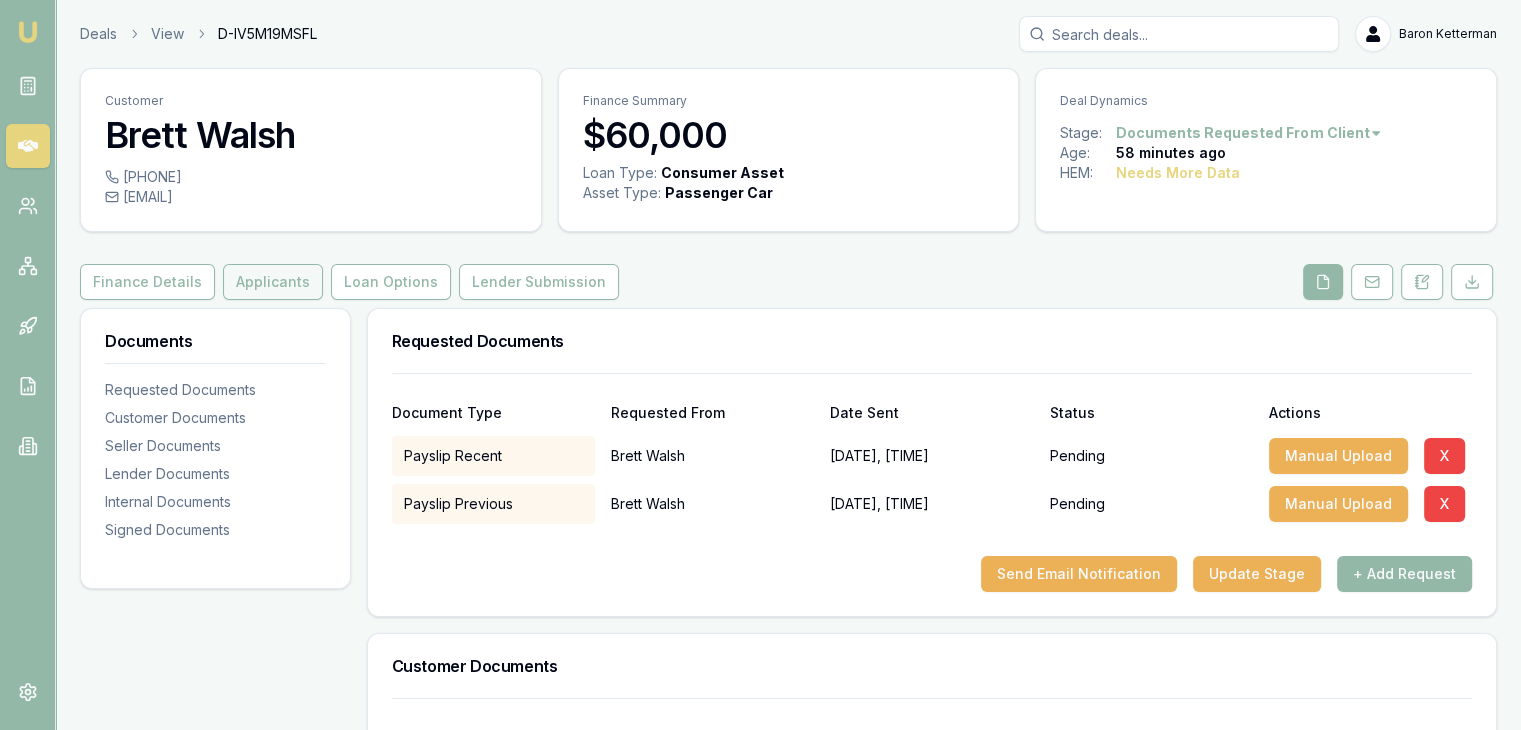 click on "Applicants" at bounding box center (273, 282) 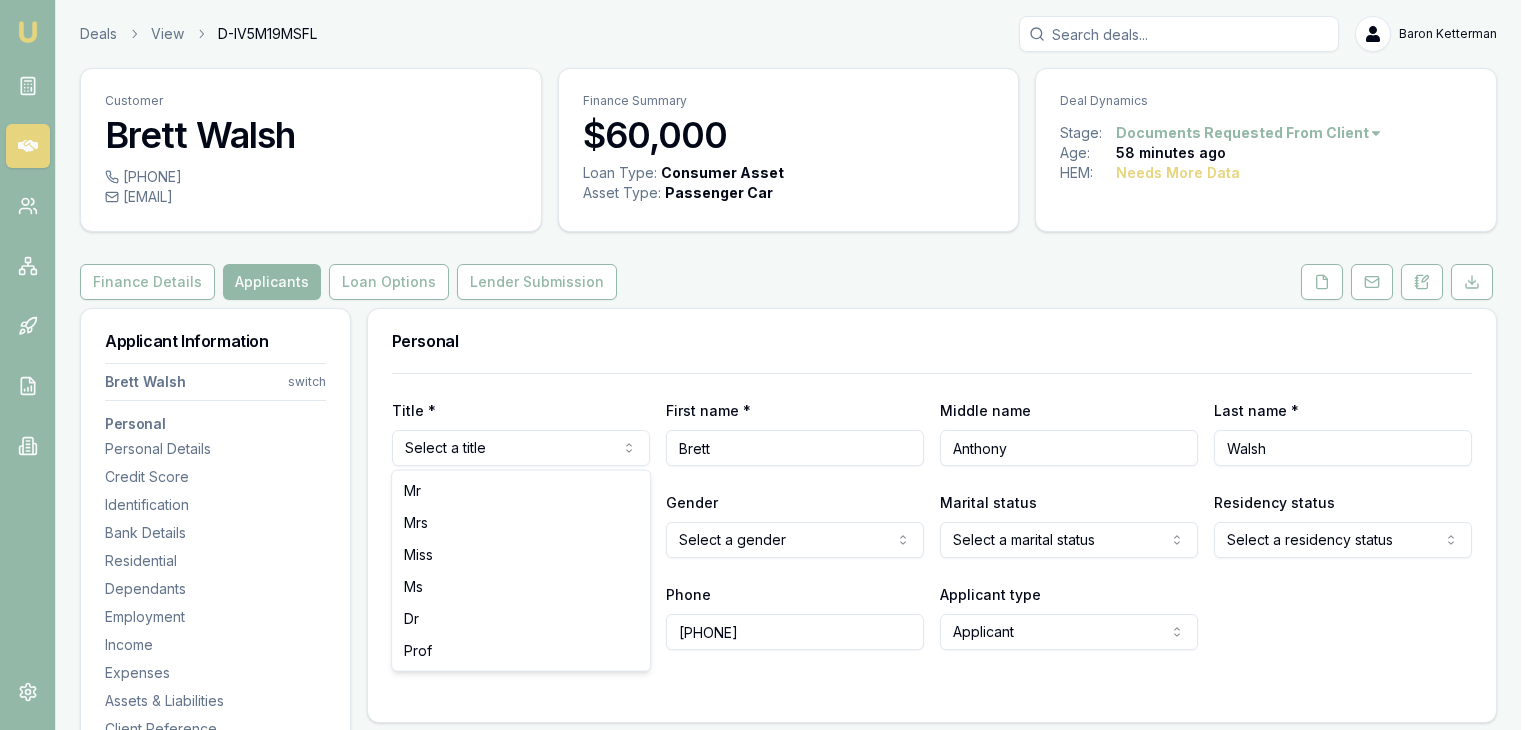 click on "Mr Mrs Miss Ms Dr Prof First name * [FIRST] Middle name Anthony Last name * [LAST] Date of birth Gender Select a gender Male Female Other Not disclosed Marital status Select a marital status Single Married De facto Separated Divorced Widowed Residency status Select a residency status Australian citizen Permanent resident Temporary resident Visa holder Email Phone Low" at bounding box center (768, 365) 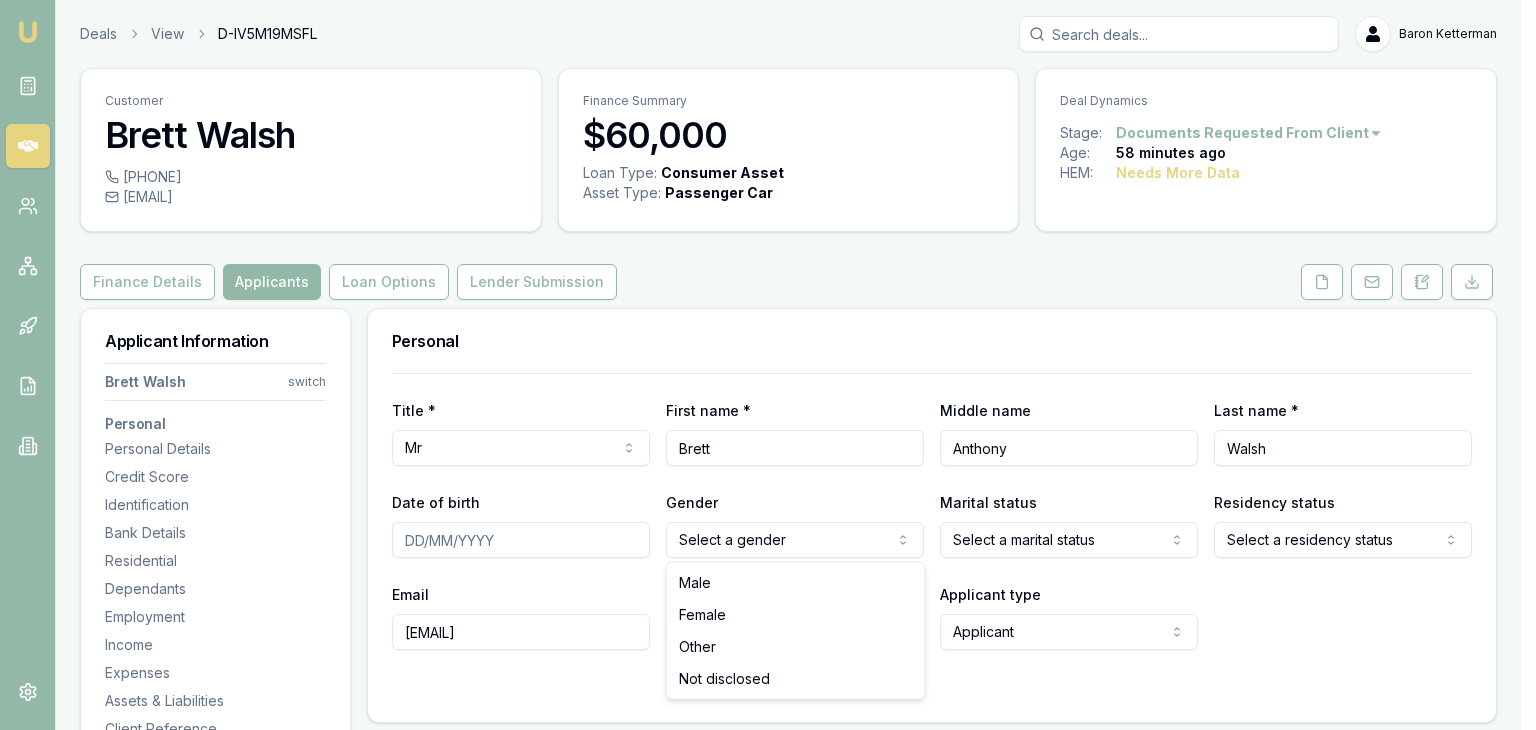 click on "[COMPANY] View [VEHICLE_ID] [LAST NAME] Toggle Menu Customer [FIRST] [LAST] [PHONE] [EMAIL] Finance Summary $60,000 Loan Type: Consumer Asset Asset Type : Passenger Car Deal Dynamics Stage: Documents Requested From Client Age: 58 minutes ago HEM: Needs More Data Finance Details Applicants Loan Options Lender Submission Applicant Information [FIRST] [LAST] switch Personal Personal Details Credit Score Identification Bank Details Residential Dependants Employment Income Expenses Assets & Liabilities Client Reference Summary Income & Expenses Summary Assets & Liabilities Summary HEM Check Personal Title * Mr Mr Mrs Miss Ms Dr Prof First name * [FIRST] Middle name  Anthony Last name * [LAST] Date of birth Gender  Select a gender Male Female Other Not disclosed Marital status  Select a marital status Single Married De facto Separated Divorced Widowed Residency status  Select a residency status Australian citizen Permanent resident Temporary resident Visa holder Email Phone [PHONE] Fair" at bounding box center [768, 365] 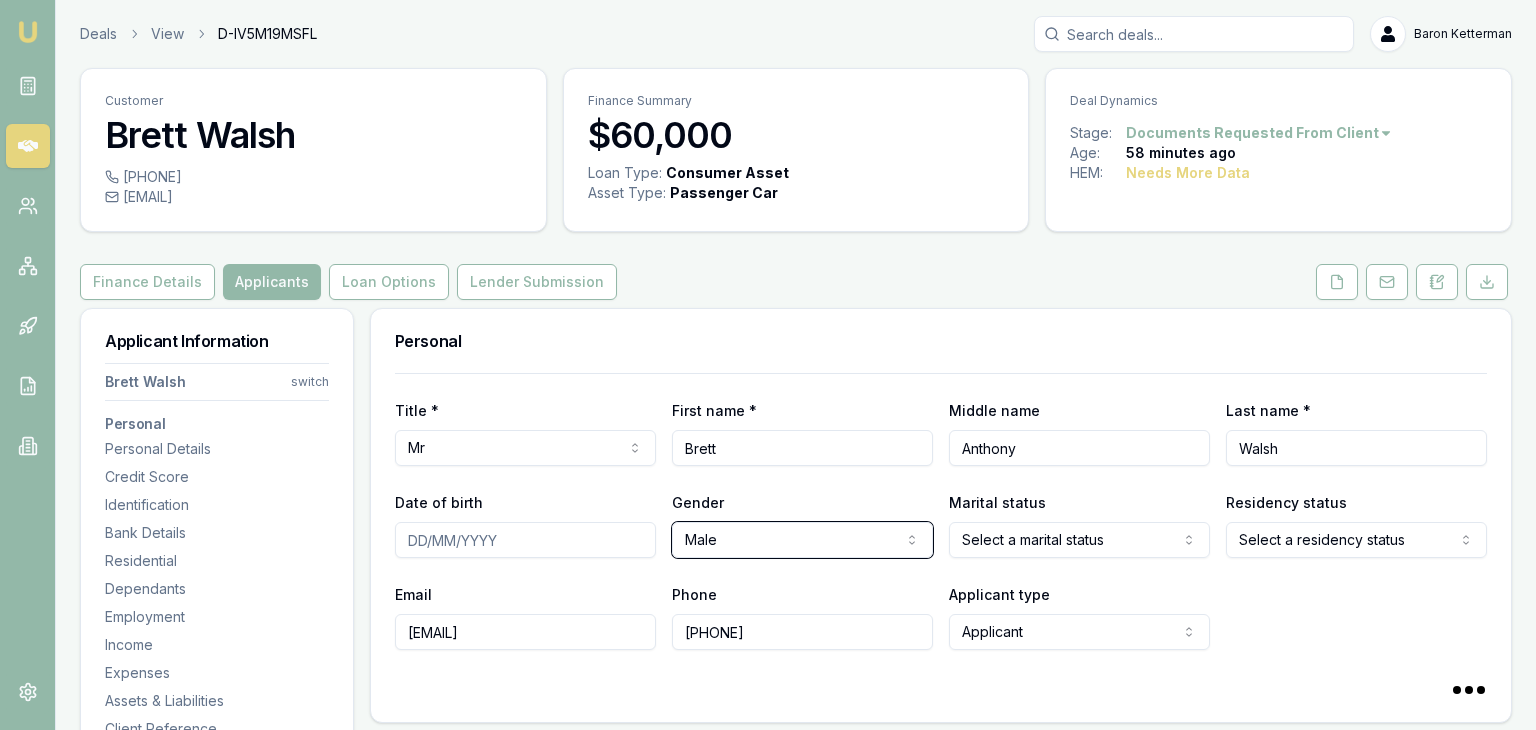 select 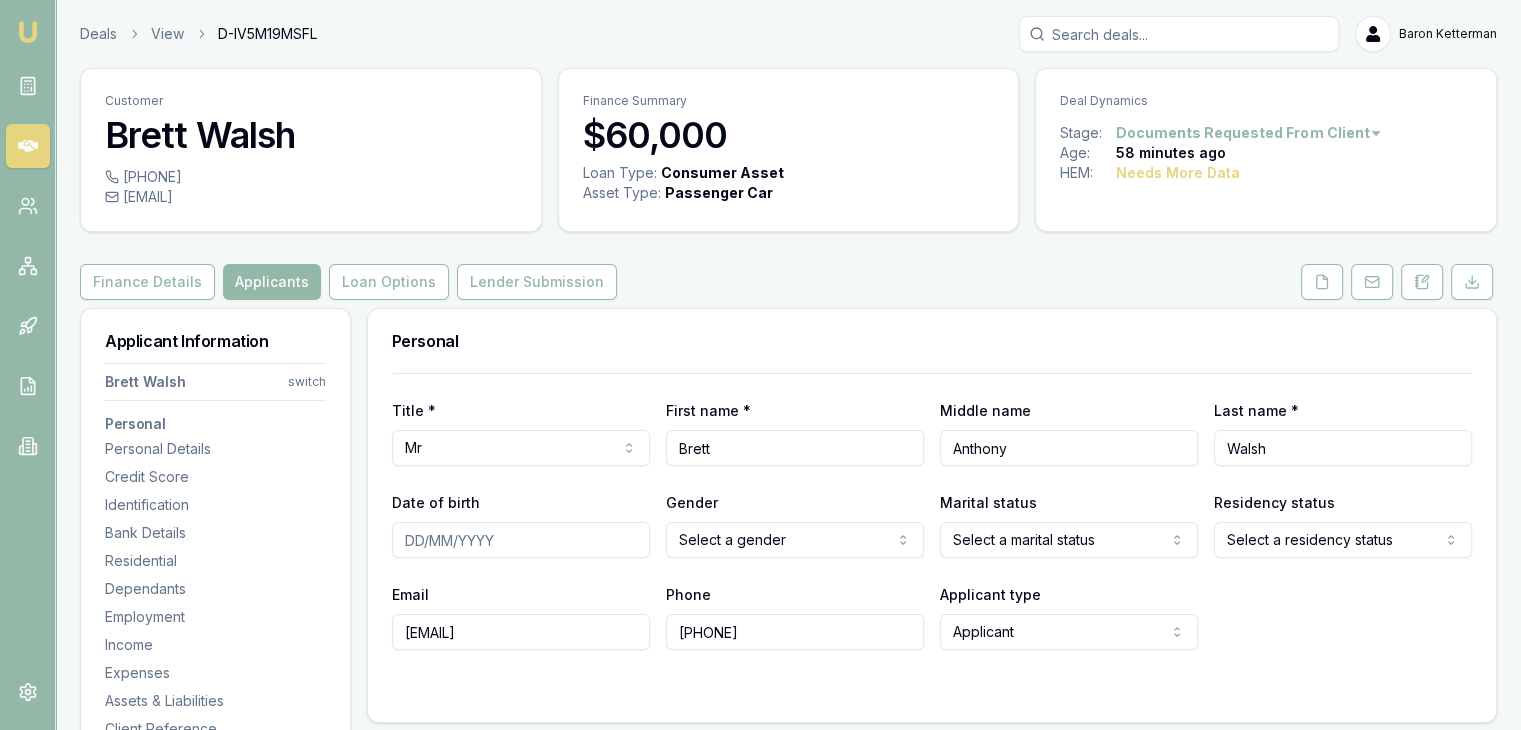 click on "[COMPANY] View [VEHICLE_ID] [LAST NAME] Toggle Menu Customer [FIRST] [LAST] [PHONE] [EMAIL] Finance Summary $60,000 Loan Type: Consumer Asset Asset Type : Passenger Car Deal Dynamics Stage: Documents Requested From Client Age: 58 minutes ago HEM: Needs More Data Finance Details Applicants Loan Options Lender Submission Applicant Information [FIRST] [LAST] switch Personal Personal Details Credit Score Identification Bank Details Residential Dependants Employment Income Expenses Assets & Liabilities Client Reference Summary Income & Expenses Summary Assets & Liabilities Summary HEM Check Personal Title * Mr Mr Mrs Miss Ms Dr Prof First name * [FIRST] Middle name  Anthony Last name * [LAST] Date of birth Gender  Select a gender Male Female Other Not disclosed Marital status  Select a marital status Single Married De facto Separated Divorced Widowed Residency status  Select a residency status Australian citizen Permanent resident Temporary resident Visa holder Email Phone [PHONE] Fair" at bounding box center [760, 365] 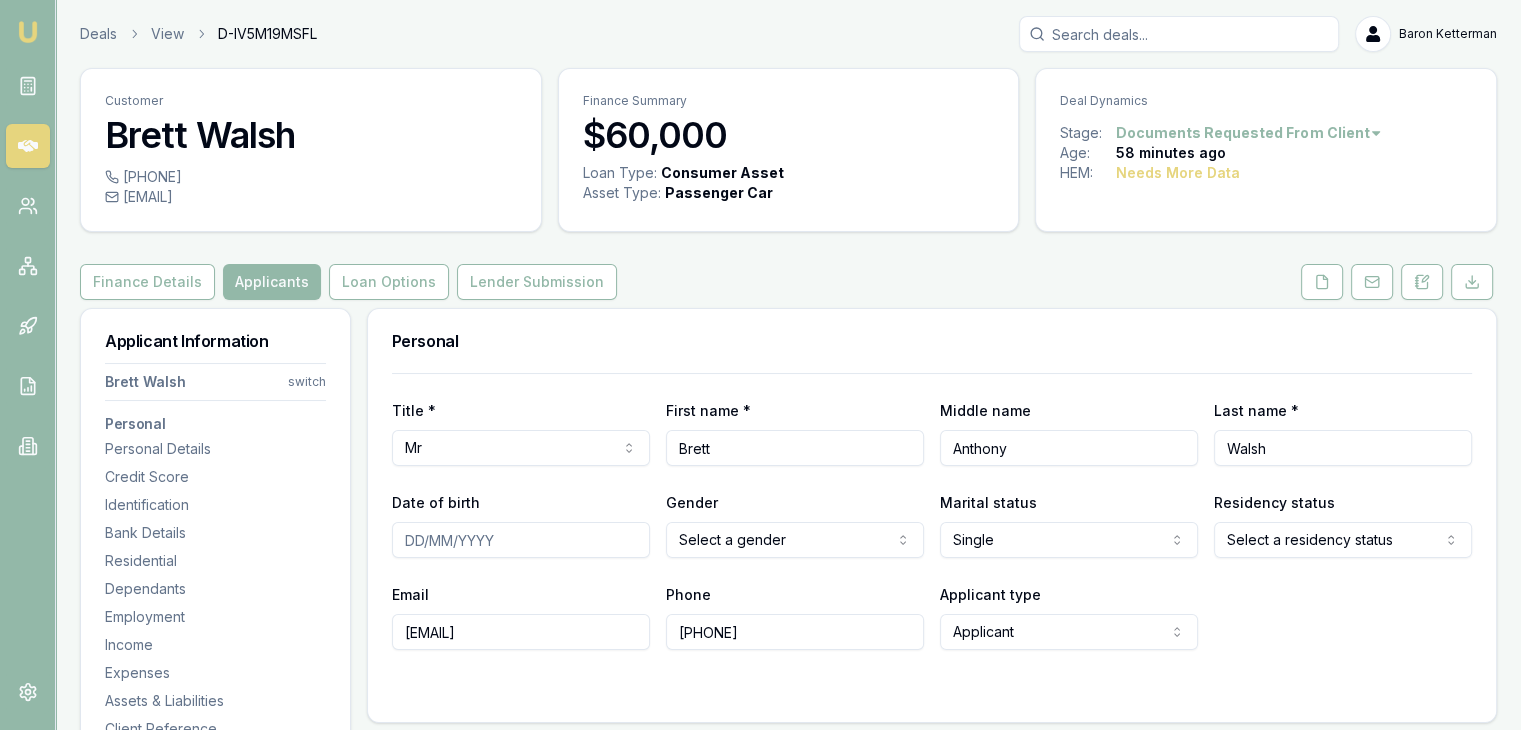 click on "Mr Mr Mrs Miss Ms Dr Prof First name * [FIRST] Middle name Anthony Last name * [LAST] Date of birth Gender Select a gender Male Female Other Not disclosed Marital status Select a marital status Single Married De facto Separated Divorced Widowed Residency status Select a residency status Australian citizen Permanent resident Temporary resident Visa holder Email [EMAIL] Phone Applicant" at bounding box center [760, 365] 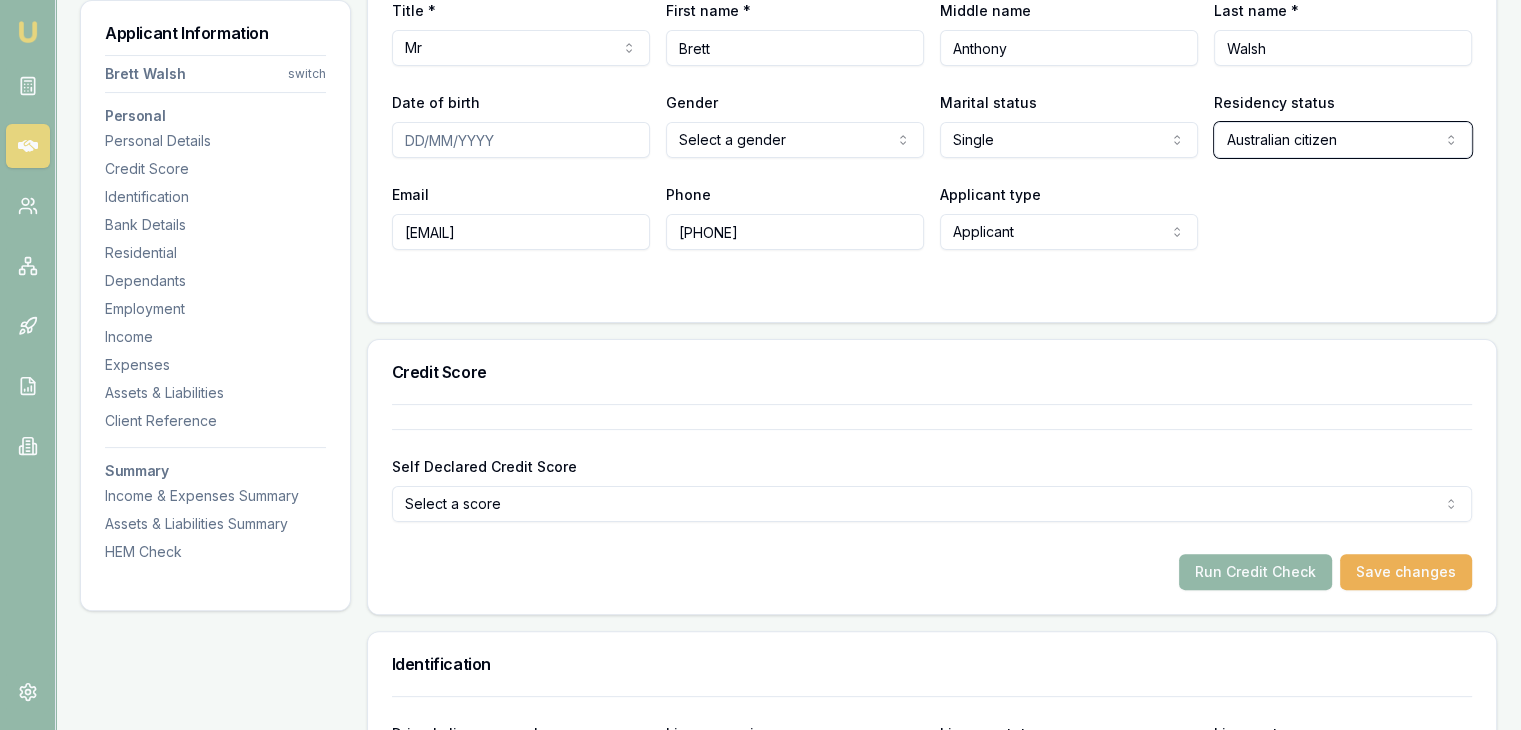 scroll, scrollTop: 0, scrollLeft: 0, axis: both 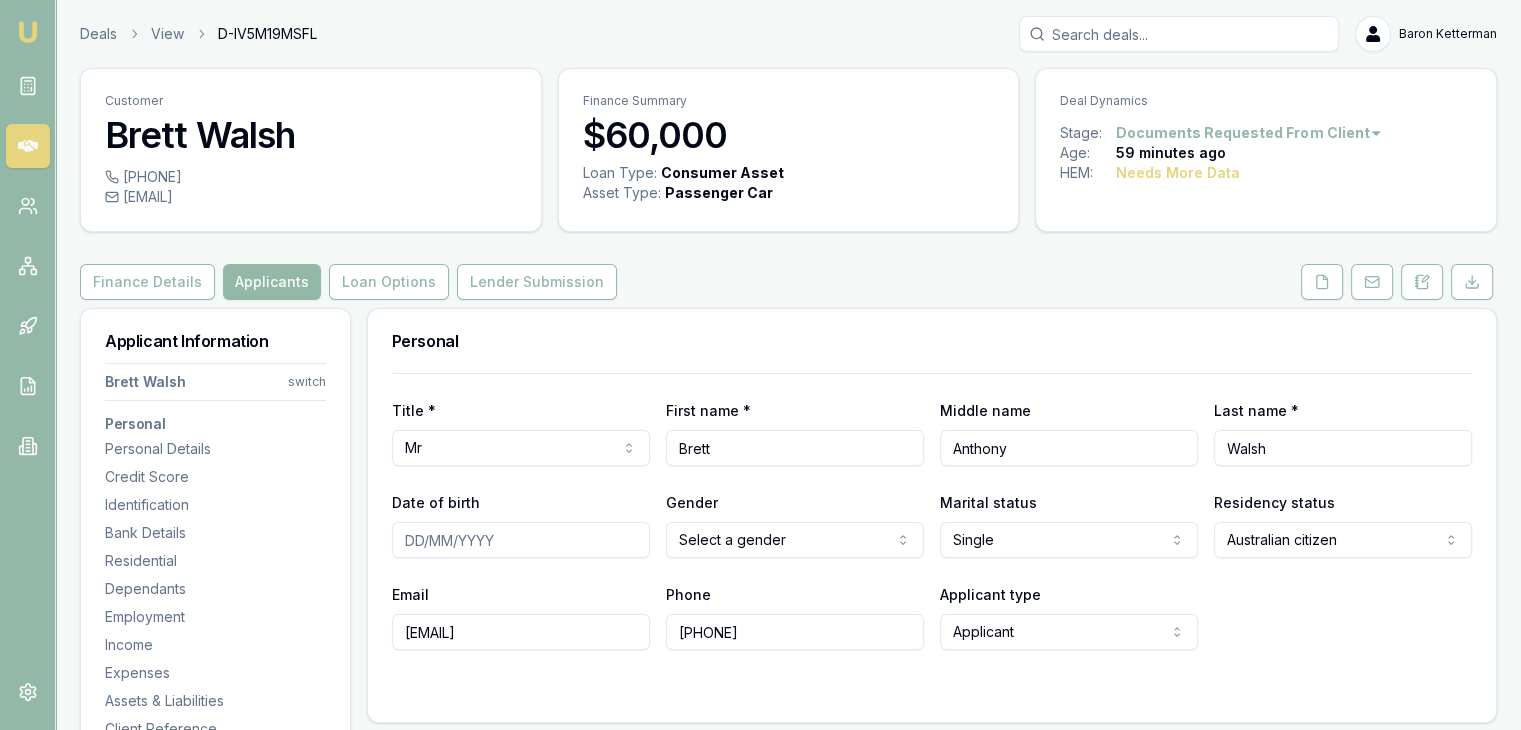 click on "Date of birth" at bounding box center (521, 540) 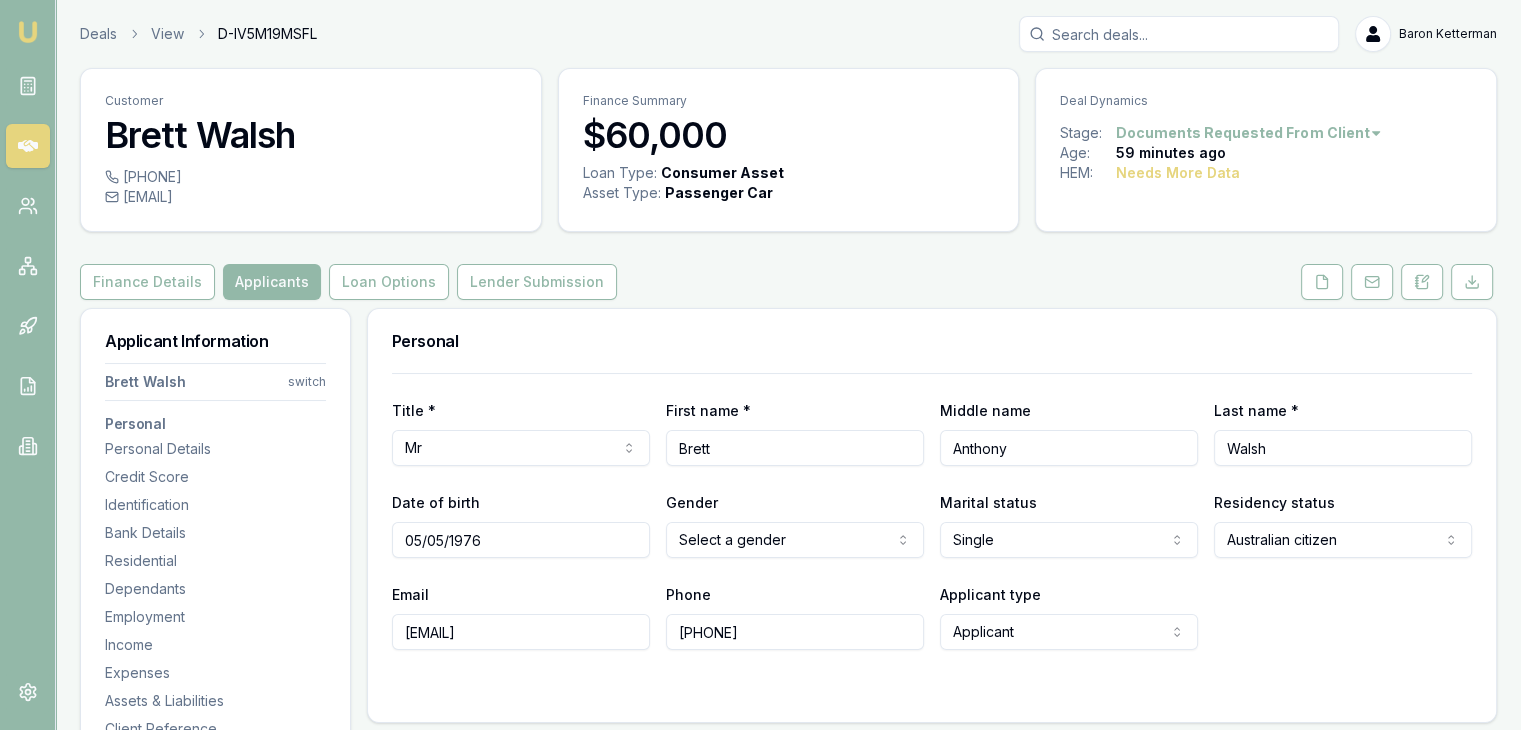 type on "05/05/1976" 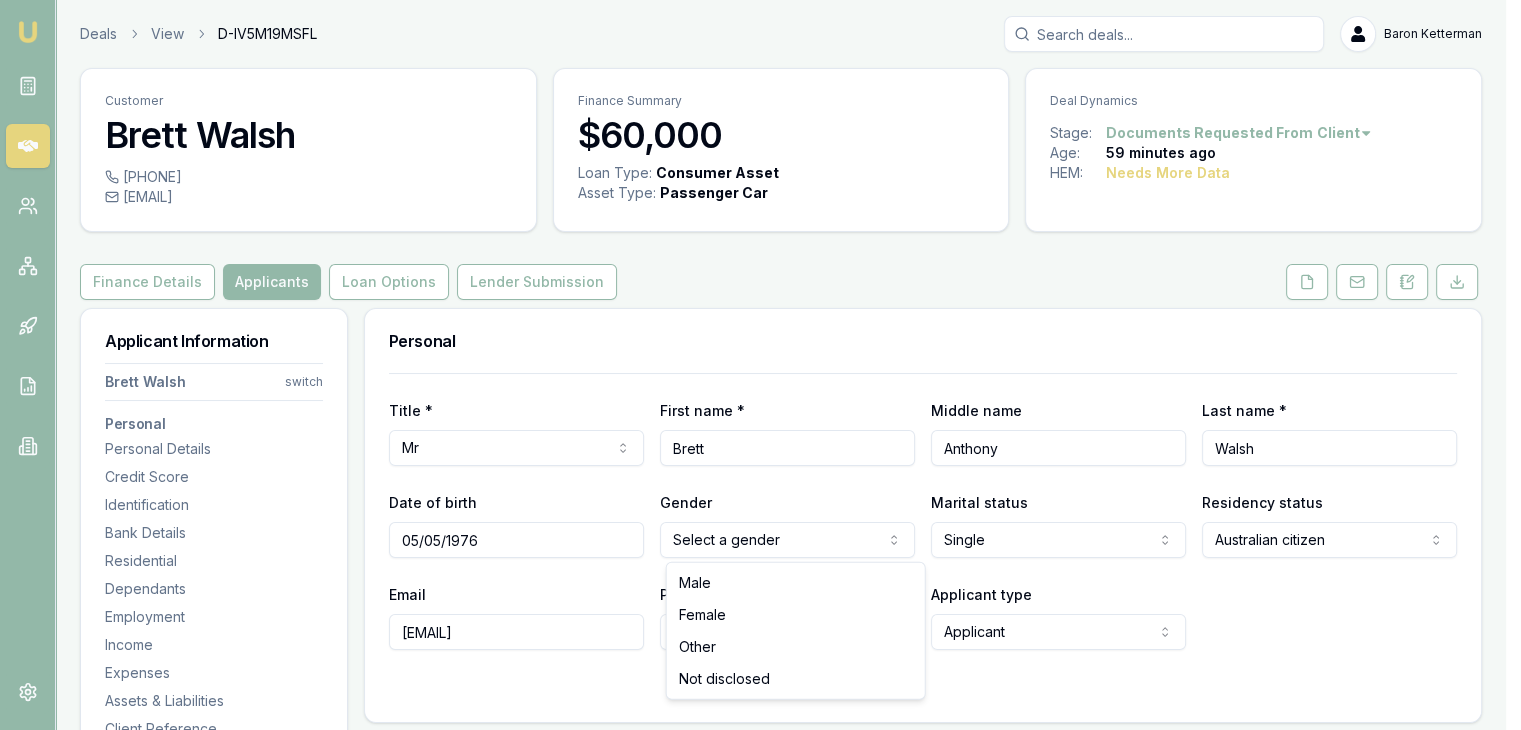 click on "Mr Mr Mrs Miss Ms Dr Prof First name * [FIRST] Middle name Anthony Last name * [LAST] Date of birth 05/05/1976 Gender Select a gender Male Female Other Not disclosed Marital status Single Single Married De facto Separated Divorced Widowed Residency status Australian citizen Australian citizen Permanent resident Temporary resident Visa holder Email [EMAIL] Phone Fair" at bounding box center [760, 365] 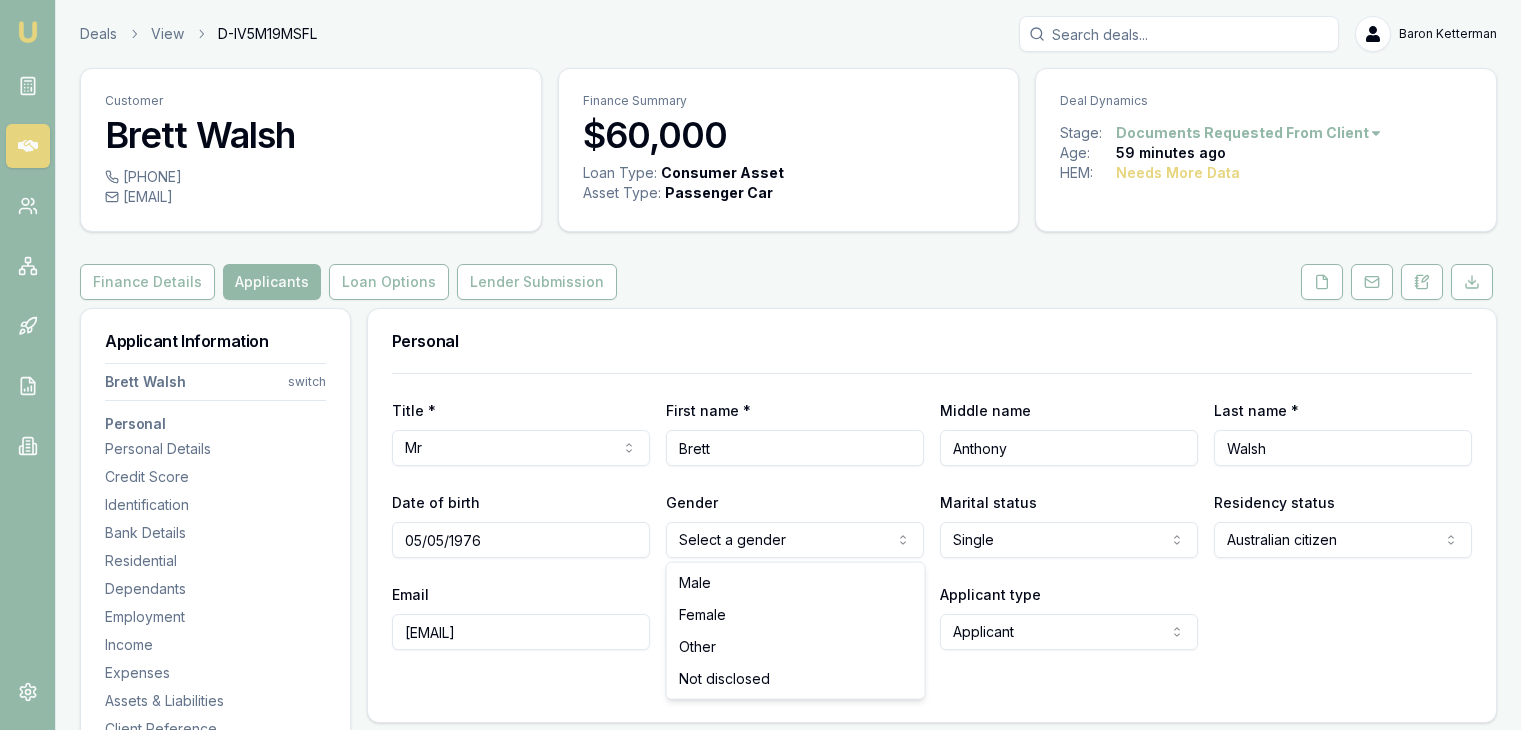 select on "MALE" 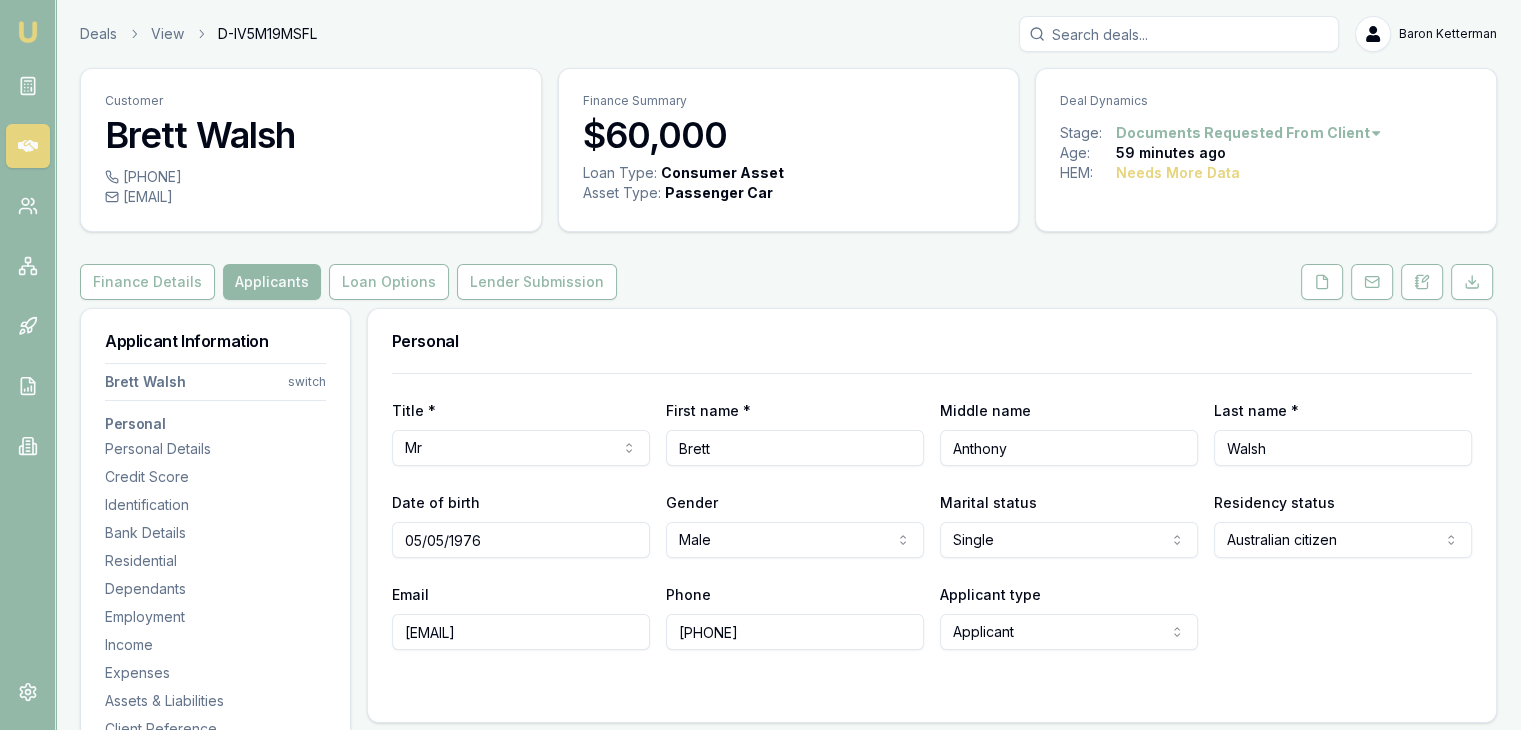 click on "Email [EMAIL] Phone [PHONE] Applicant type  Applicant Applicant Applicant Non applicant Guarantor" at bounding box center [932, 616] 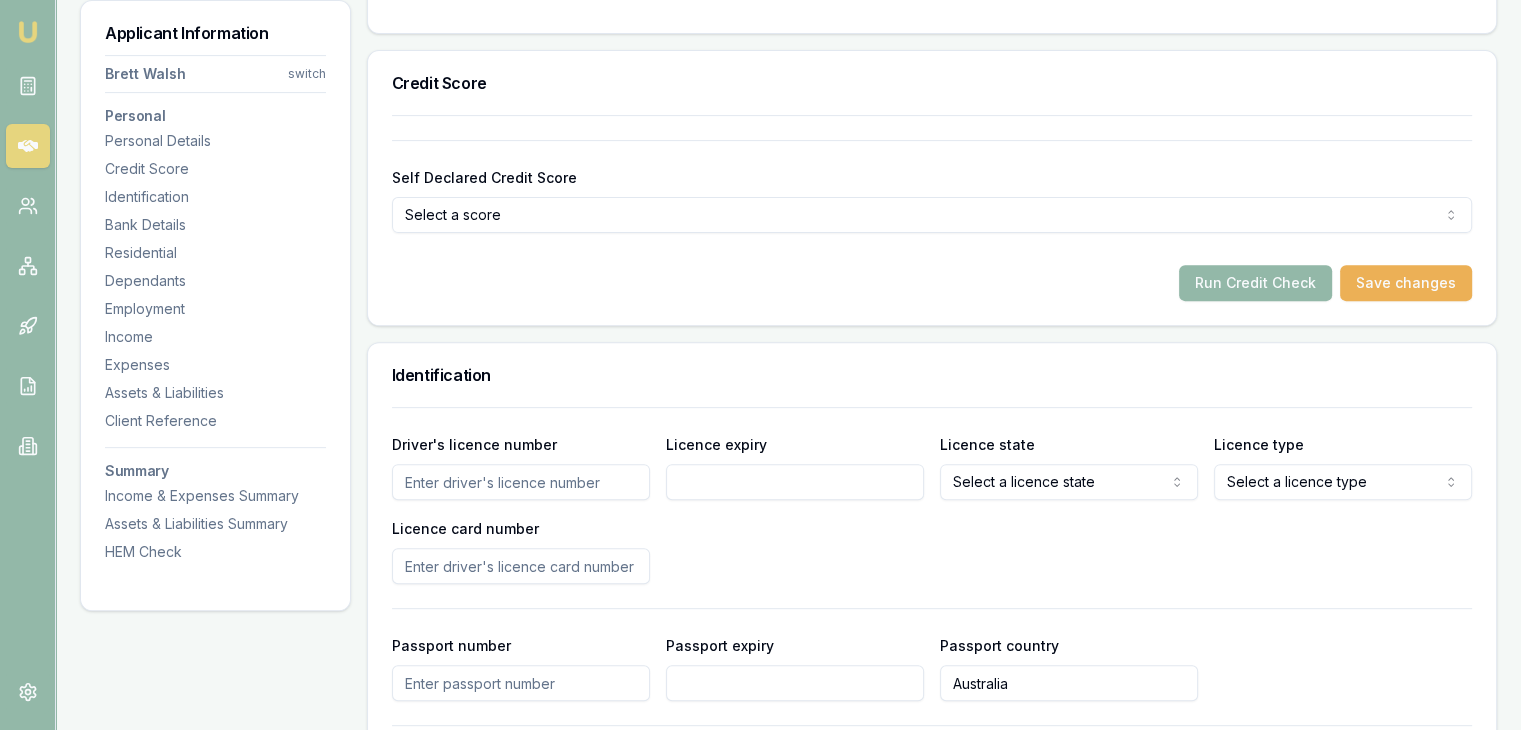scroll, scrollTop: 700, scrollLeft: 0, axis: vertical 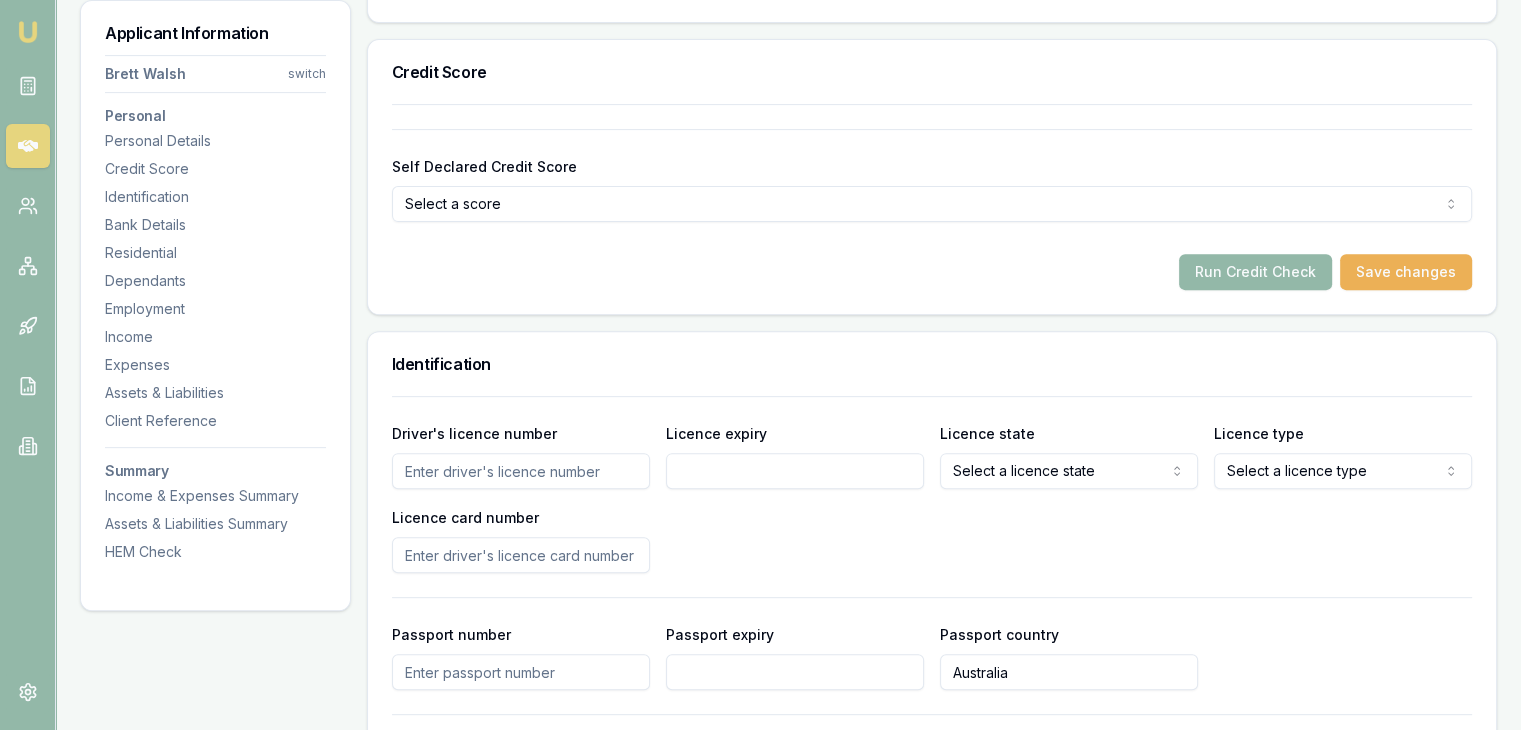 click on "Driver's licence number" at bounding box center [521, 471] 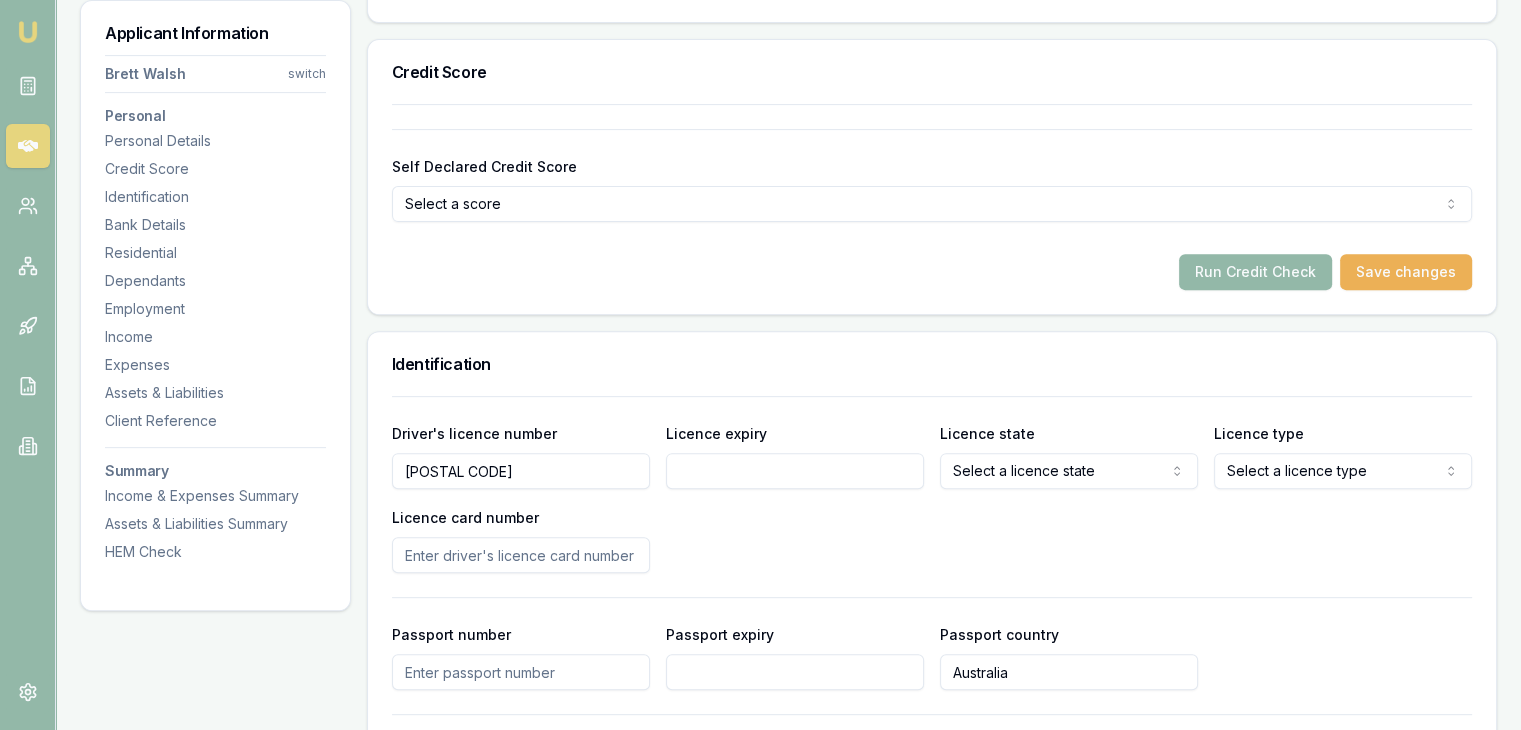 type on "[POSTAL CODE]" 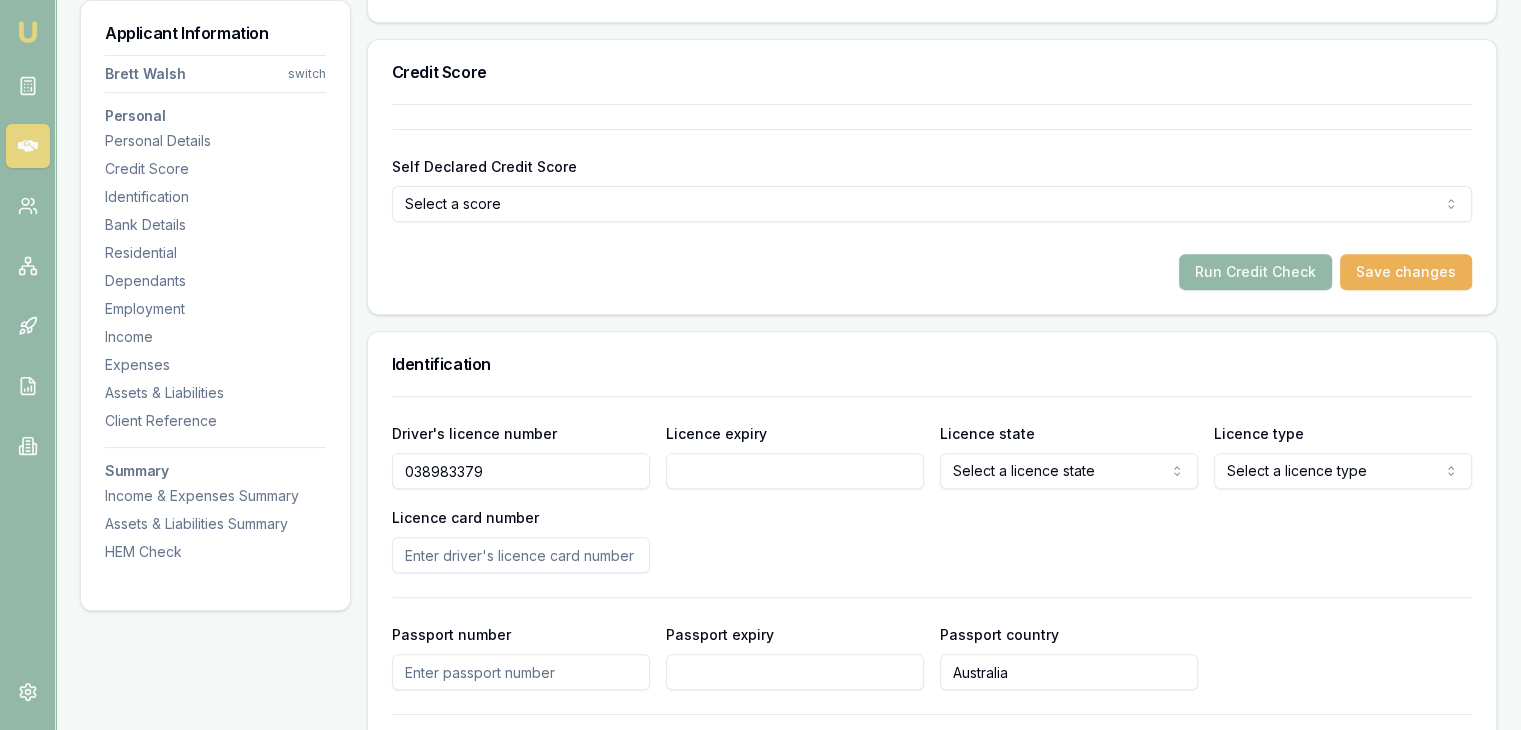 type on "038983379" 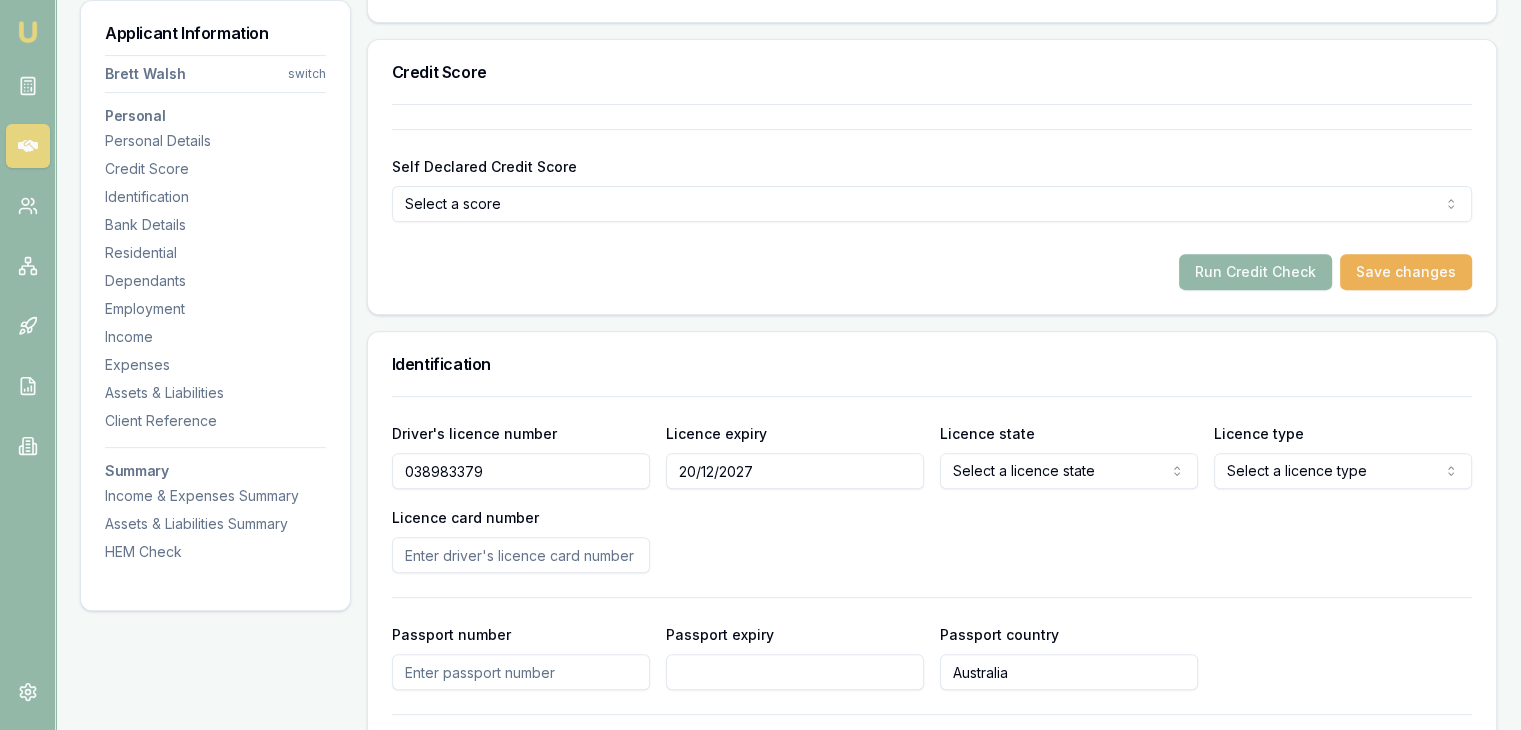 type on "20/12/2027" 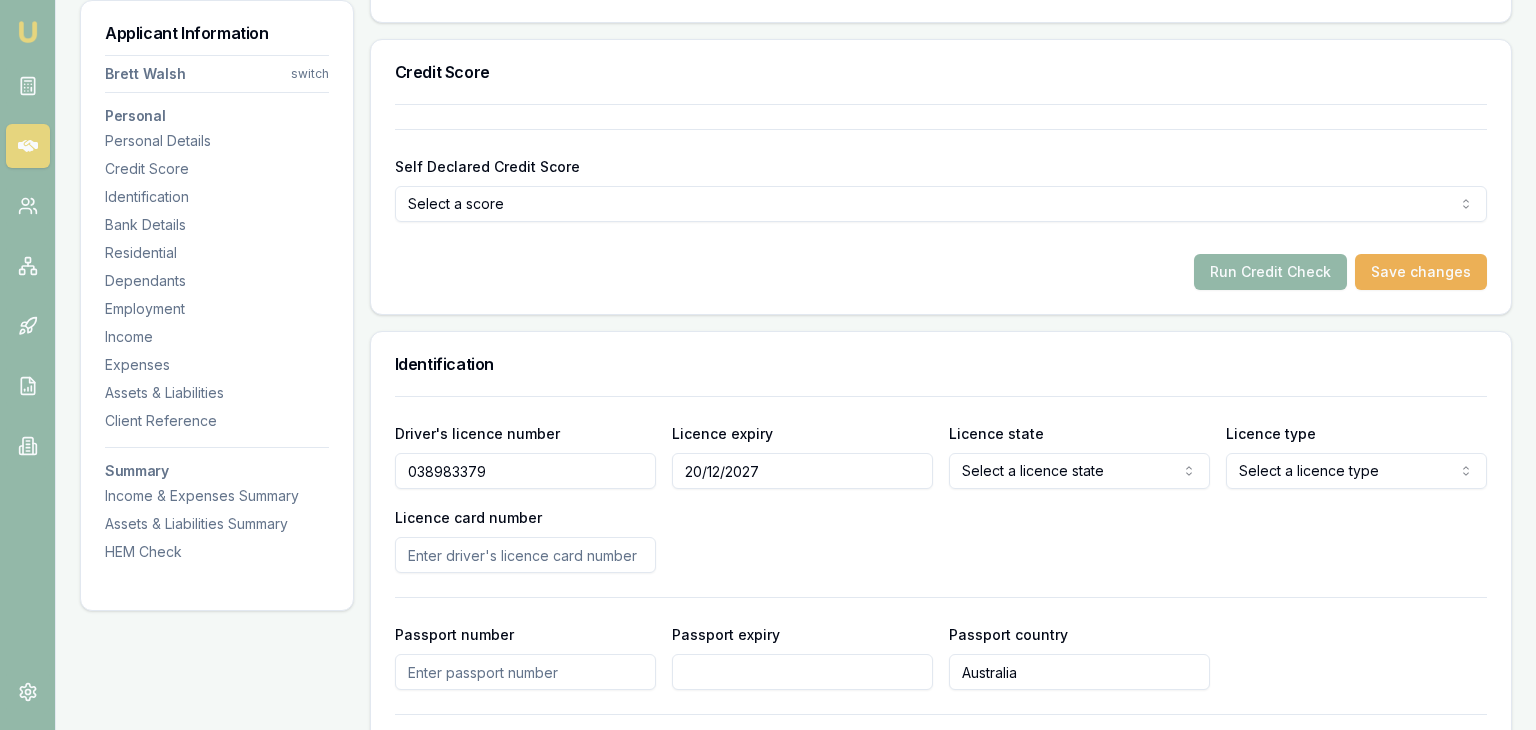 click on "Mr Mr Mrs Miss Ms Dr Prof First name * [FIRST] Middle name Anthony Last name * [LAST] Date of birth 05/05/1976 Gender Male Male Female Other Not disclosed Marital status Single Single Married De facto Separated Divorced Widowed Residency status Australian citizen Australian citizen Permanent resident Temporary resident Visa holder Email [EMAIL] Phone [PHONE] Applicant" at bounding box center (768, -335) 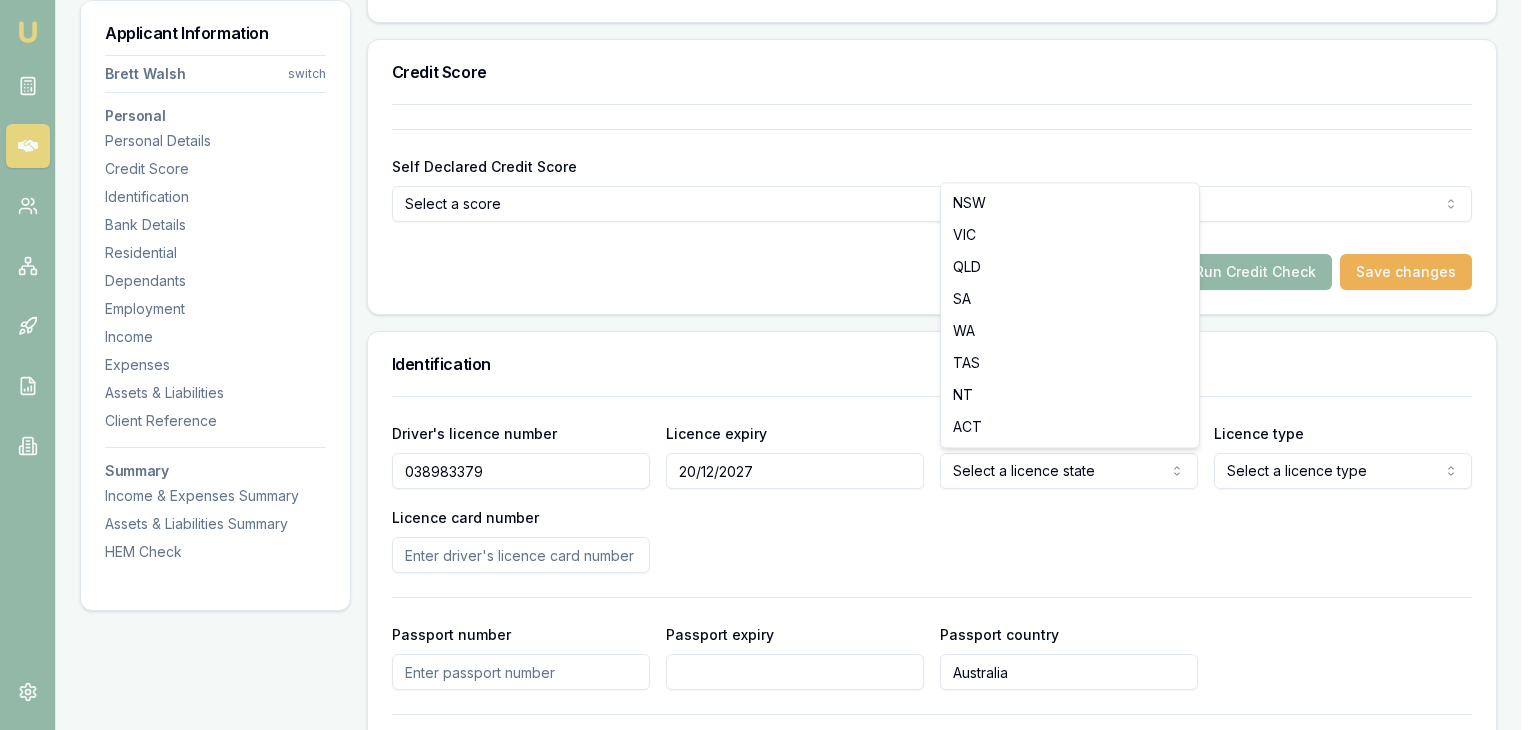 select on "QLD" 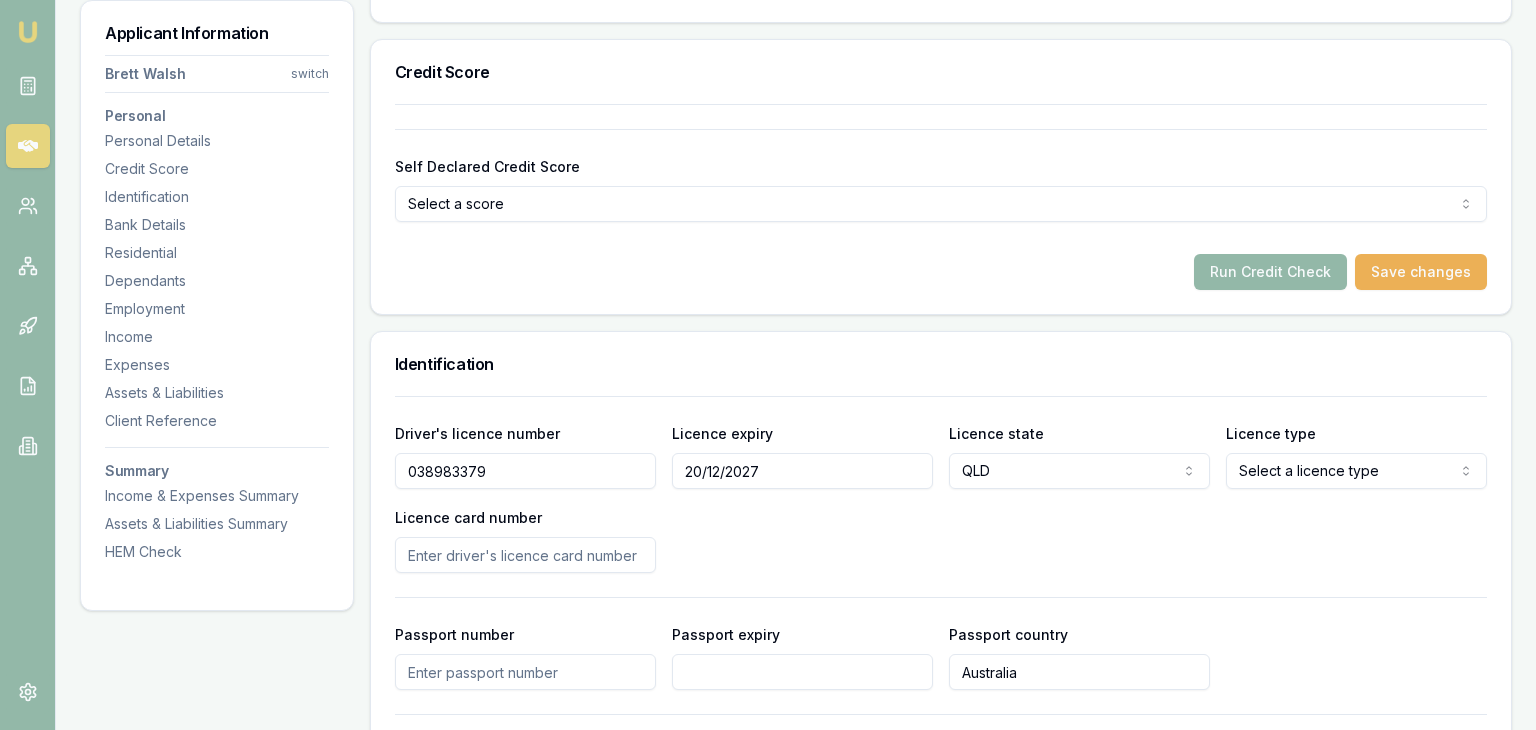 click on "Mr Mr Mrs Miss Ms Dr Prof First name * [FIRST] Middle name Anthony Last name * [LAST] Date of birth 05/05/1976 Gender Male Male Female Other Not disclosed Marital status Single Single Married De facto Separated Divorced Widowed Residency status Australian citizen Australian citizen Permanent resident Temporary resident Visa holder Email [EMAIL] Phone [PHONE] Applicant" at bounding box center [768, -335] 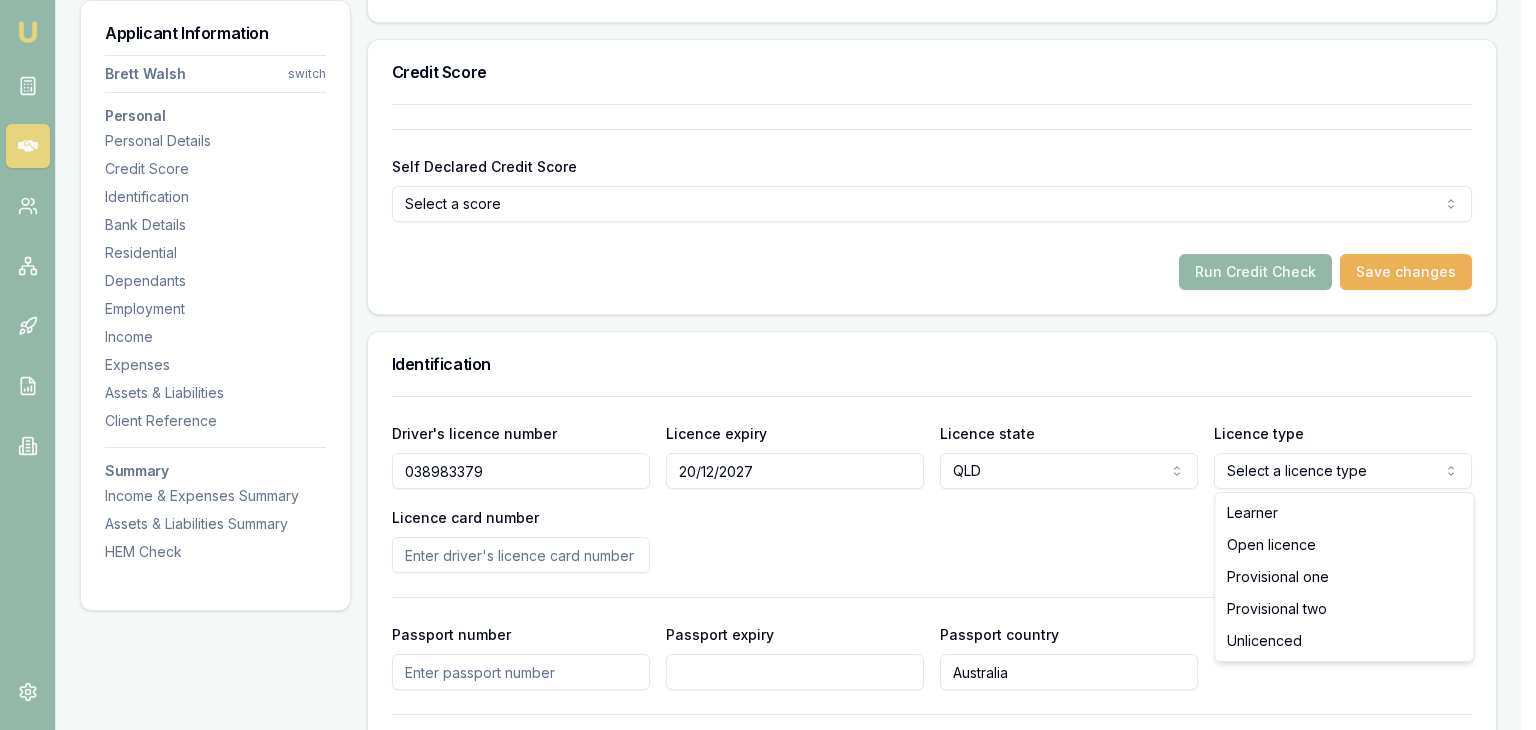 select on "OPEN_LICENCE" 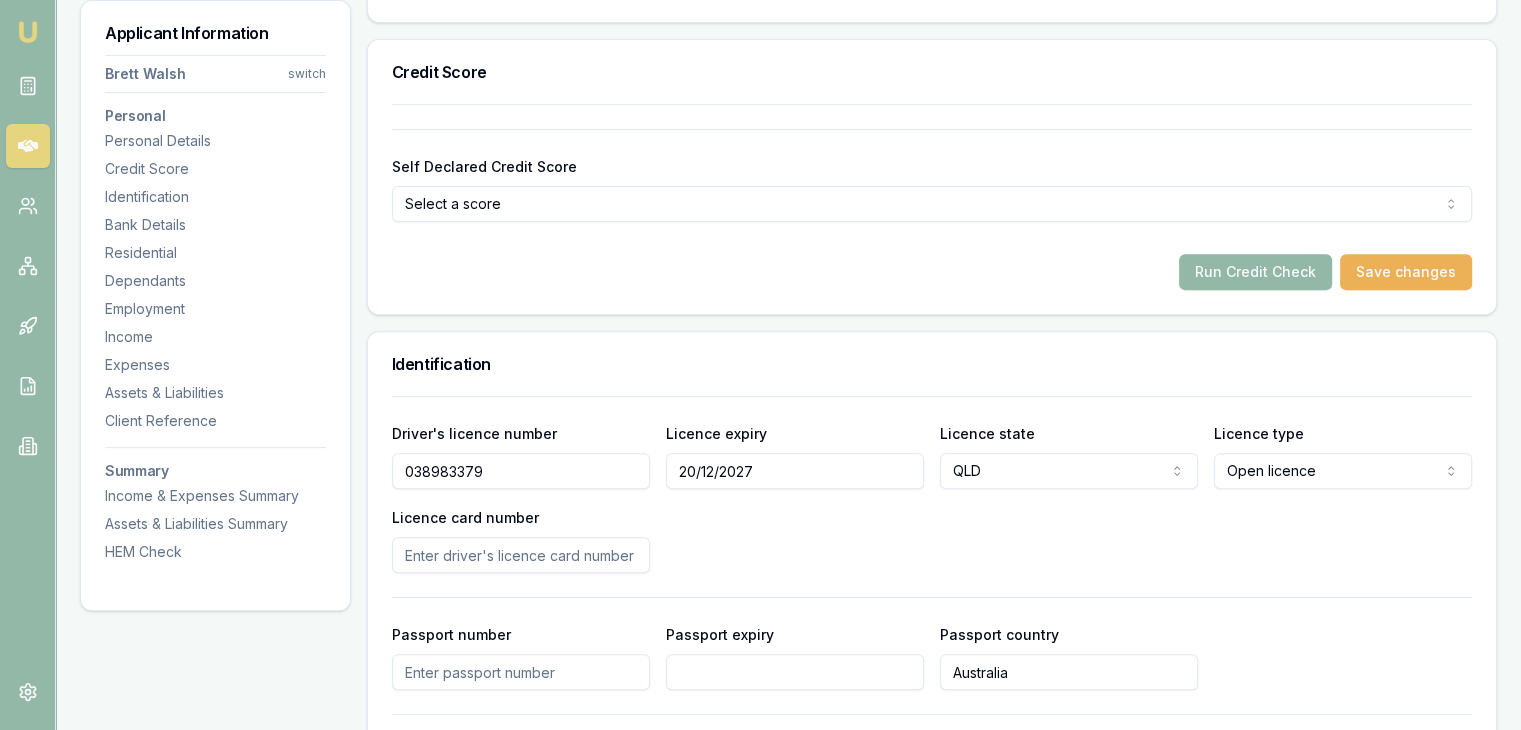 click on "Licence card number" at bounding box center (521, 555) 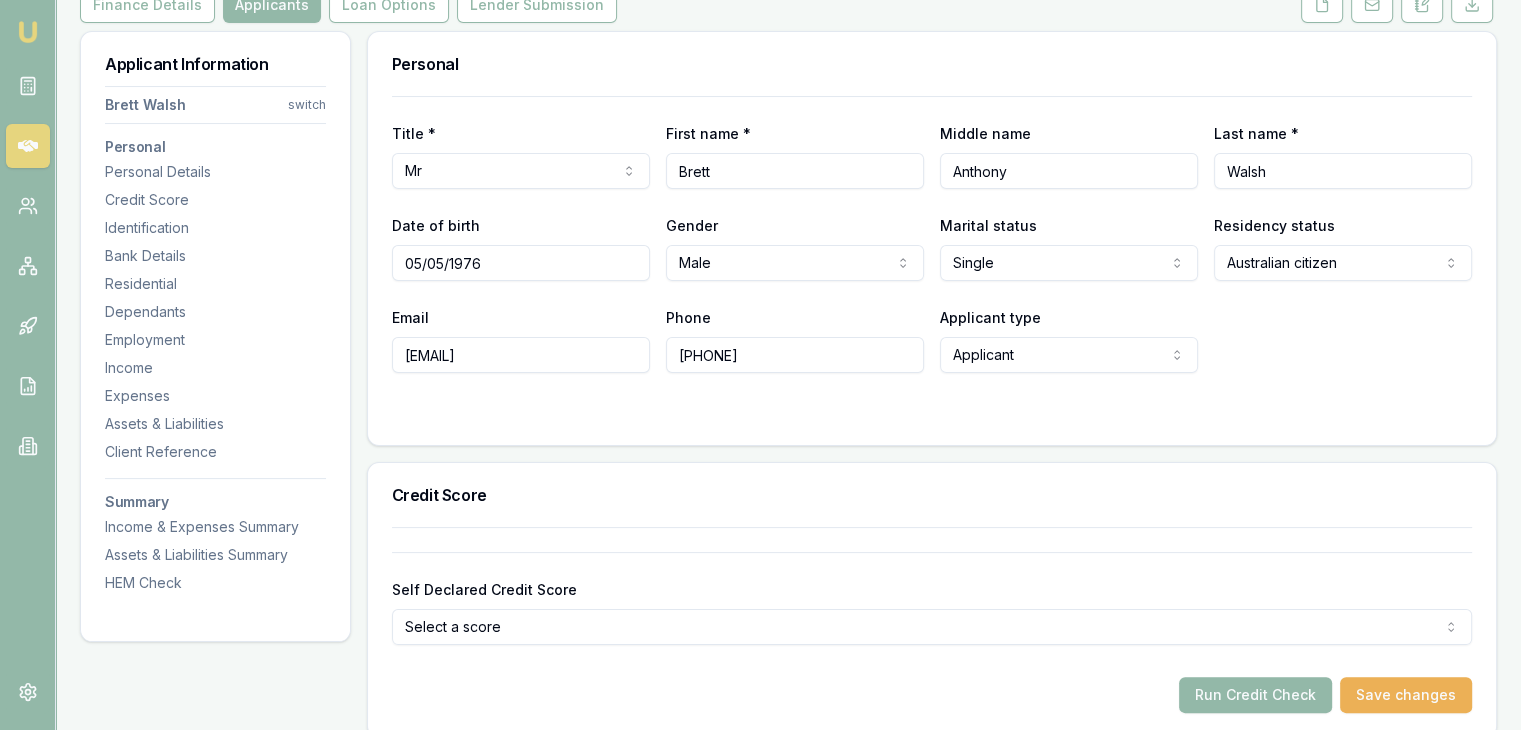 scroll, scrollTop: 200, scrollLeft: 0, axis: vertical 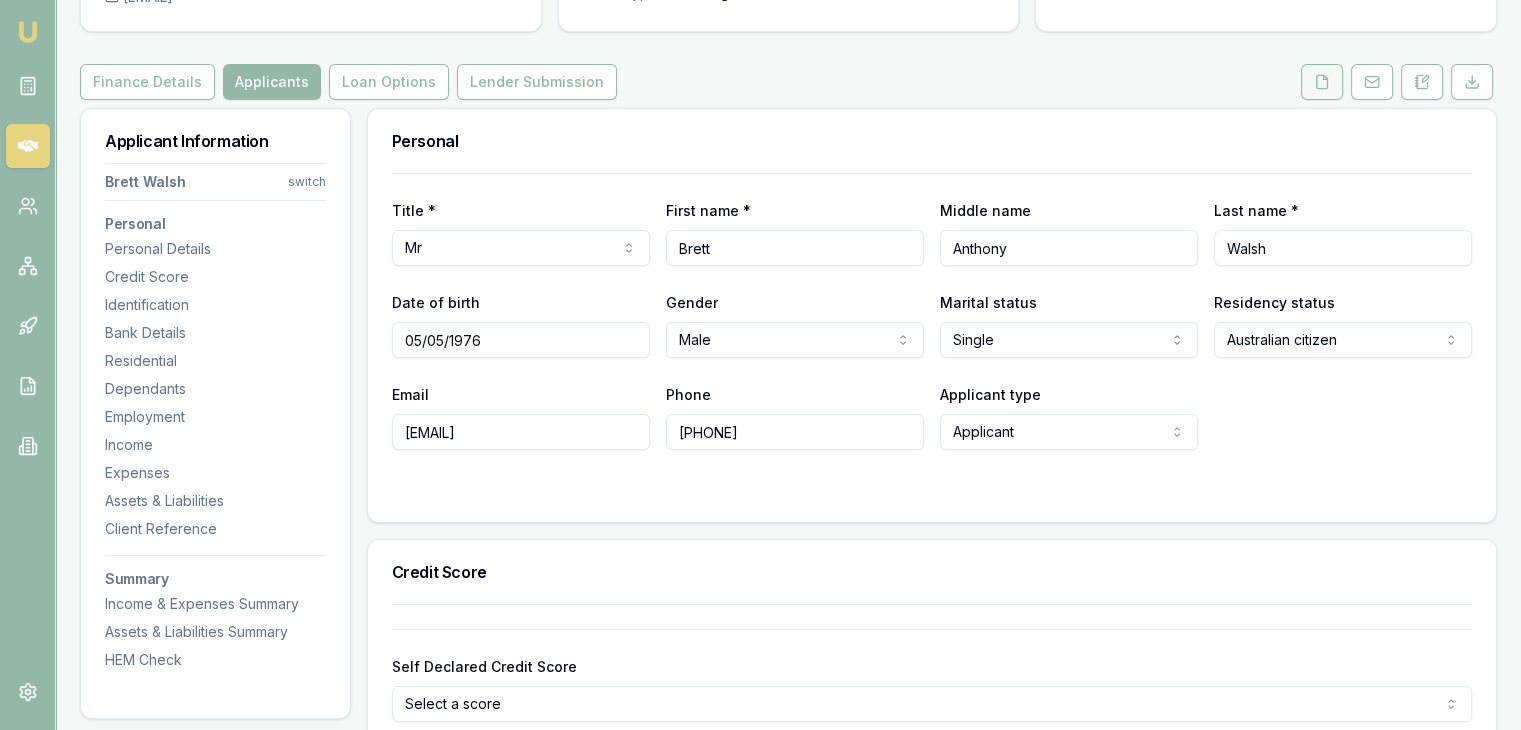 click 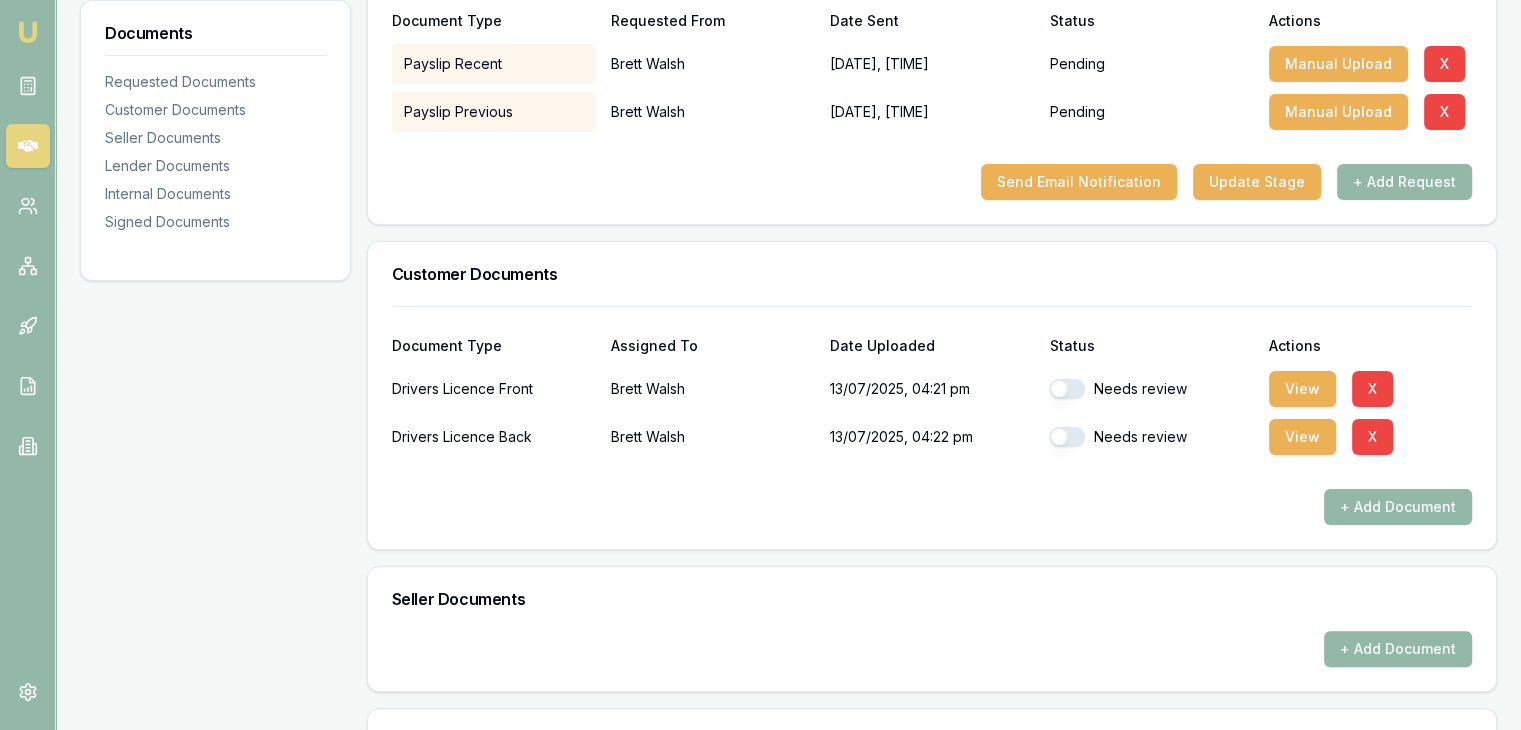scroll, scrollTop: 400, scrollLeft: 0, axis: vertical 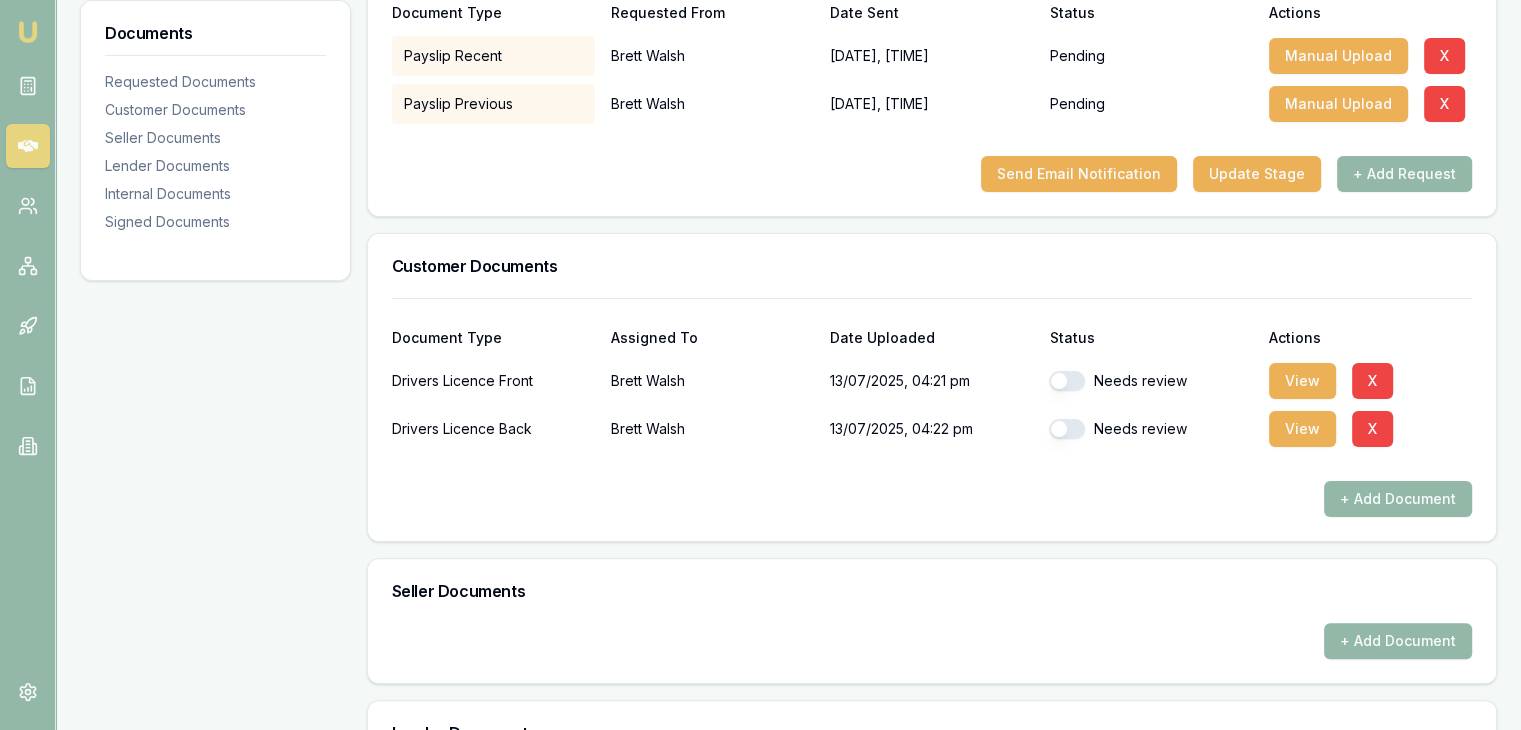 click at bounding box center [1067, 381] 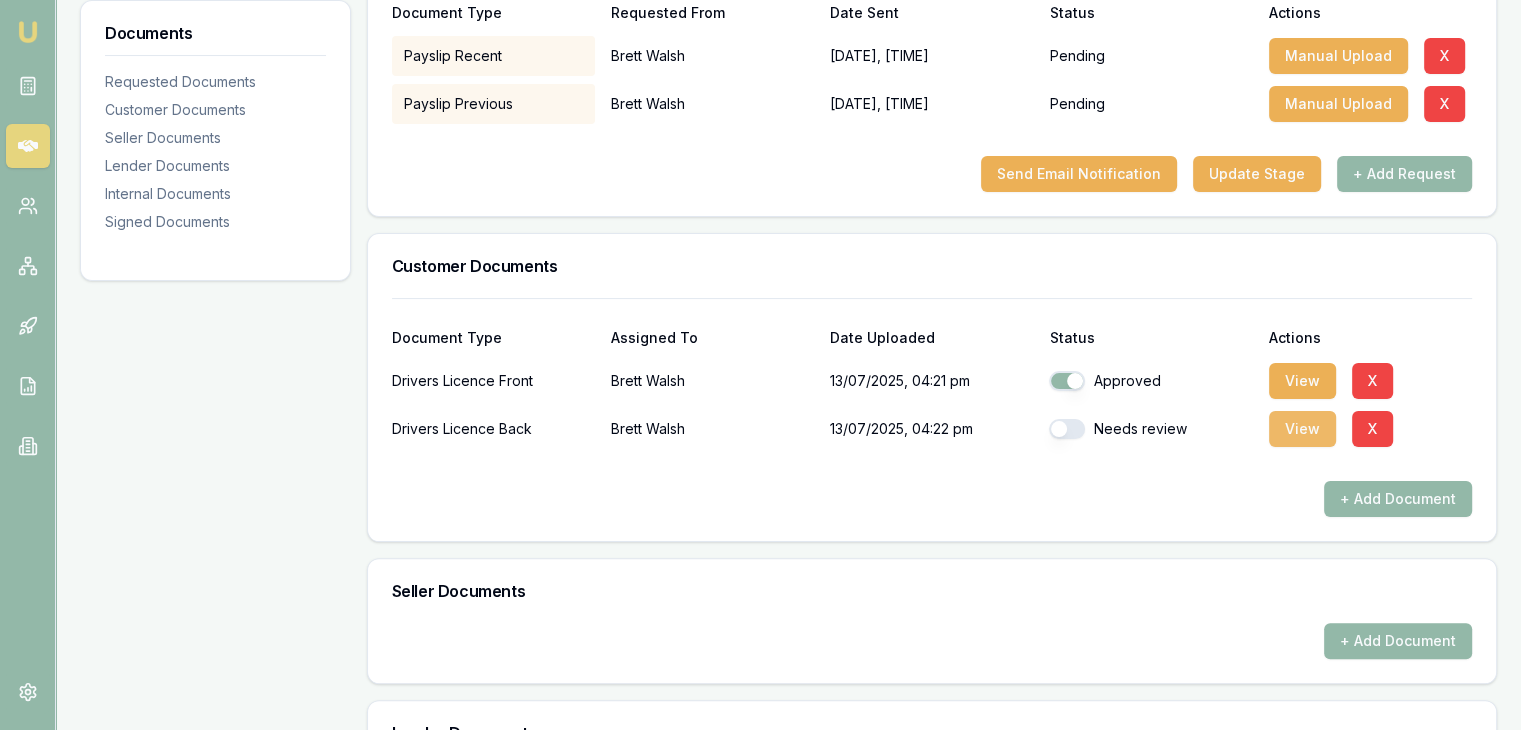 click on "View" at bounding box center [1302, 429] 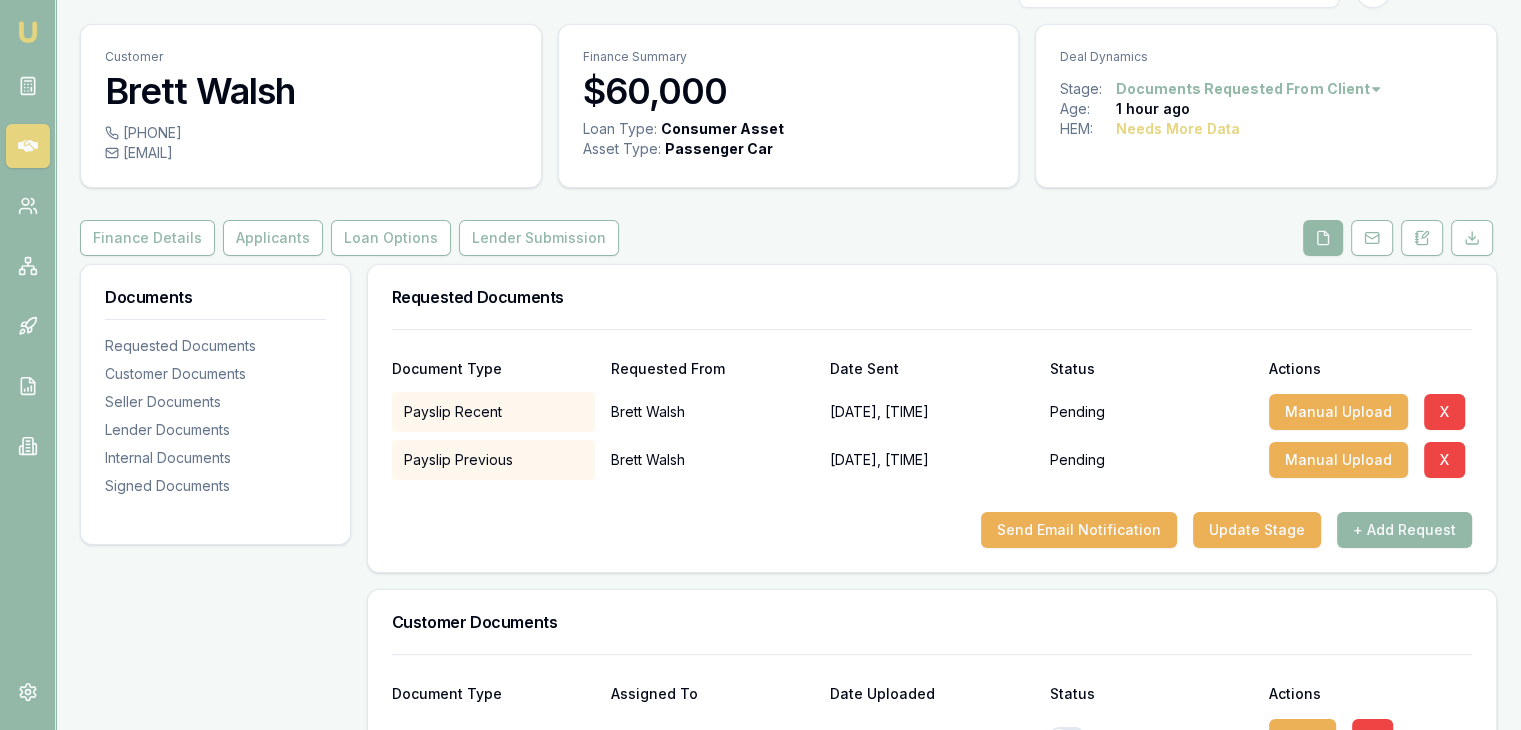 scroll, scrollTop: 0, scrollLeft: 0, axis: both 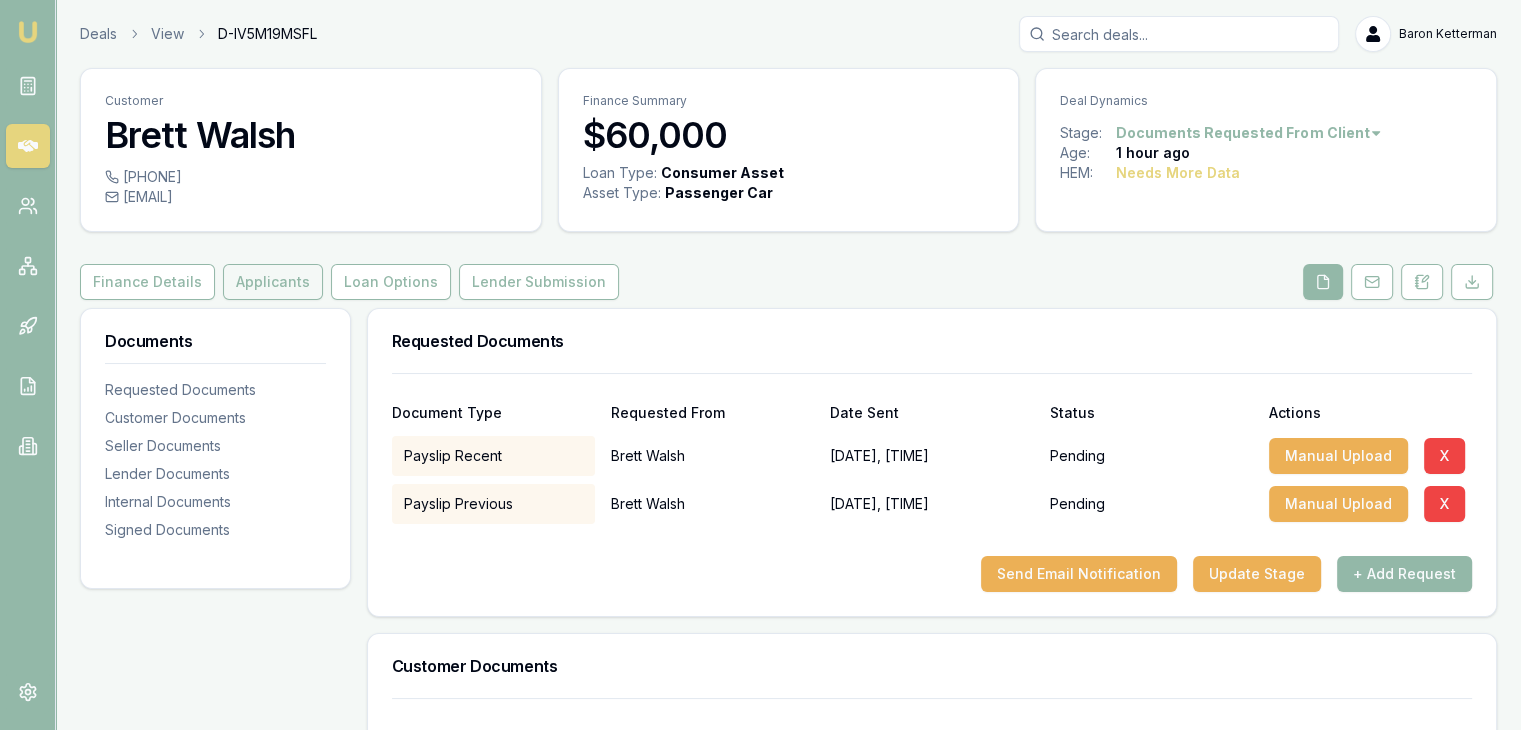 click on "Applicants" at bounding box center [273, 282] 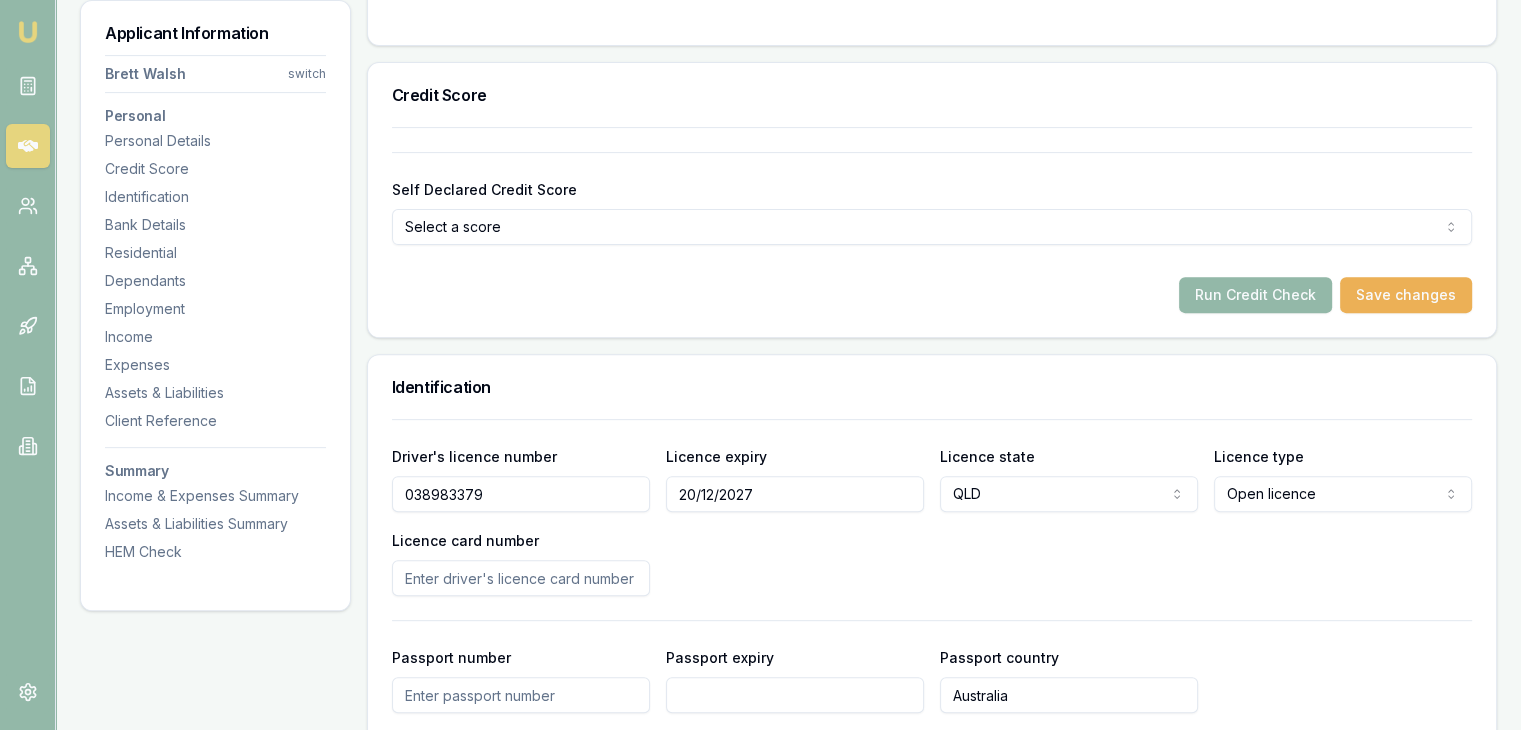 scroll, scrollTop: 800, scrollLeft: 0, axis: vertical 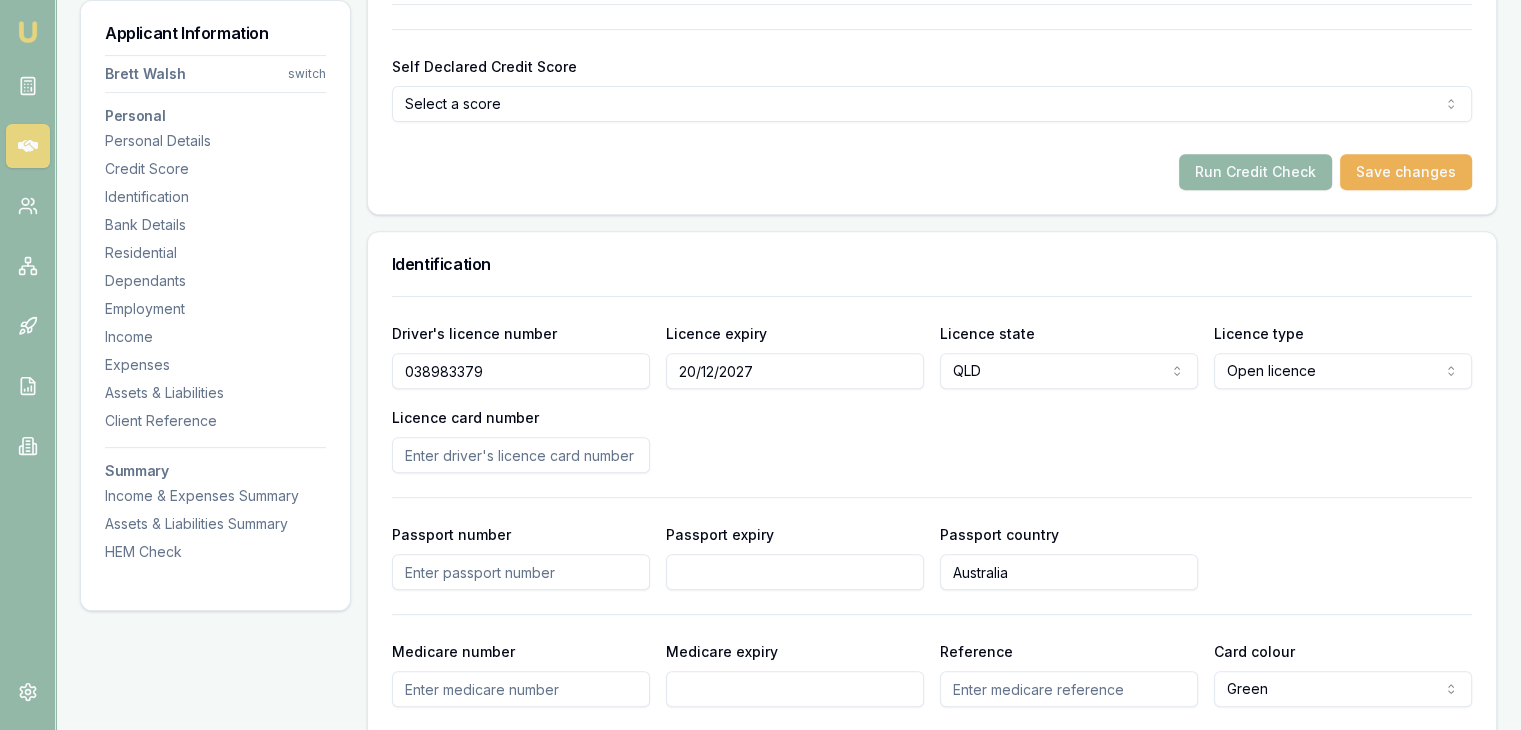 click on "Licence card number" at bounding box center [521, 455] 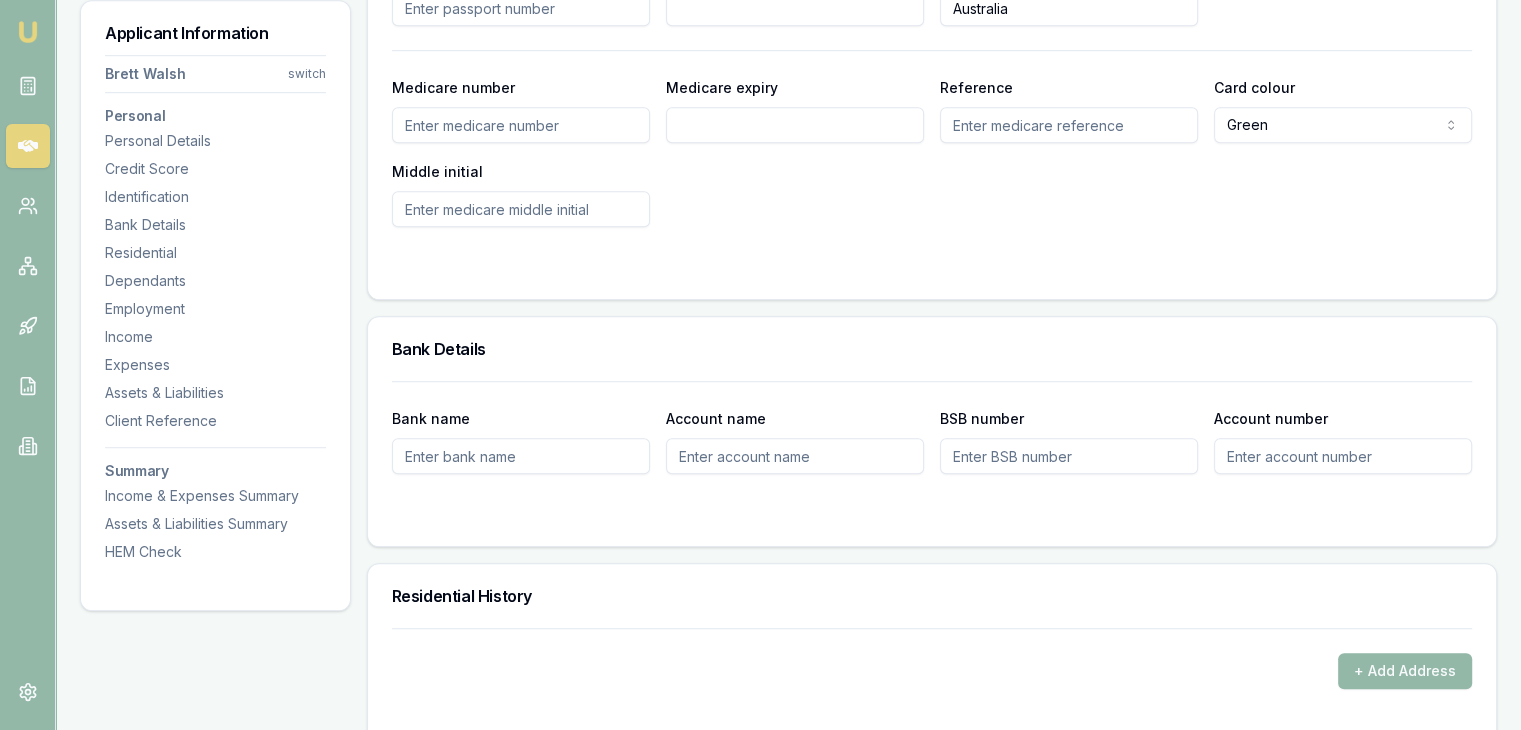 scroll, scrollTop: 1400, scrollLeft: 0, axis: vertical 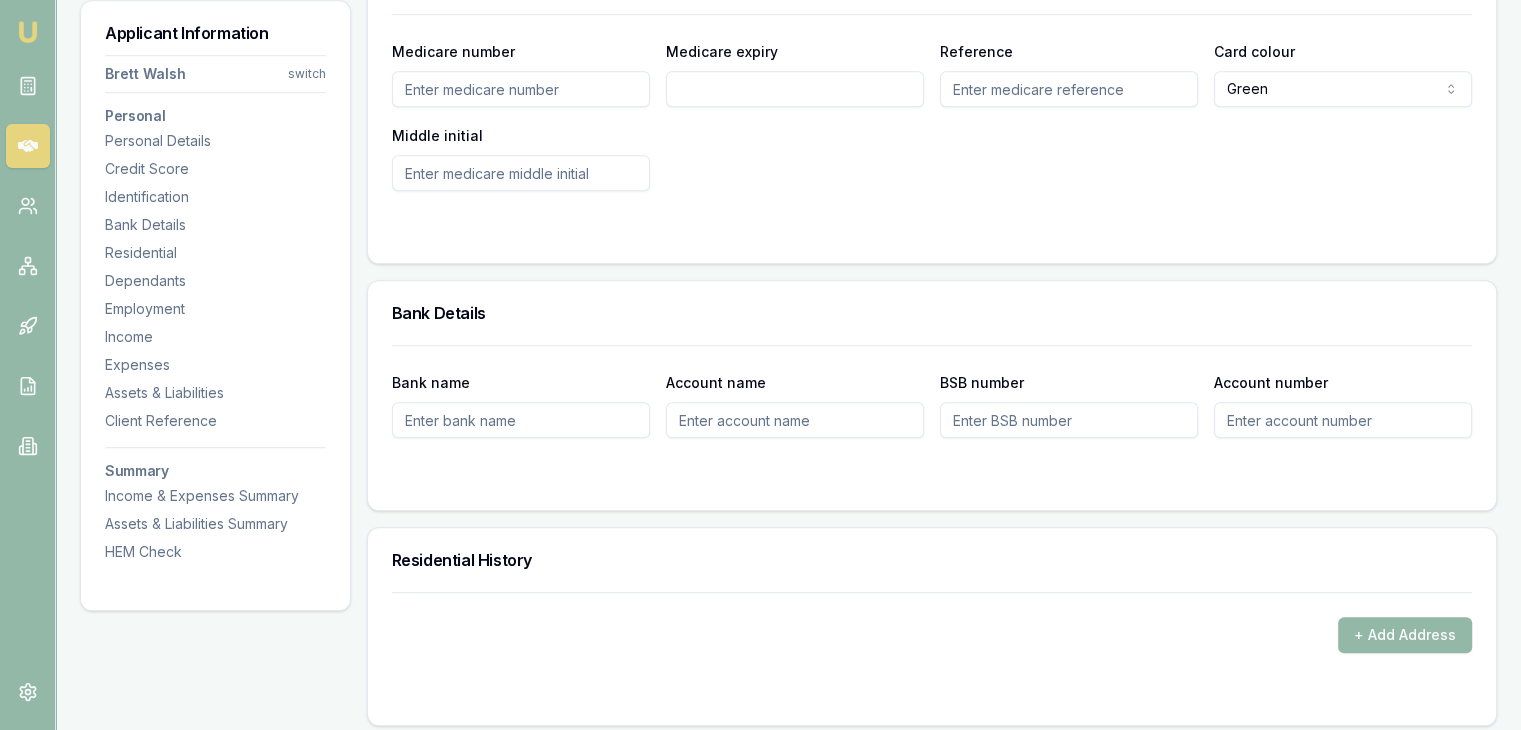 type on "3F5F54BA6E" 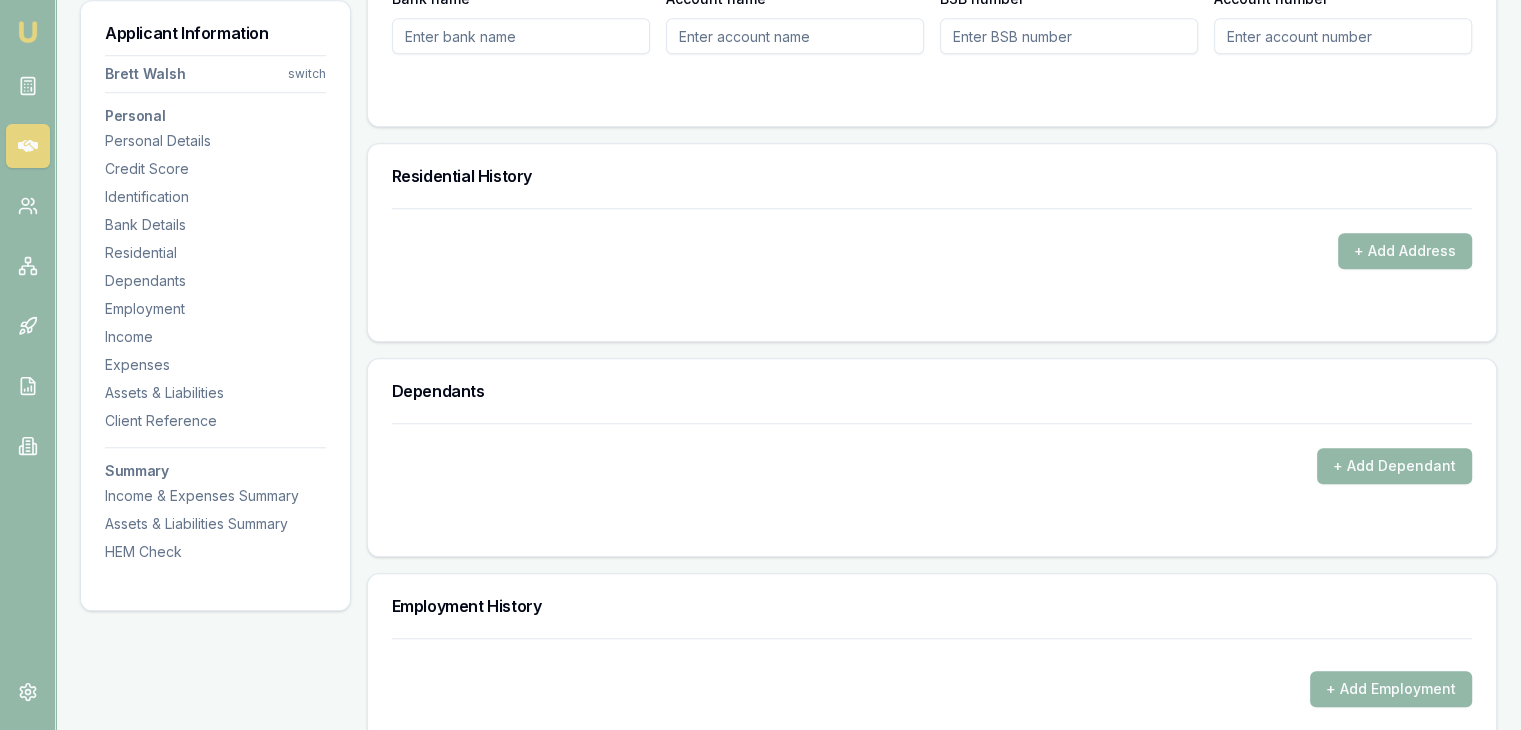 scroll, scrollTop: 1800, scrollLeft: 0, axis: vertical 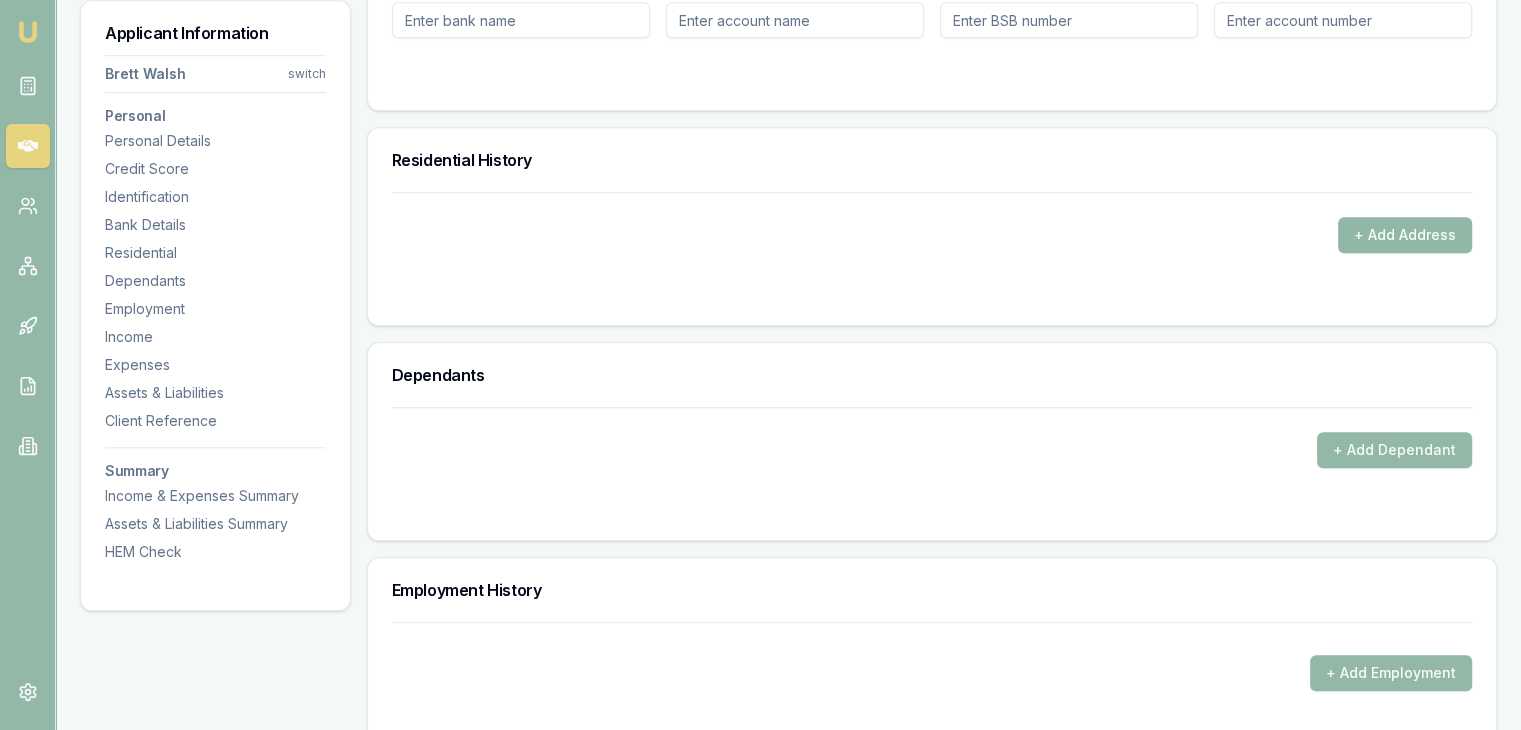 click on "+ Add Address" at bounding box center [1405, 235] 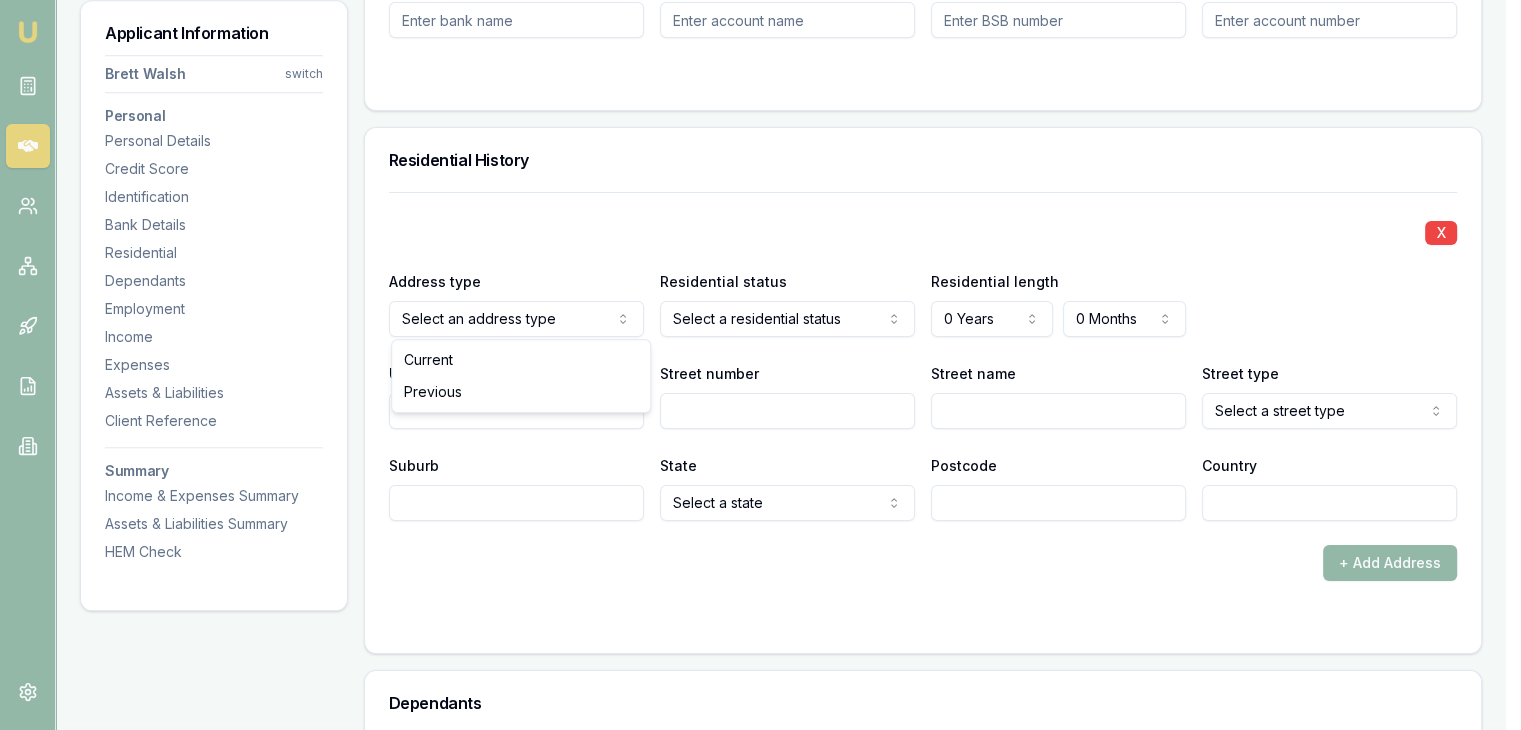 click on "Mr Mr Mrs Miss Ms Dr Prof First name * [FIRST] Middle name Anthony Last name * [LAST] Date of birth 05/05/1976 Gender Male Male Female Other Not disclosed Marital status Single Single Married De facto Separated Divorced Widowed Residency status Australian citizen Australian citizen Permanent resident Temporary resident Visa holder Email [EMAIL] Phone [PHONE] Applicant" at bounding box center [760, -1435] 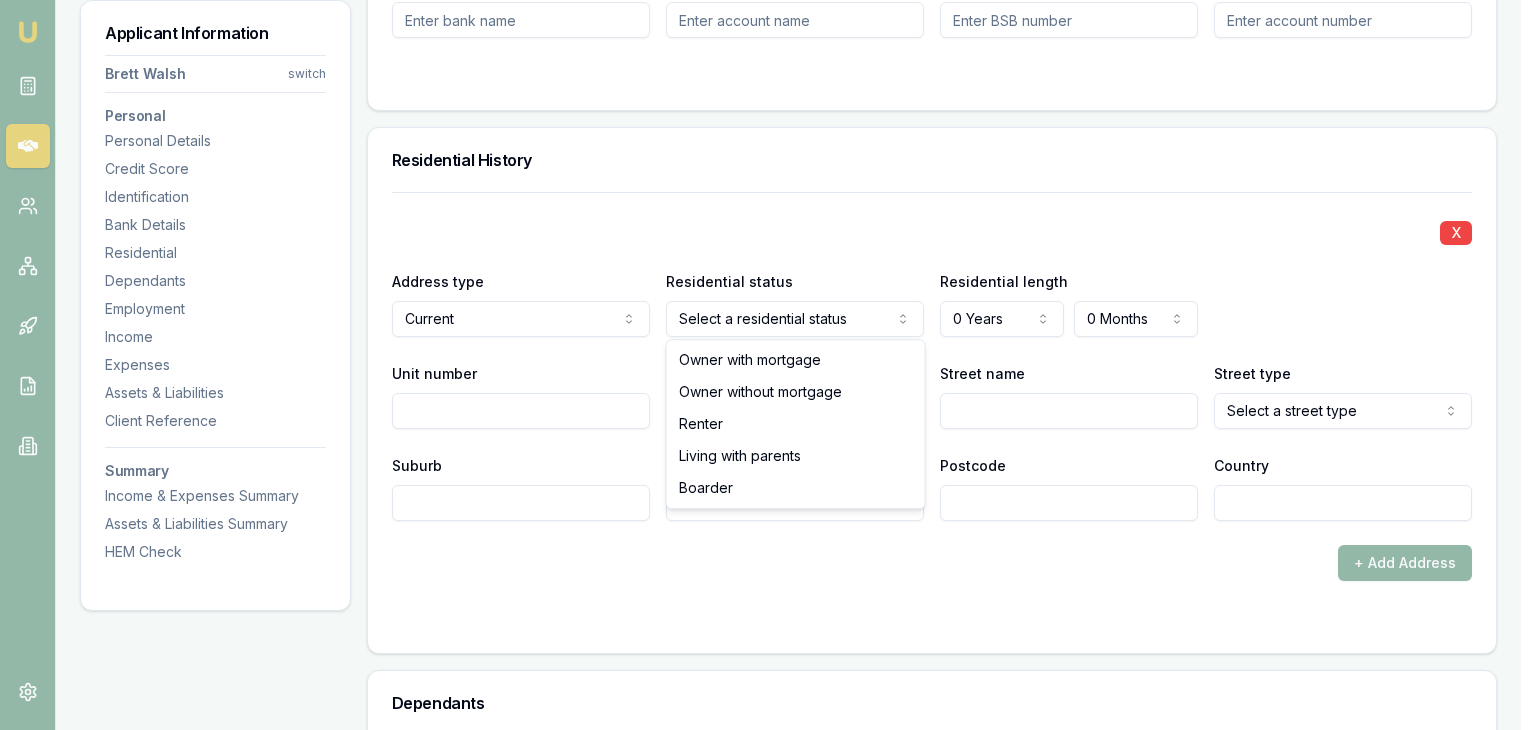 click on "Mr Mr Mrs Miss Ms Dr Prof First name * [FIRST] Middle name Anthony Last name * [LAST] Date of birth 05/05/1976 Gender Male Male Female Other Not disclosed Marital status Single Single Married De facto Separated Divorced Widowed Residency status Australian citizen Australian citizen Permanent resident Temporary resident Visa holder Email [EMAIL] Phone [PHONE] Applicant" at bounding box center (768, -1435) 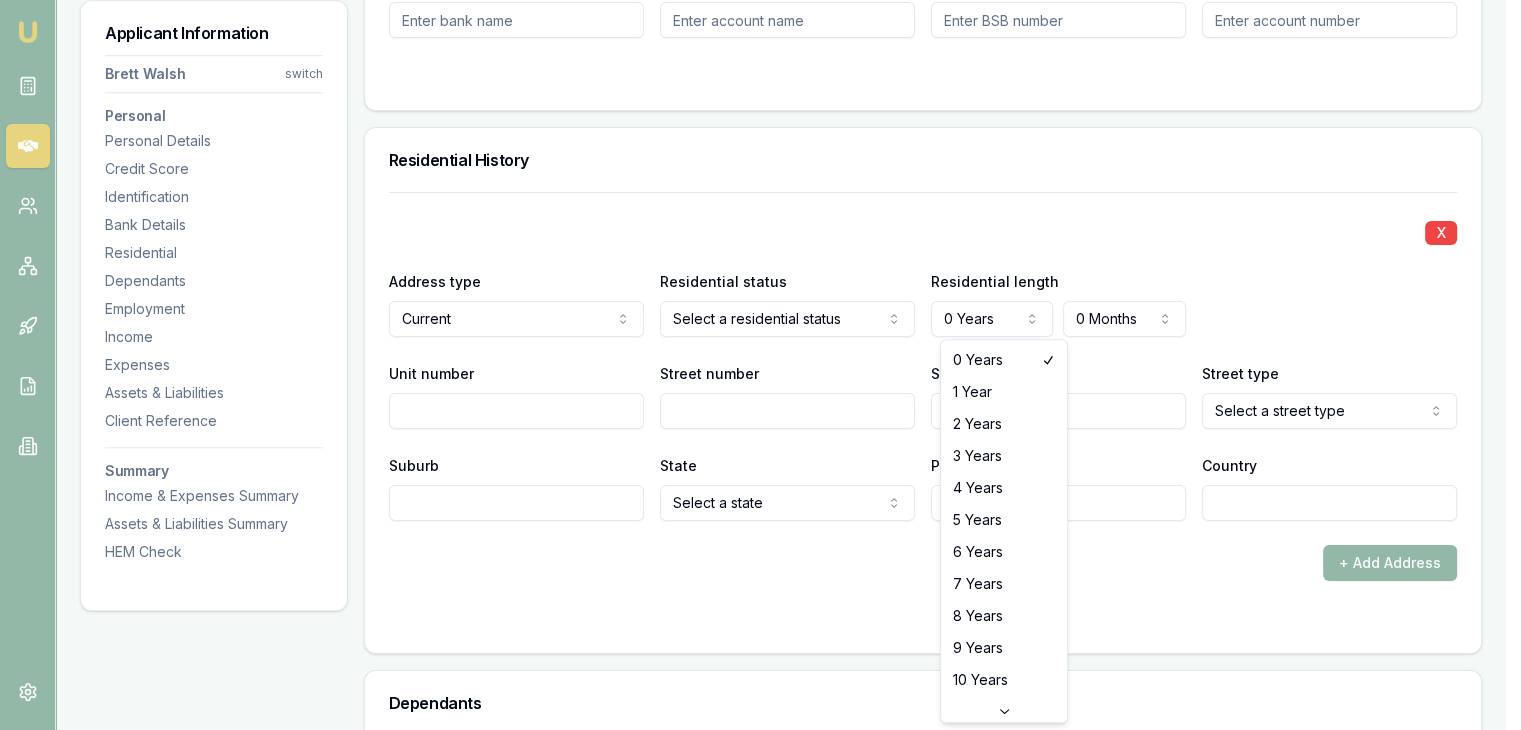 click on "Mr Mr Mrs Miss Ms Dr Prof First name * [FIRST] Middle name Anthony Last name * [LAST] Date of birth 05/05/1976 Gender Male Male Female Other Not disclosed Marital status Single Single Married De facto Separated Divorced Widowed Residency status Australian citizen Australian citizen Permanent resident Temporary resident Visa holder Email [EMAIL] Phone [PHONE] Applicant" at bounding box center (760, -1435) 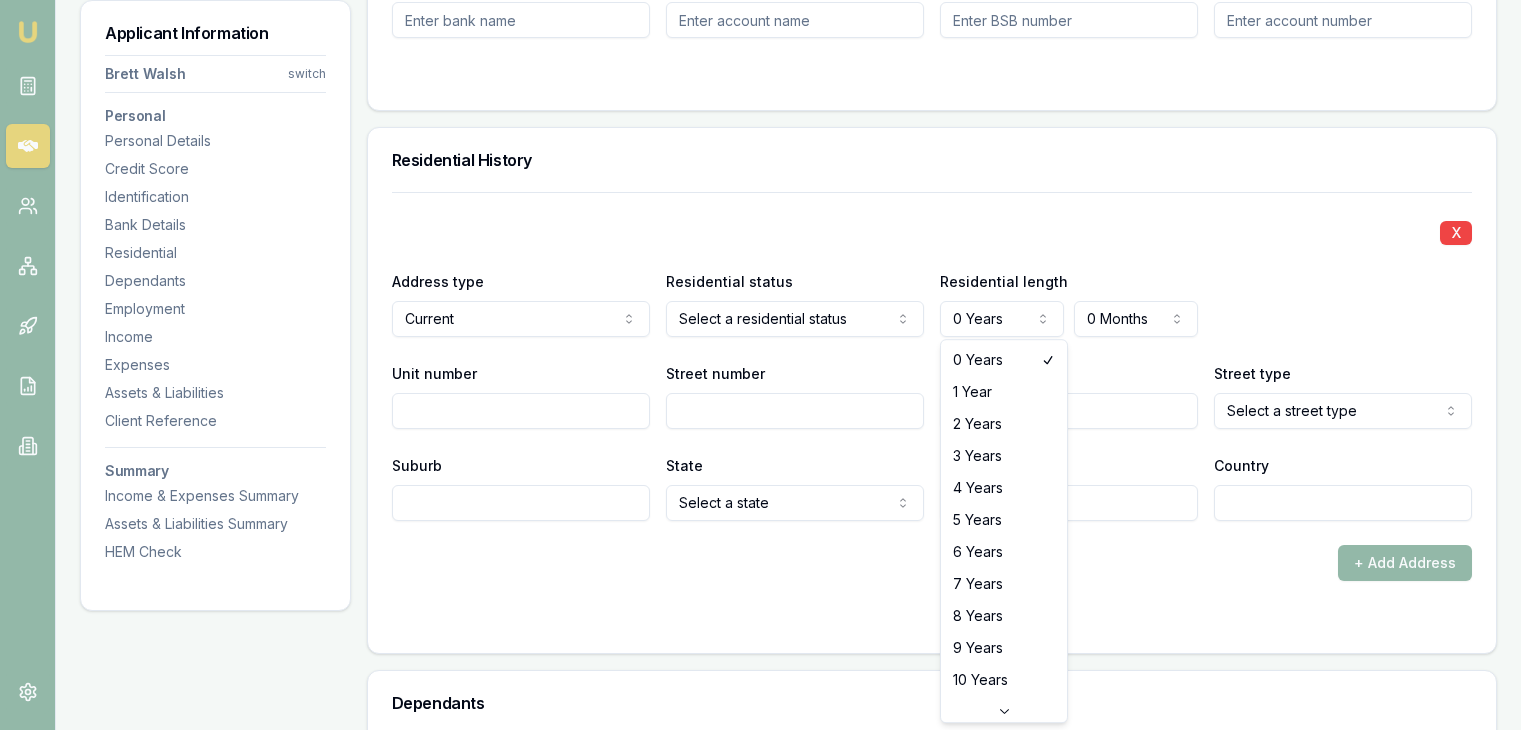 select on "5" 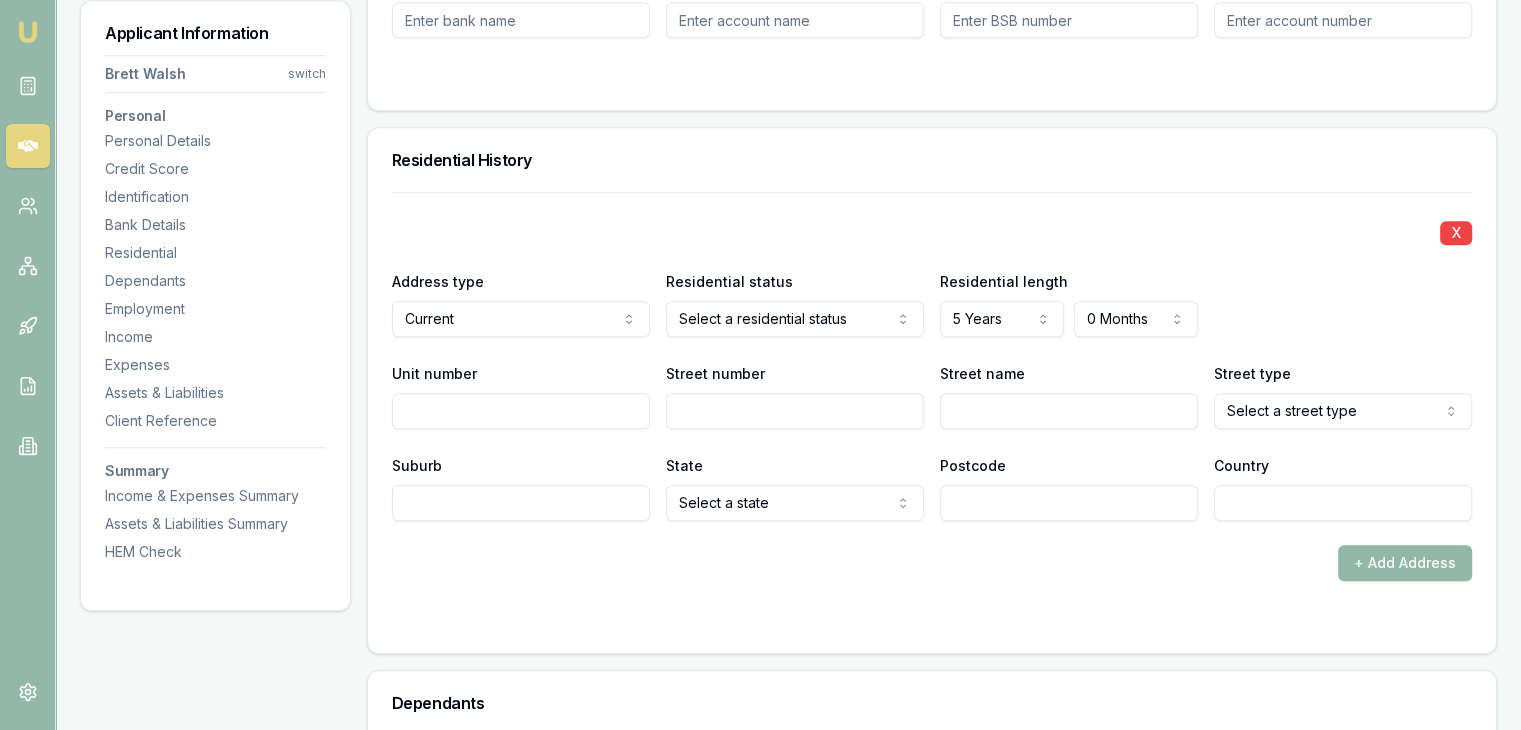 click on "Mr Mr Mrs Miss Ms Dr Prof First name * [FIRST] Middle name Anthony Last name * [LAST] Date of birth 05/05/1976 Gender Male Male Female Other Not disclosed Marital status Single Single Married De facto Separated Divorced Widowed Residency status Australian citizen Australian citizen Permanent resident Temporary resident Visa holder Email [EMAIL] Phone [PHONE] Applicant" at bounding box center [760, -1435] 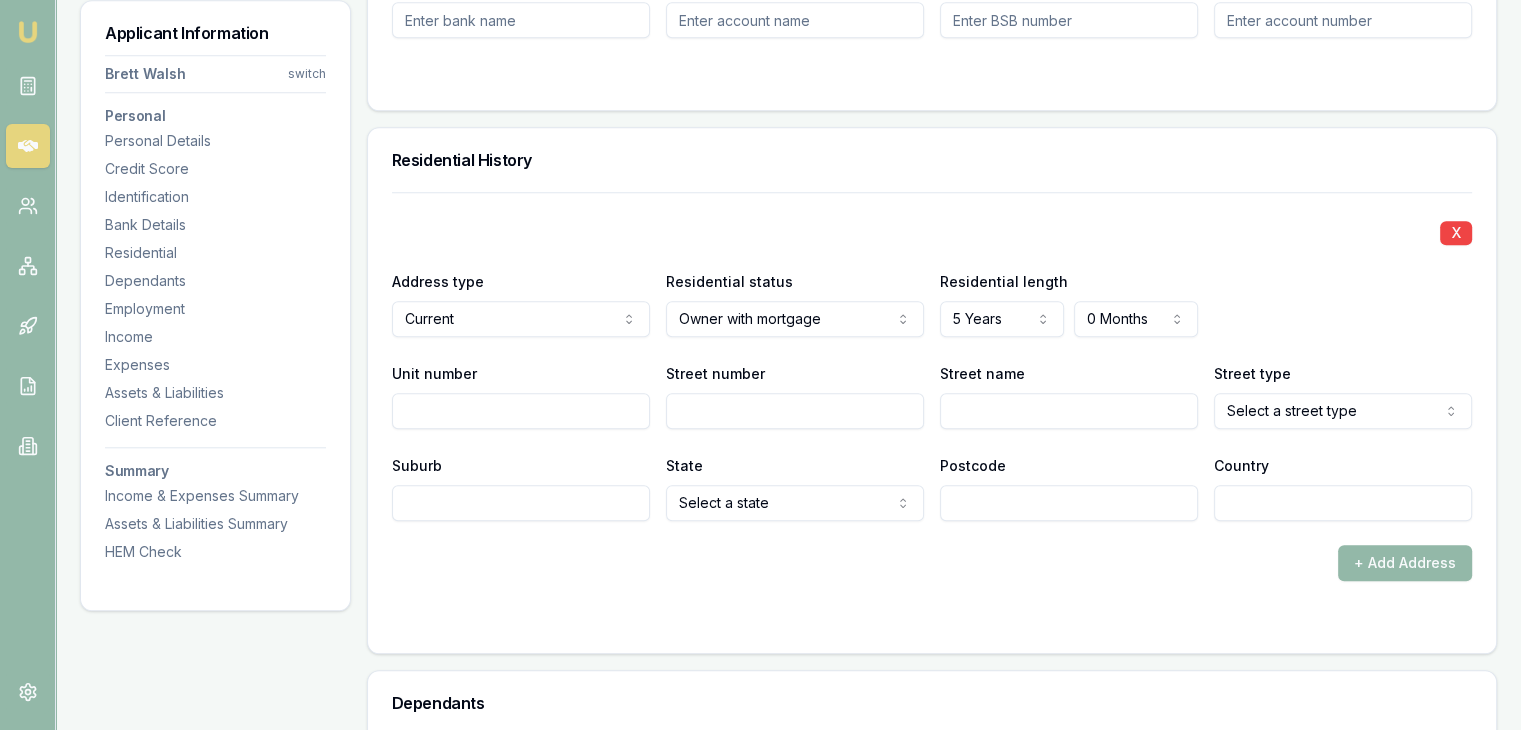 click on "Unit number" at bounding box center (521, 411) 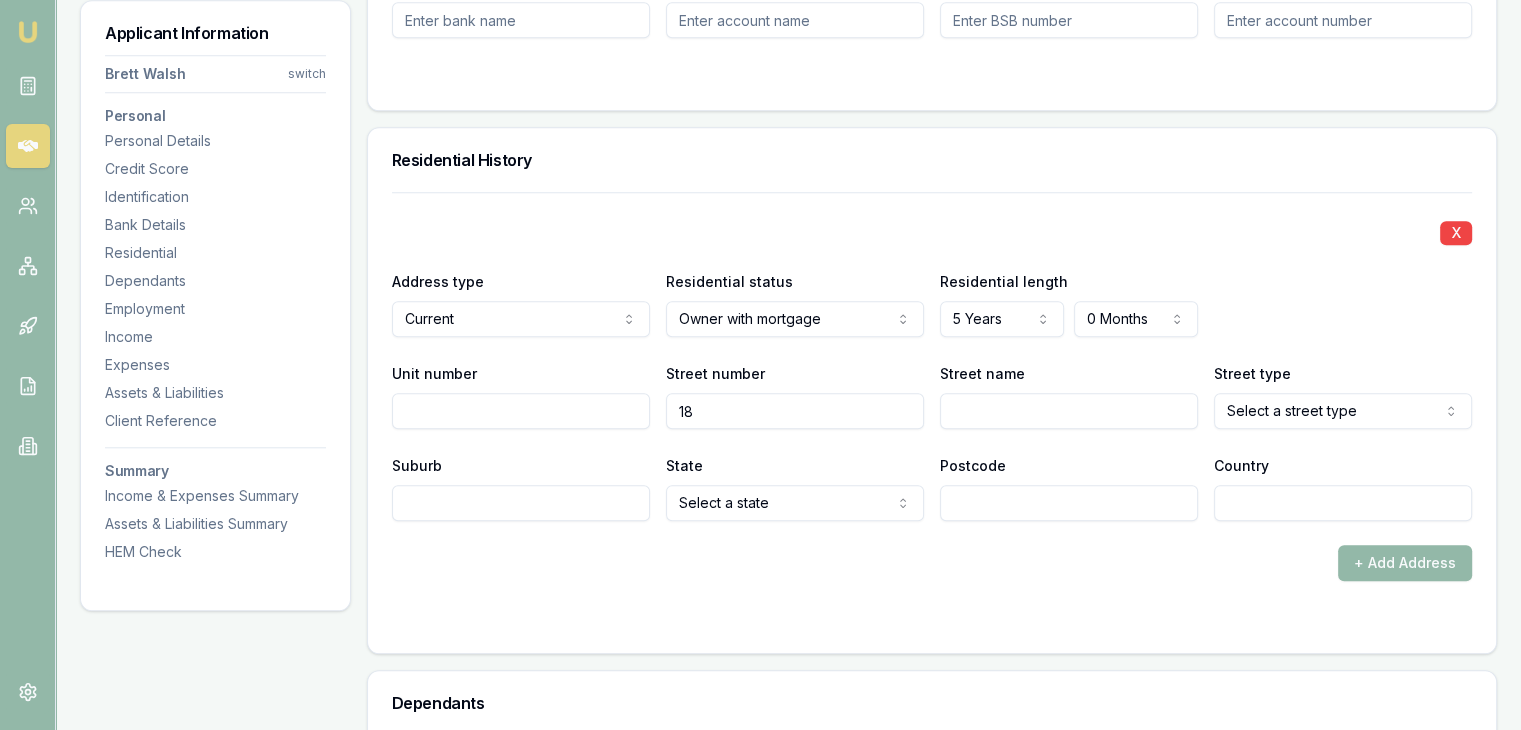 type on "18" 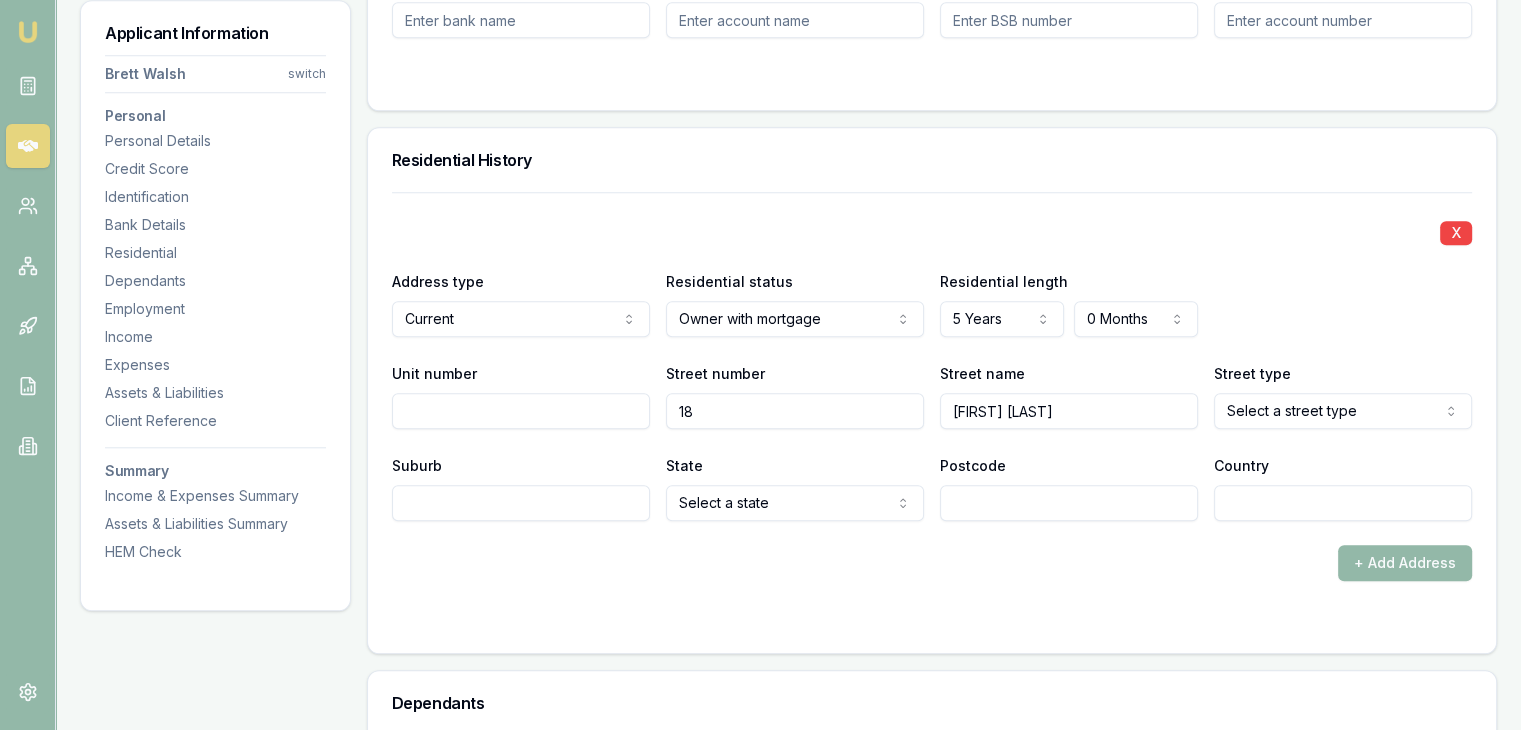 type on "[FIRST] [LAST]" 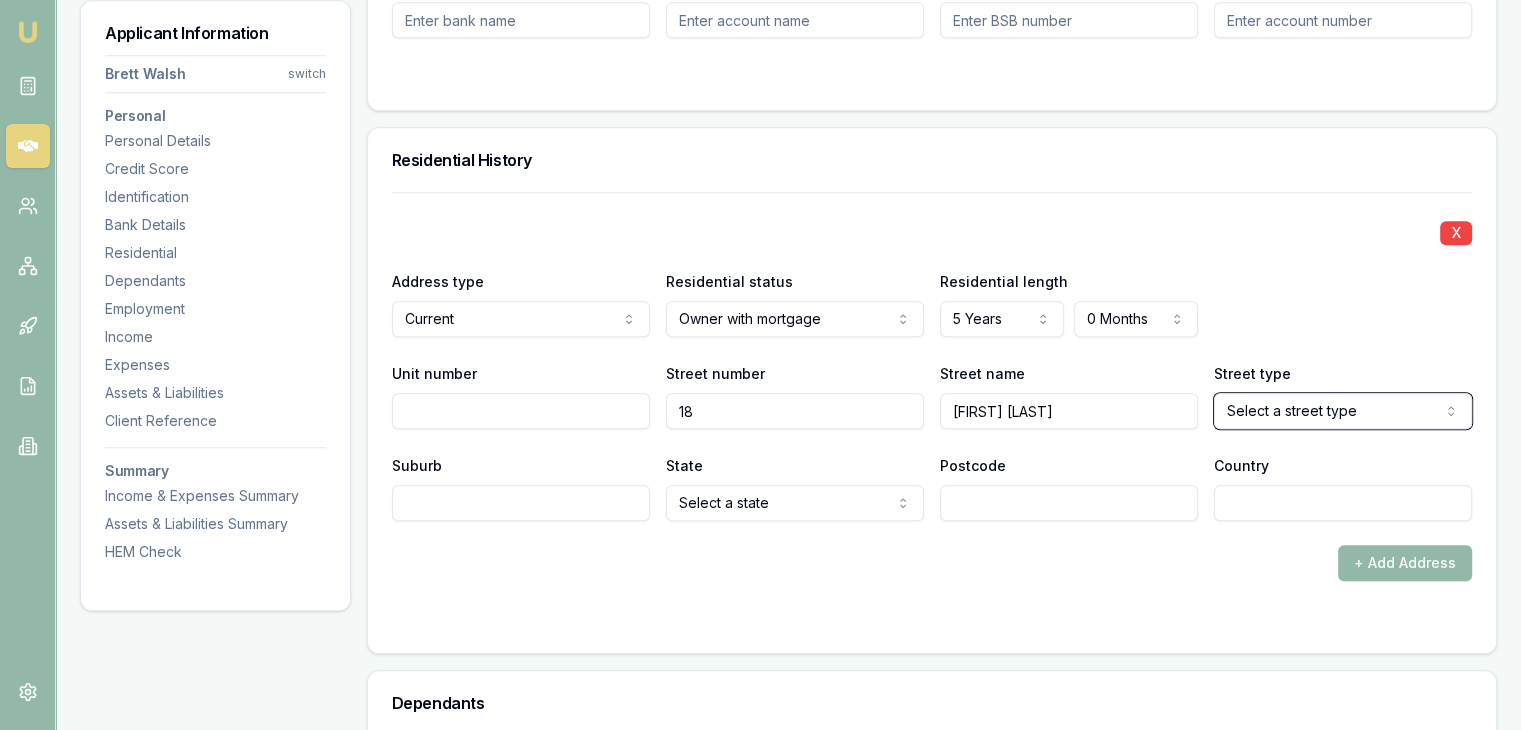 type 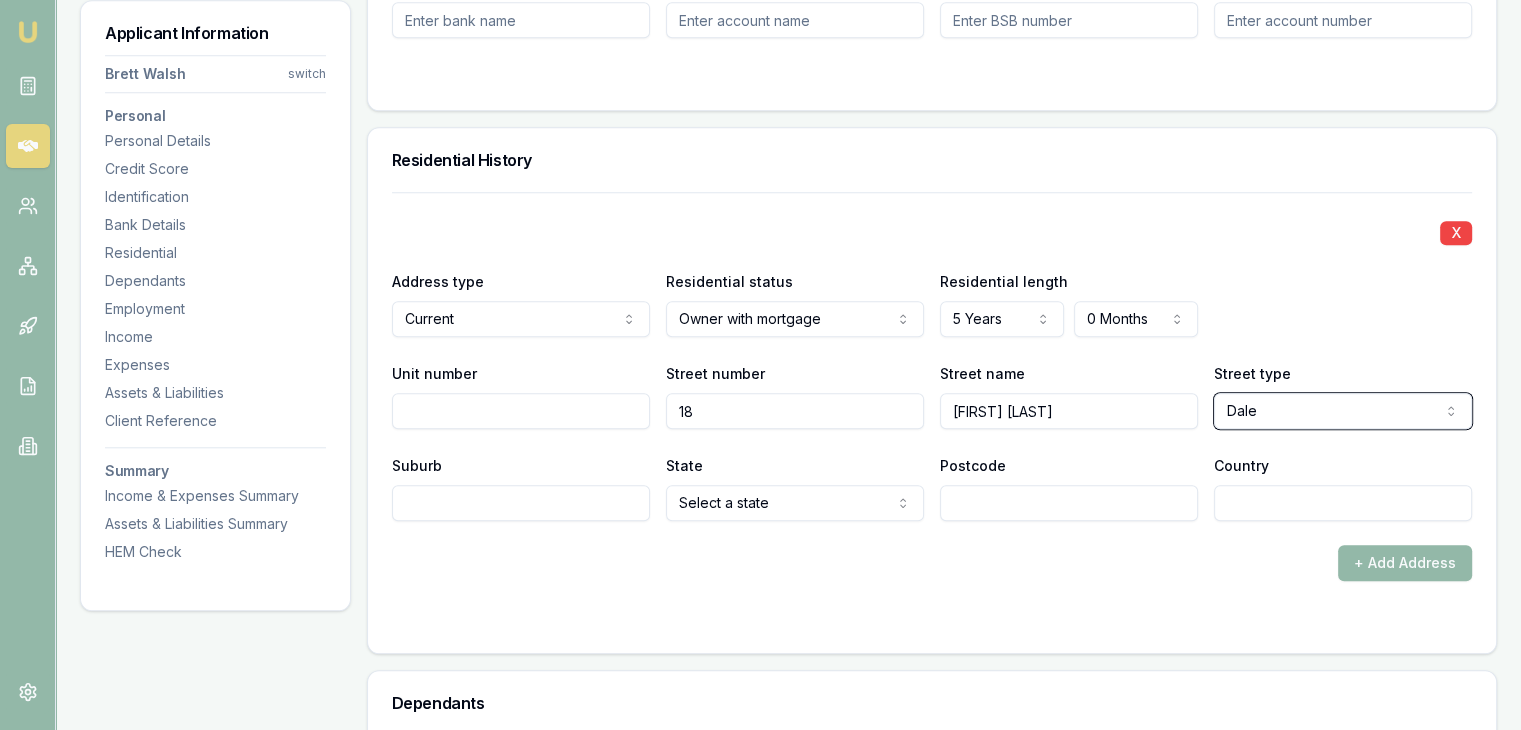 select on "Drive" 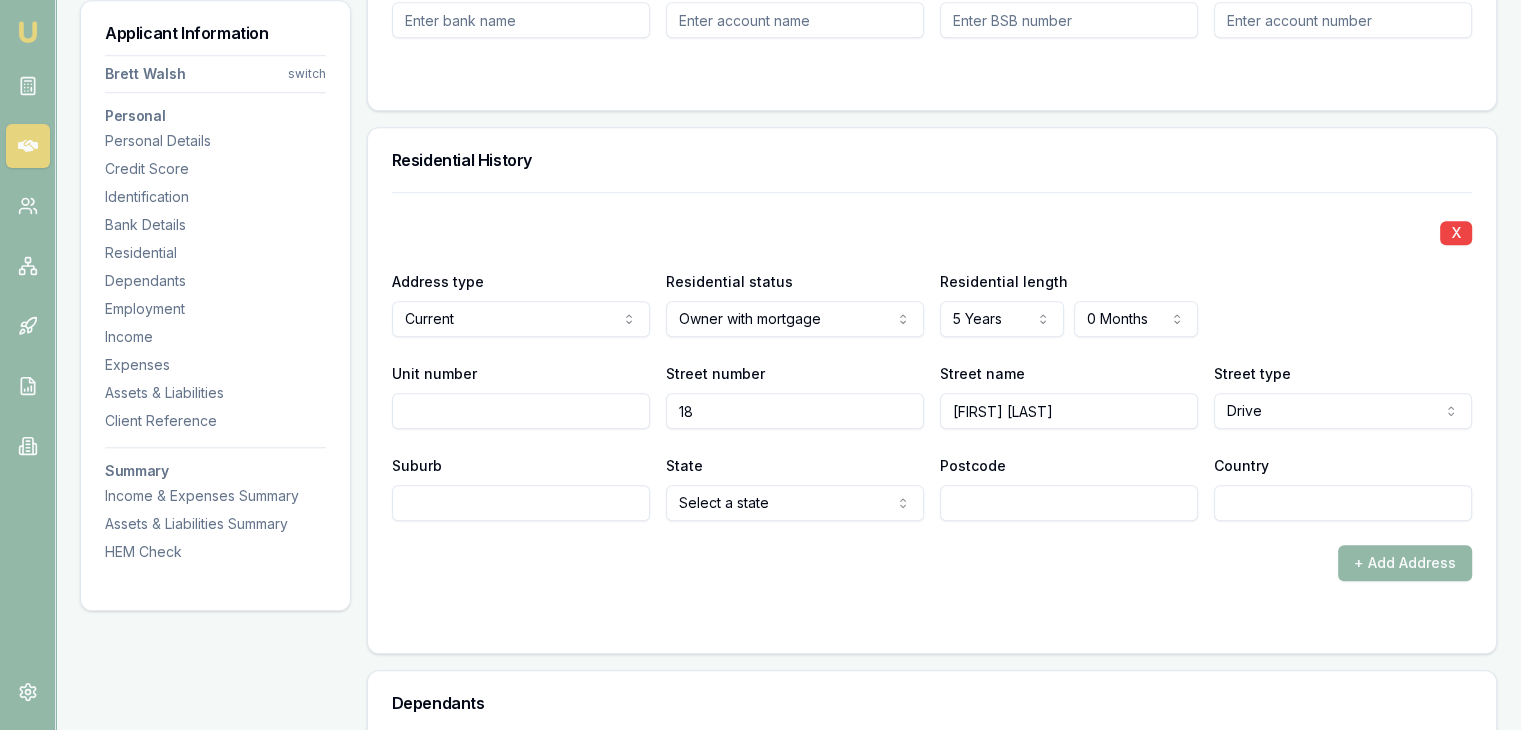 click on "[FIRST] [LAST]" at bounding box center [1069, 411] 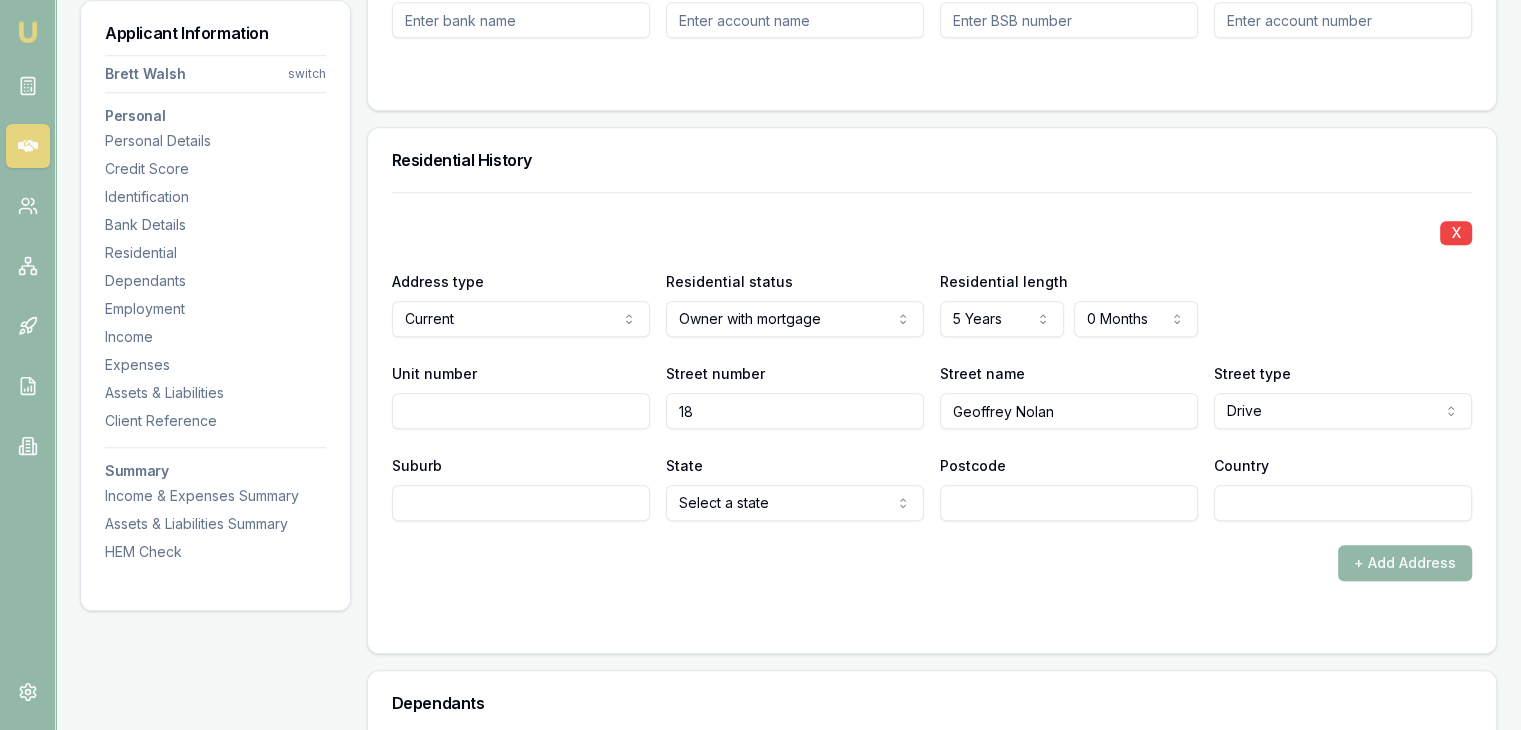 type on "Geoffrey Nolan" 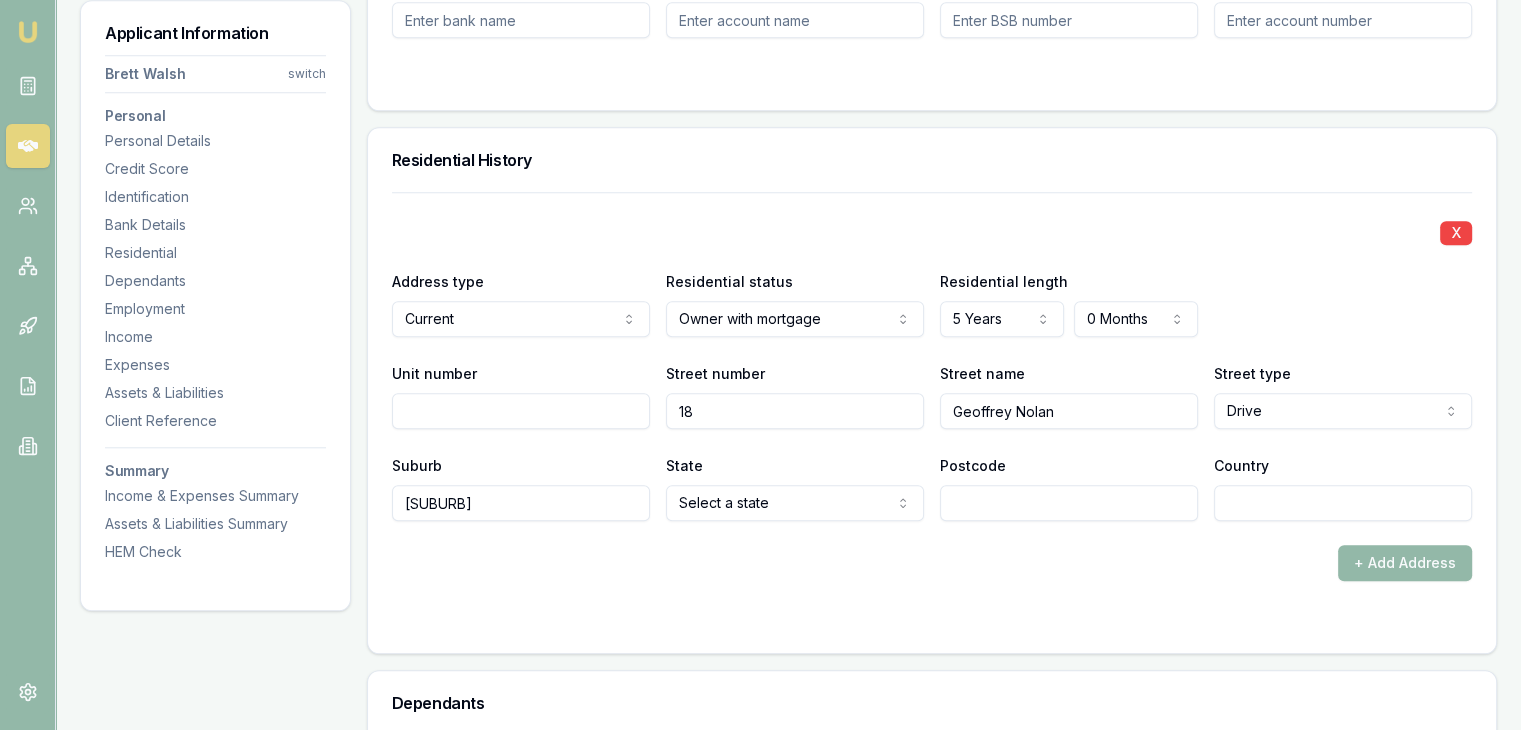 type on "[SUBURB]" 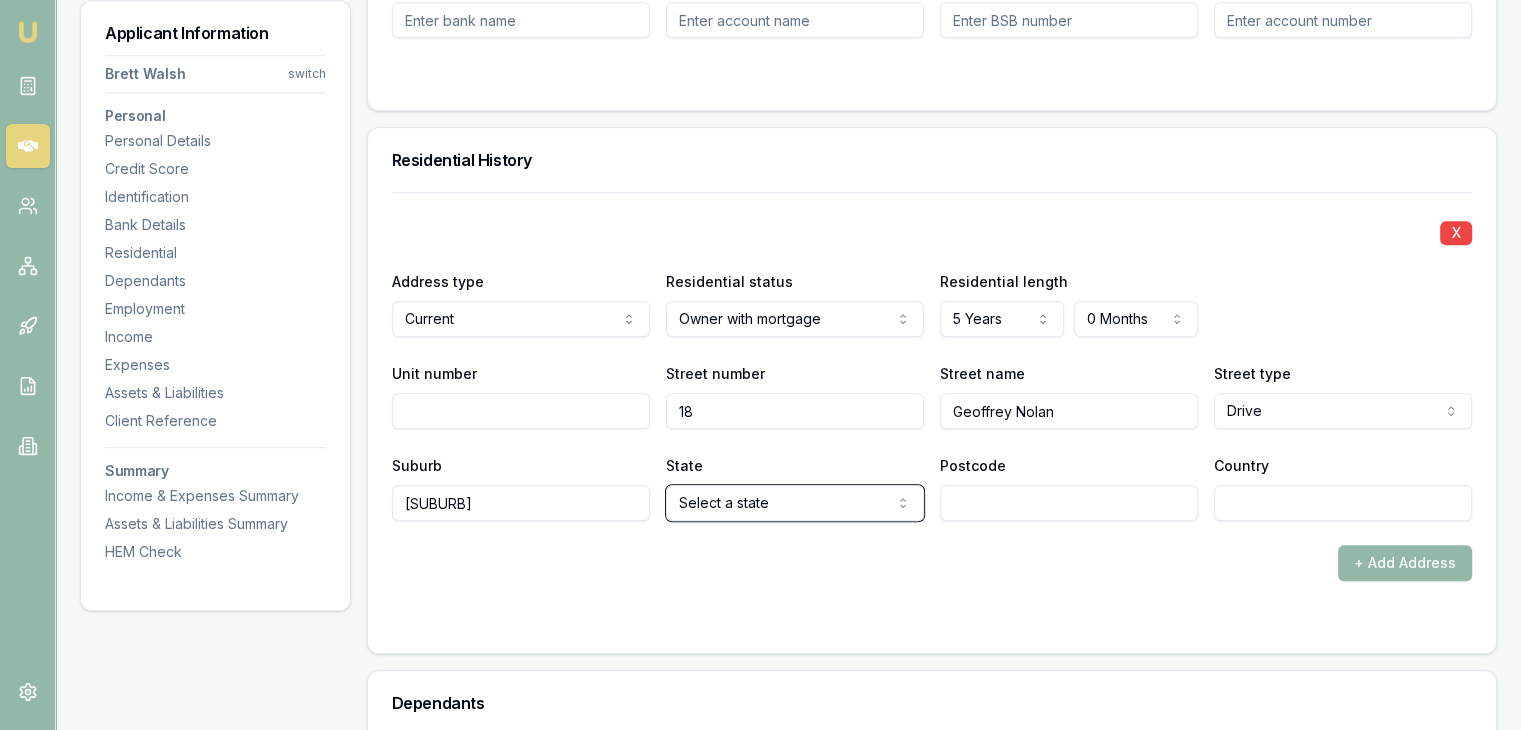 type 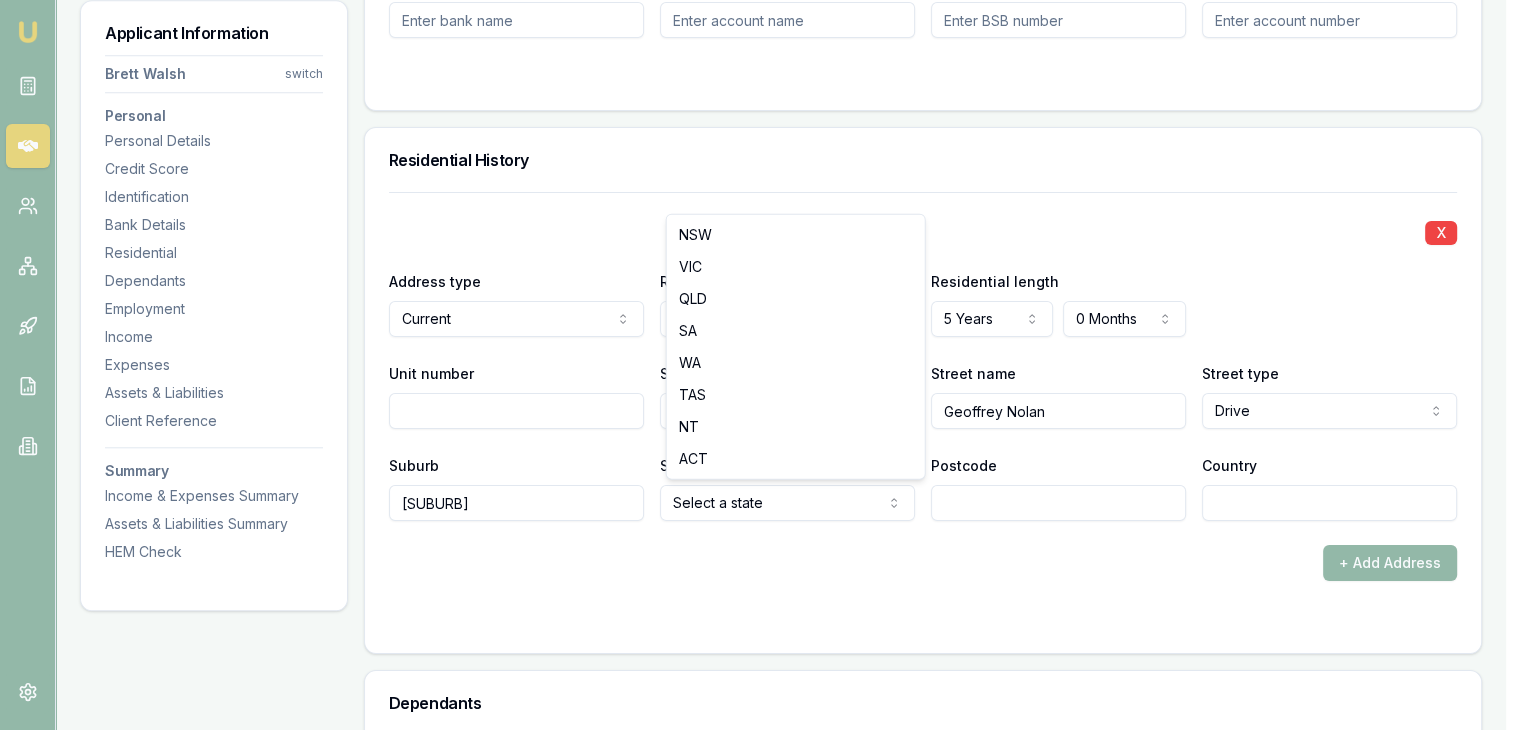 click on "Mr Mr Mrs Miss Ms Dr Prof First name * [FIRST] Middle name Anthony Last name * [LAST] Date of birth 05/05/1976 Gender Male Male Female Other Not disclosed Marital status Single Single Married De facto Separated Divorced Widowed Residency status Australian citizen Australian citizen Permanent resident Temporary resident Visa holder Email [EMAIL] Phone [PHONE] Applicant" at bounding box center [760, -1435] 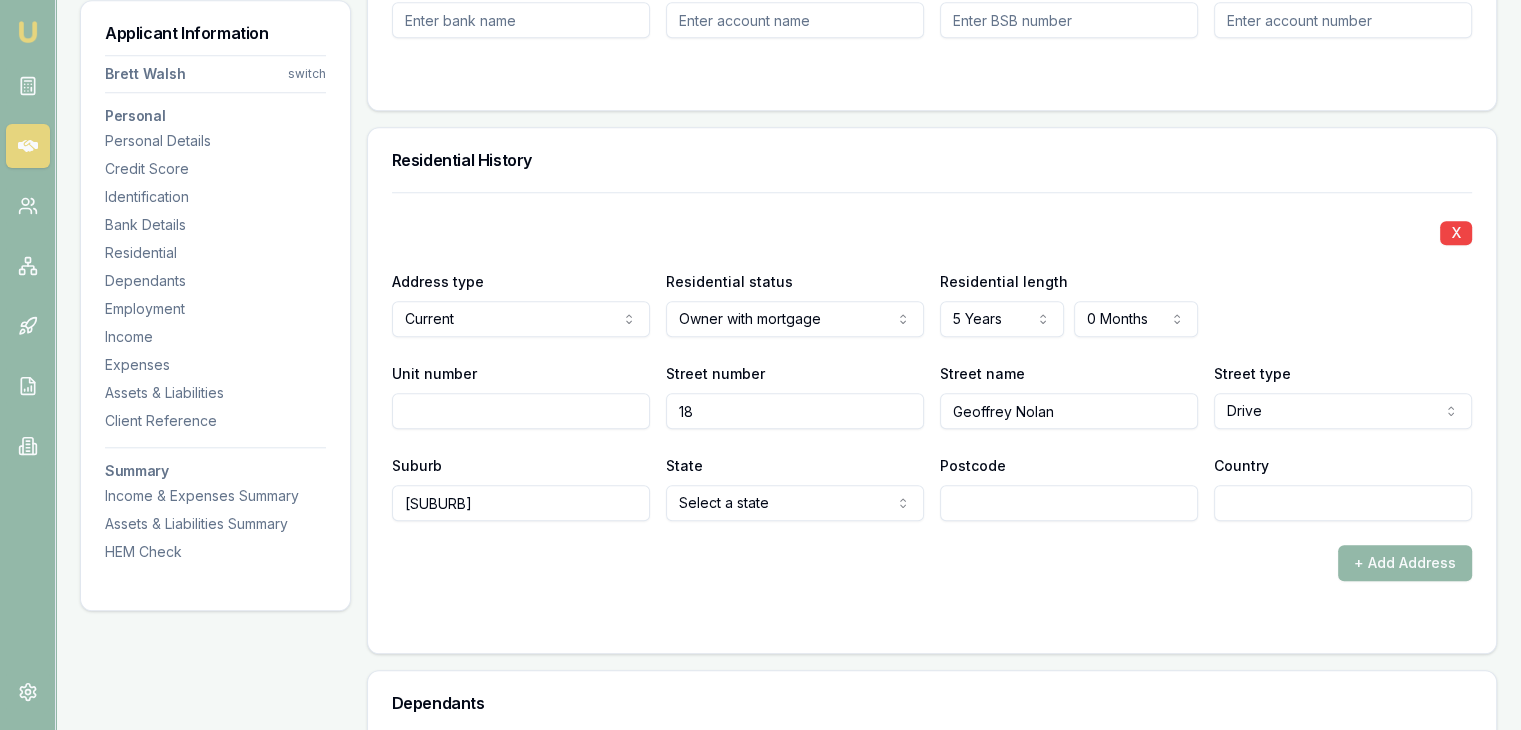 click on "Postcode" at bounding box center (1069, 503) 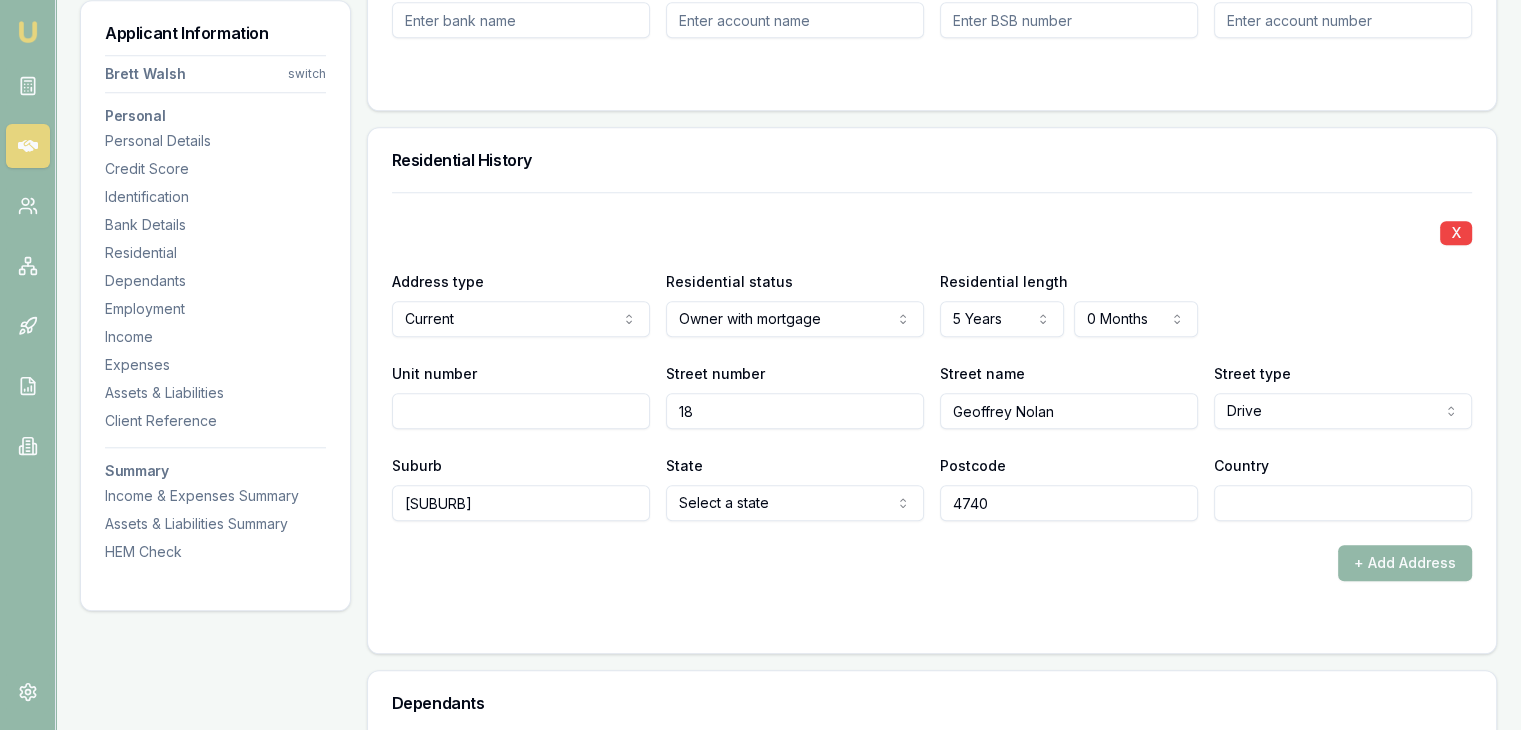 type on "4740" 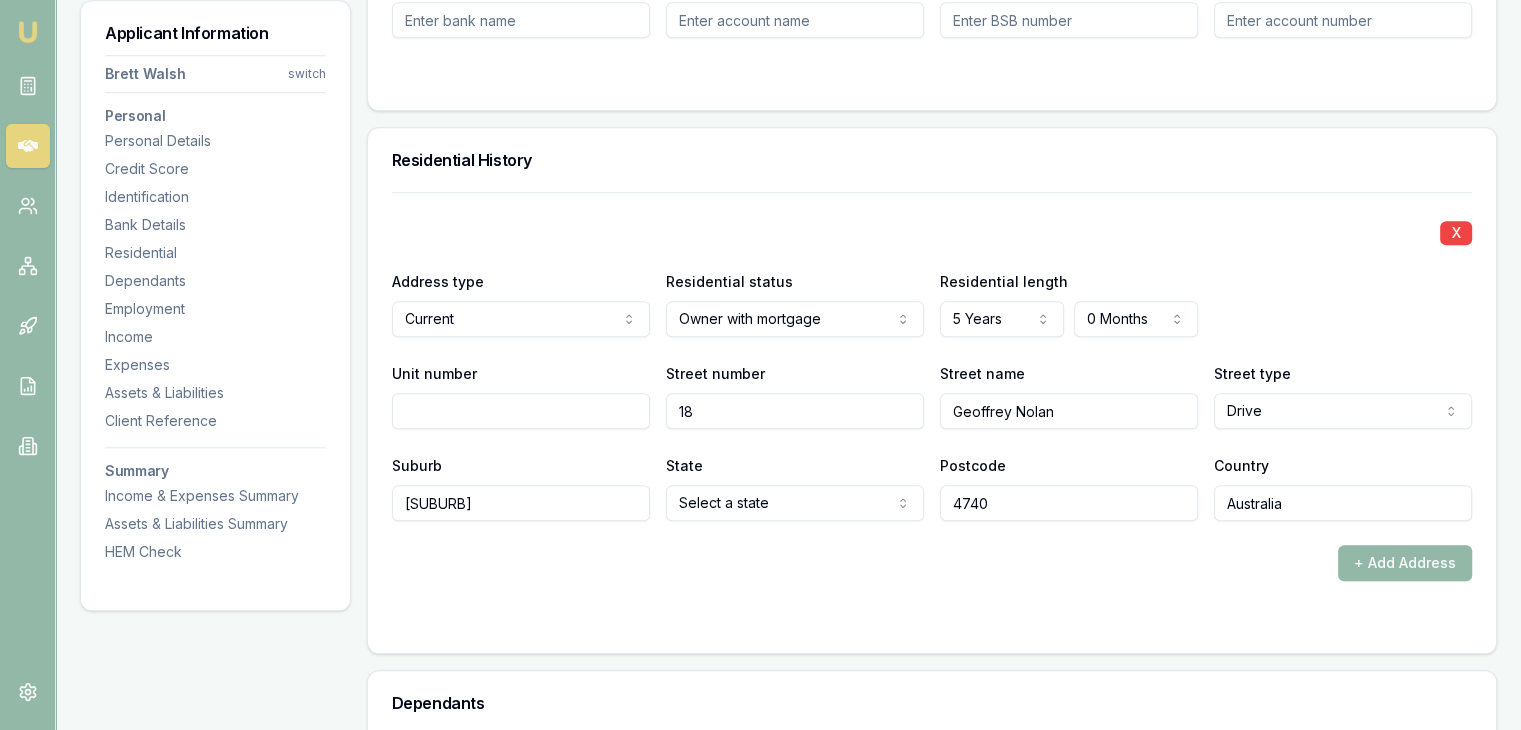 type on "Australia" 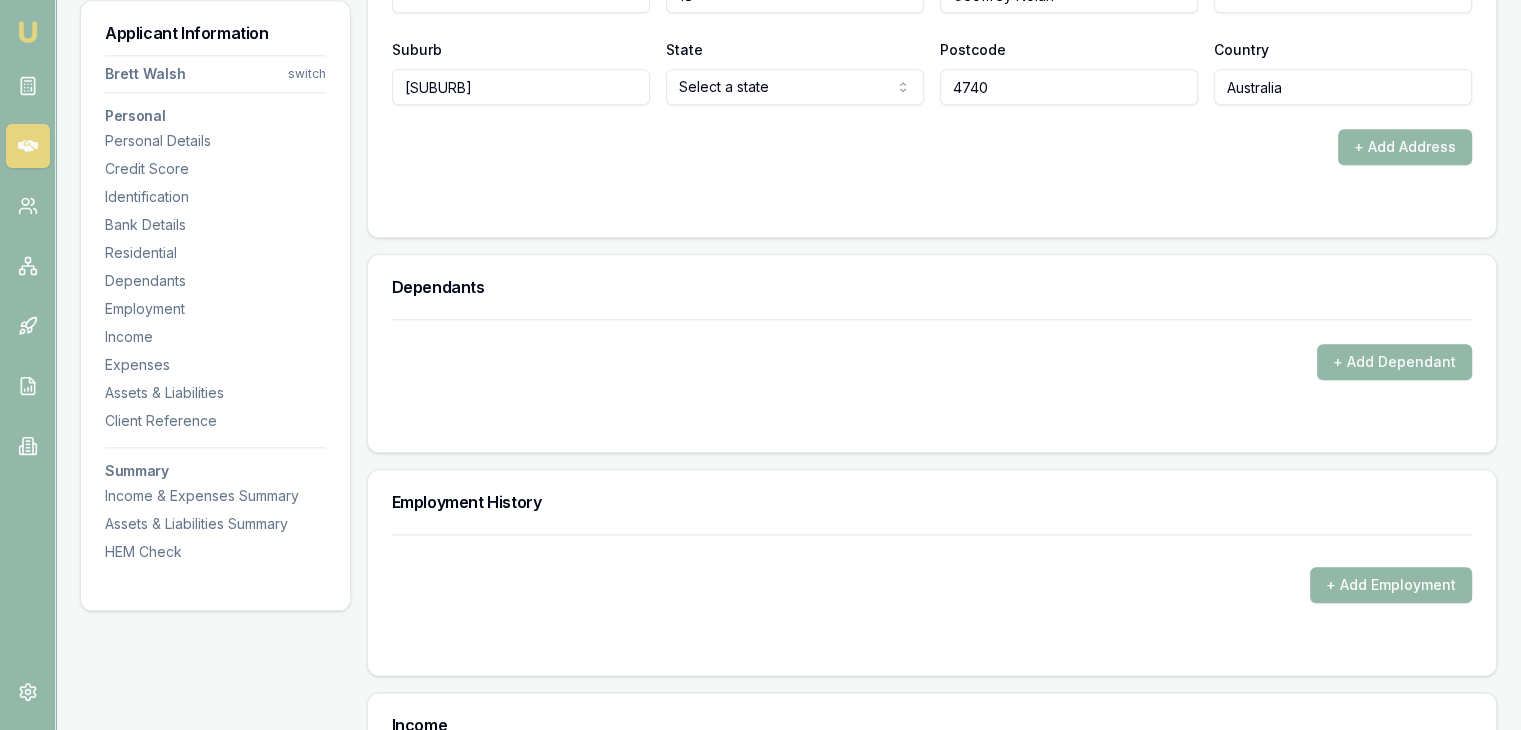 scroll, scrollTop: 2300, scrollLeft: 0, axis: vertical 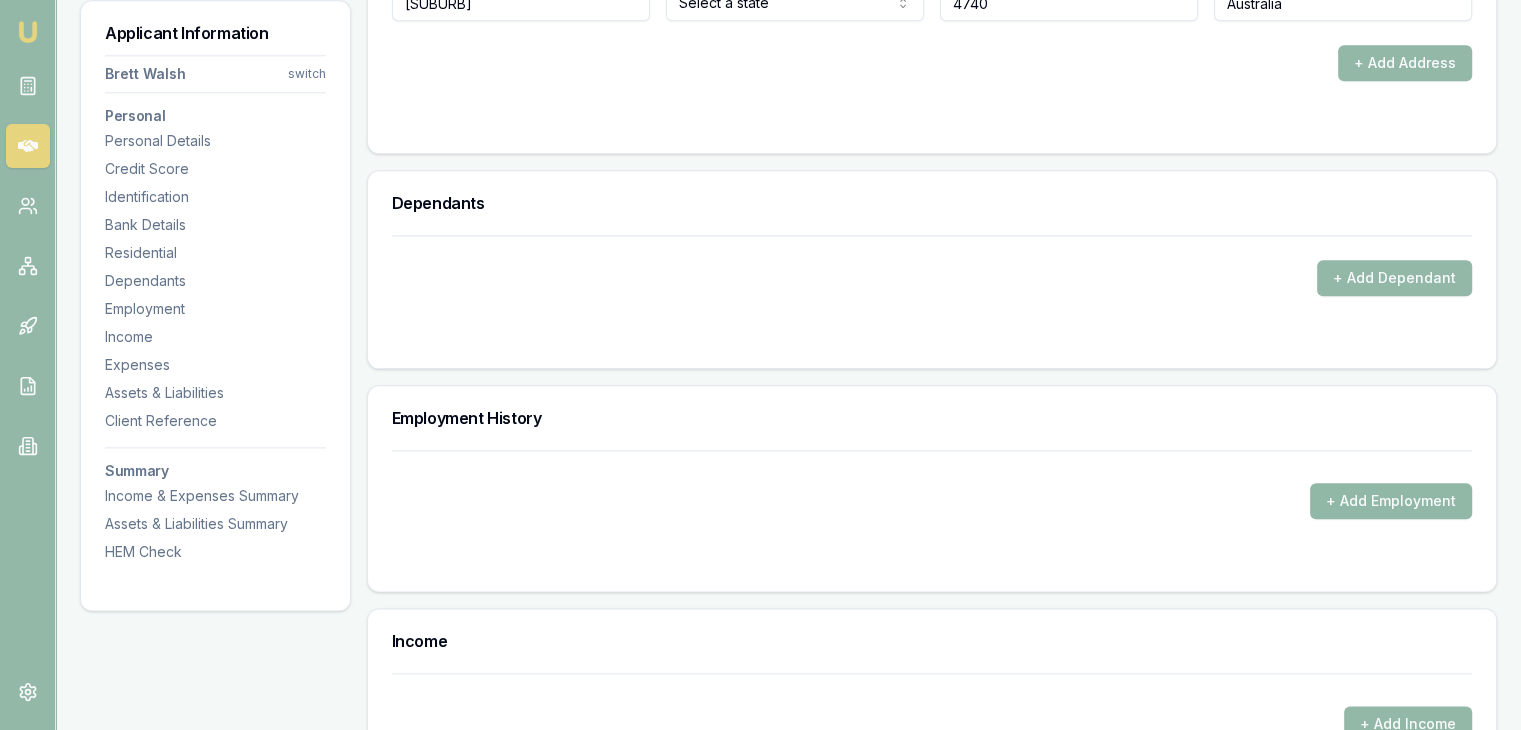 click on "+ Add Employment" at bounding box center [1391, 501] 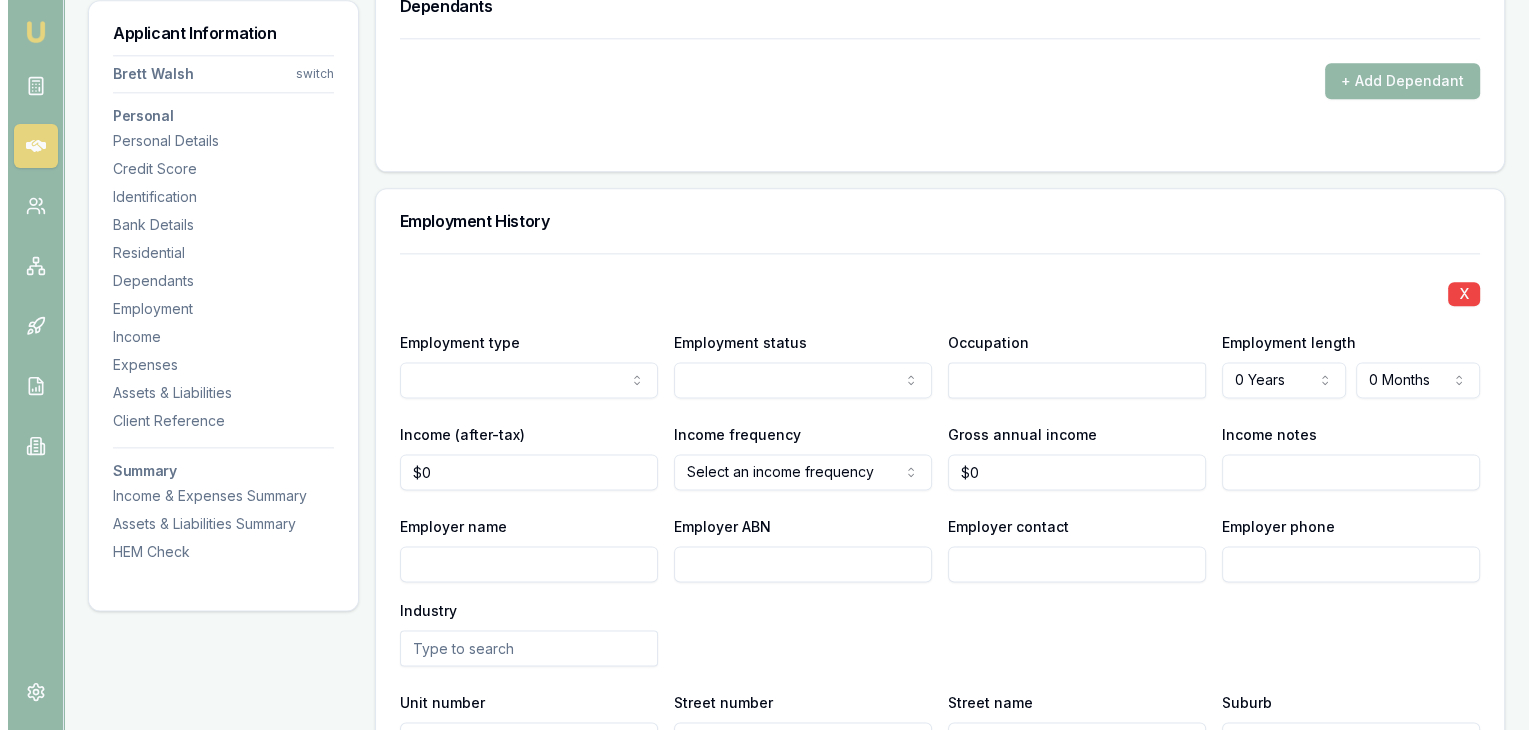 scroll, scrollTop: 2500, scrollLeft: 0, axis: vertical 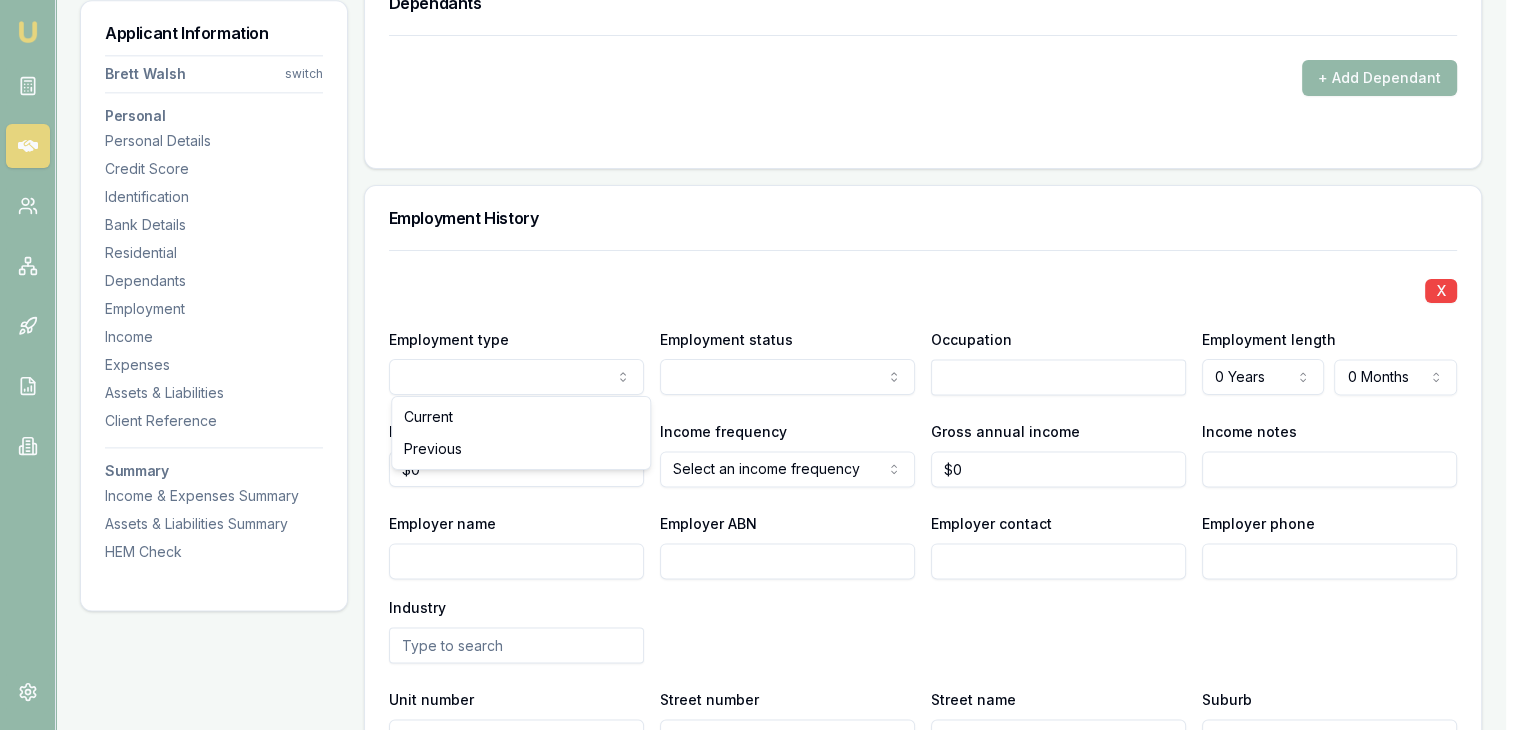 click on "Mr Mr Mrs Miss Ms Dr Prof First name * [FIRST] Middle name Anthony Last name * [LAST] Date of birth 05/05/1976 Gender Male Male Female Other Not disclosed Marital status Single Single Married De facto Separated Divorced Widowed Residency status Australian citizen Australian citizen Permanent resident Temporary resident Visa holder Email [EMAIL] Phone [PHONE] Applicant" at bounding box center (760, -2135) 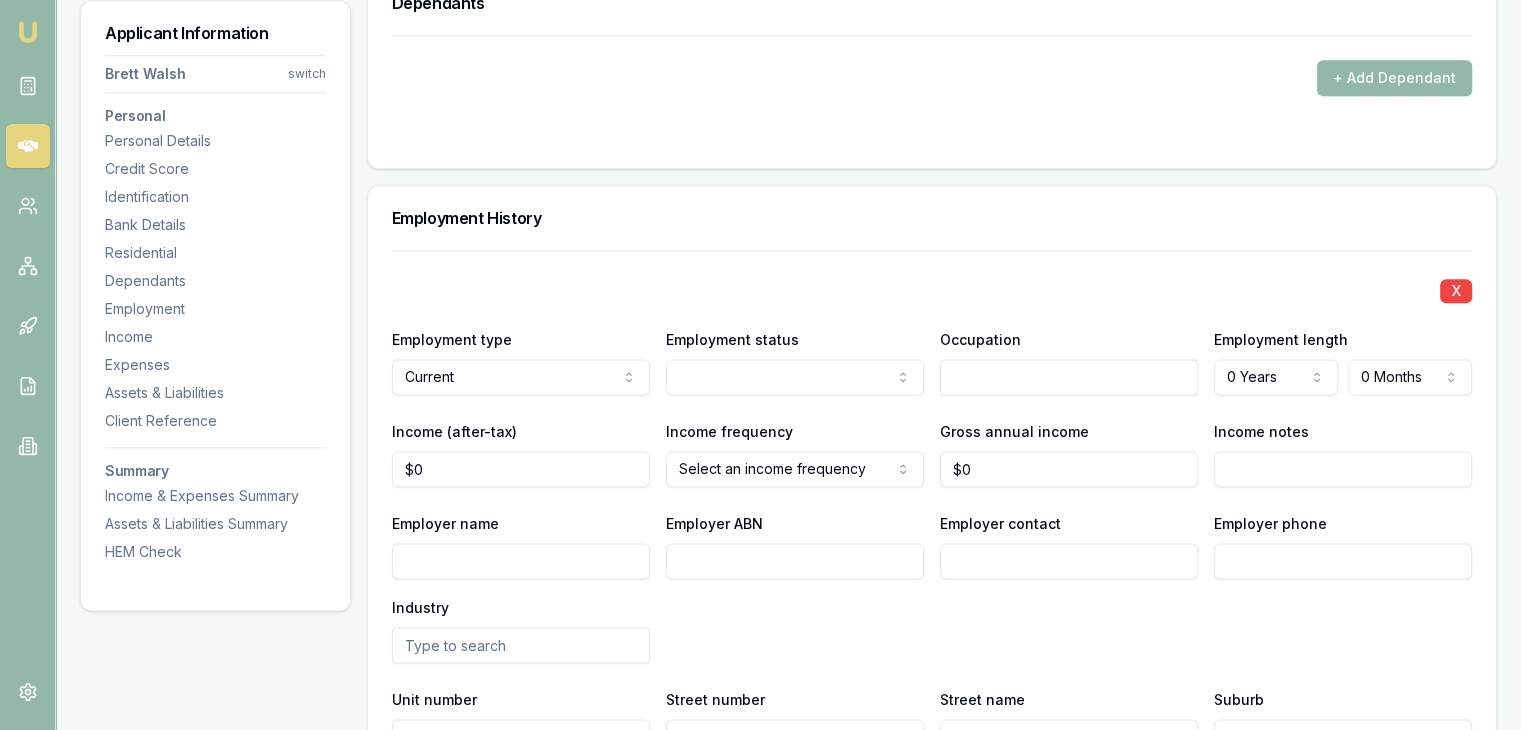 click on "Mr Mr Mrs Miss Ms Dr Prof First name * [FIRST] Middle name Anthony Last name * [LAST] Date of birth 05/05/1976 Gender Male Male Female Other Not disclosed Marital status Single Single Married De facto Separated Divorced Widowed Residency status Australian citizen Australian citizen Permanent resident Temporary resident Visa holder Email [EMAIL] Phone [PHONE] Applicant" at bounding box center (760, -2135) 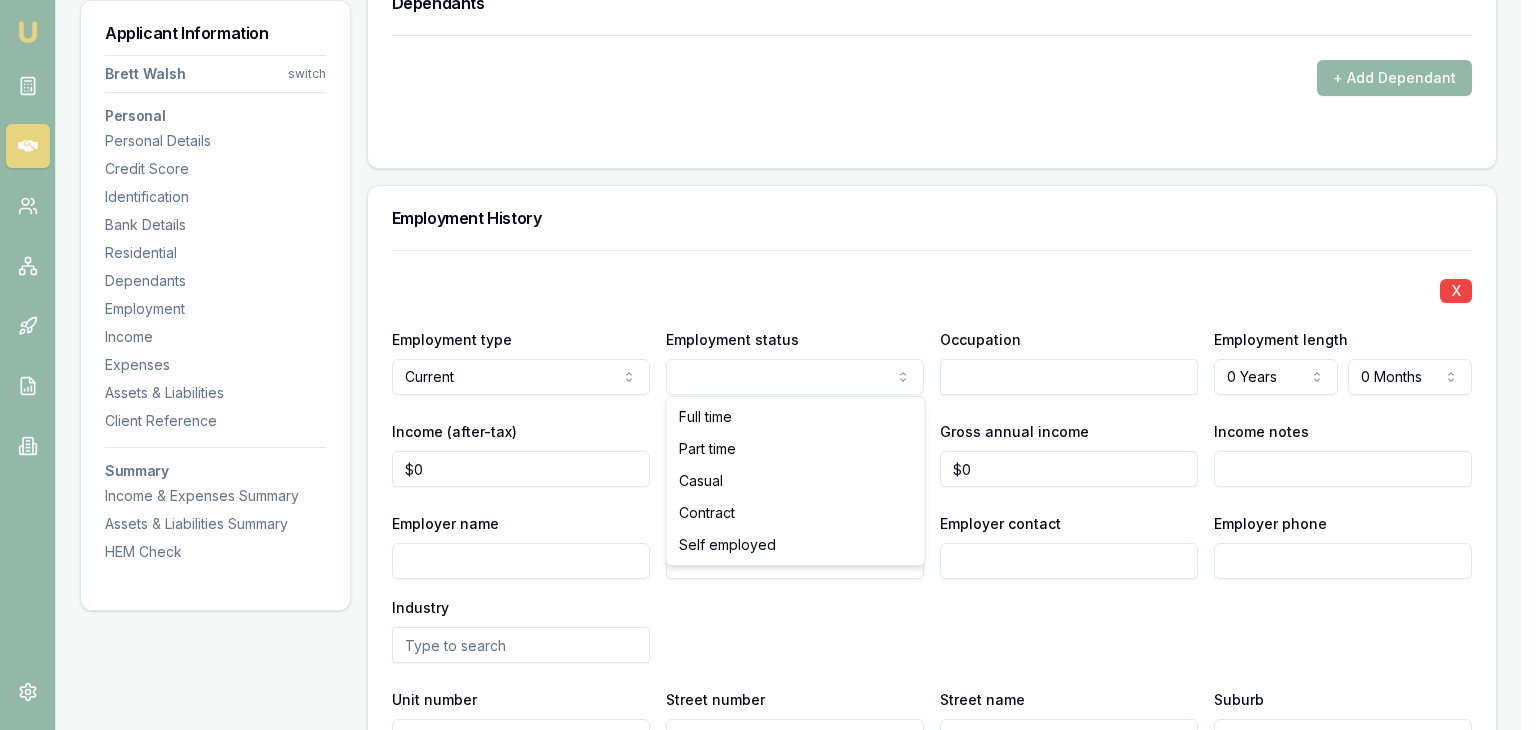 click on "Mr Mr Mrs Miss Ms Dr Prof First name * [FIRST] Middle name Anthony Last name * [LAST] Date of birth 05/05/1976 Gender Male Male Female Other Not disclosed Marital status Single Single Married De facto Separated Divorced Widowed Residency status Australian citizen Australian citizen Permanent resident Temporary resident Visa holder Email [EMAIL] Phone [PHONE] Applicant" at bounding box center [768, -2135] 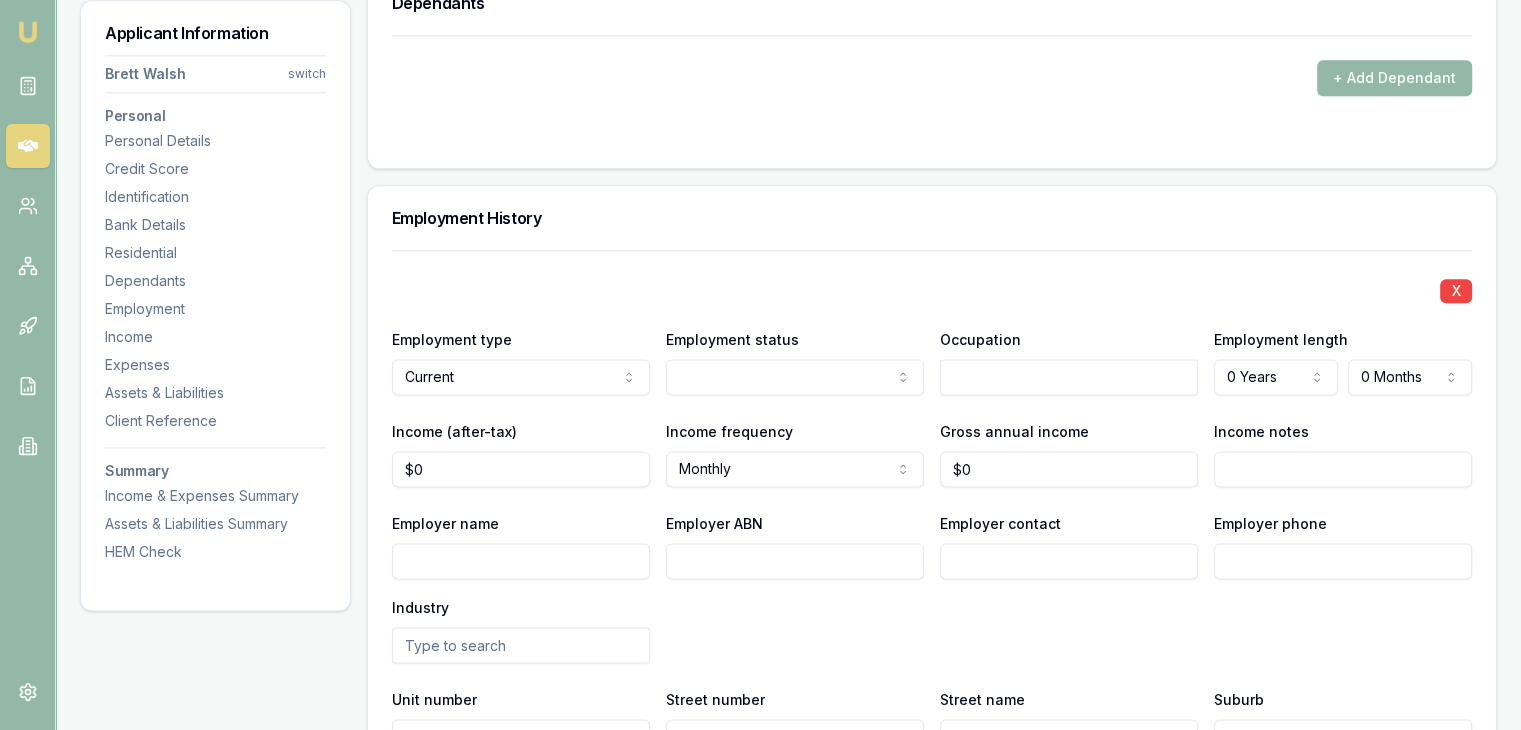 click on "Mr Mr Mrs Miss Ms Dr Prof First name * [FIRST] Middle name Anthony Last name * [LAST] Date of birth 05/05/1976 Gender Male Male Female Other Not disclosed Marital status Single Single Married De facto Separated Divorced Widowed Residency status Australian citizen Australian citizen Permanent resident Temporary resident Visa holder Email [EMAIL] Phone [PHONE] Applicant" at bounding box center [760, -2135] 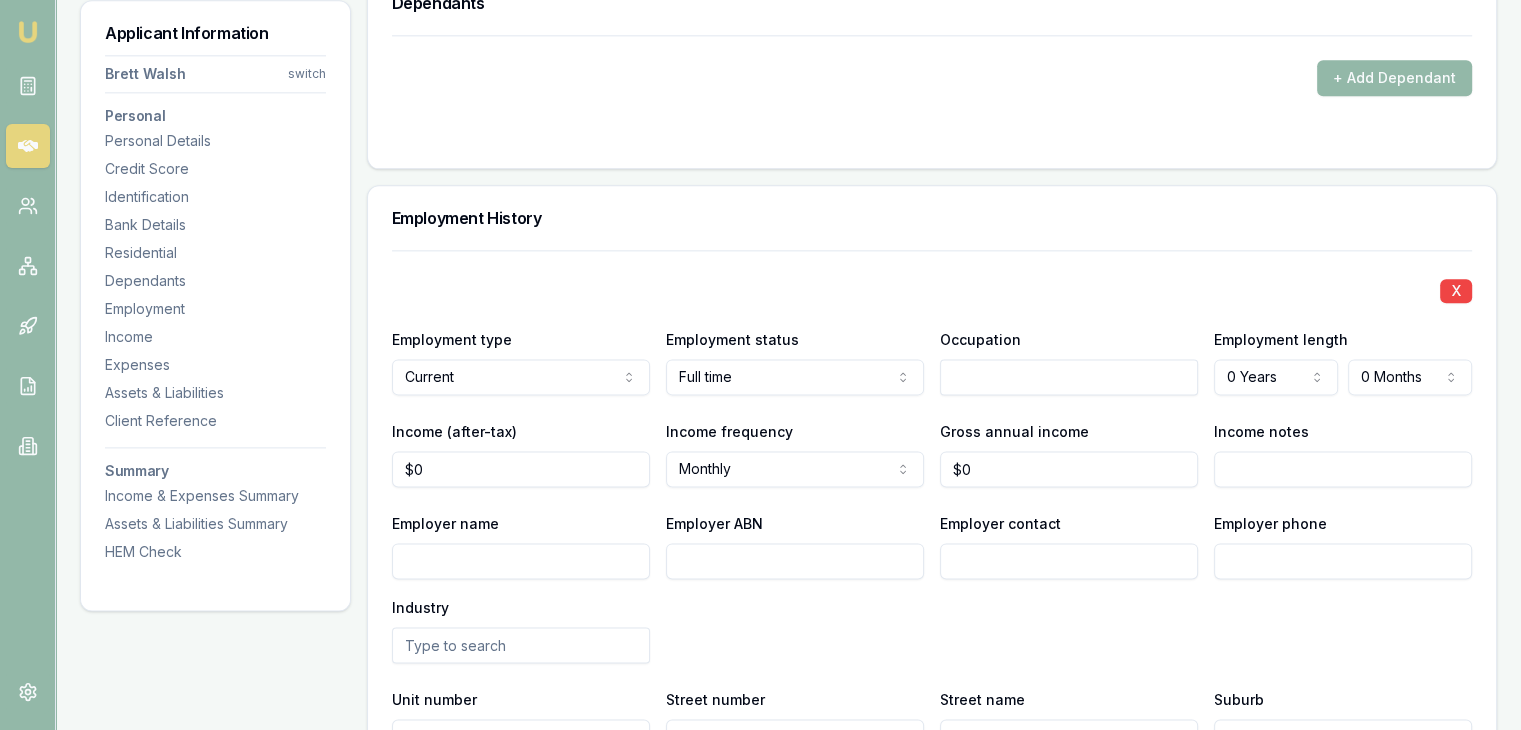 click at bounding box center [1069, 377] 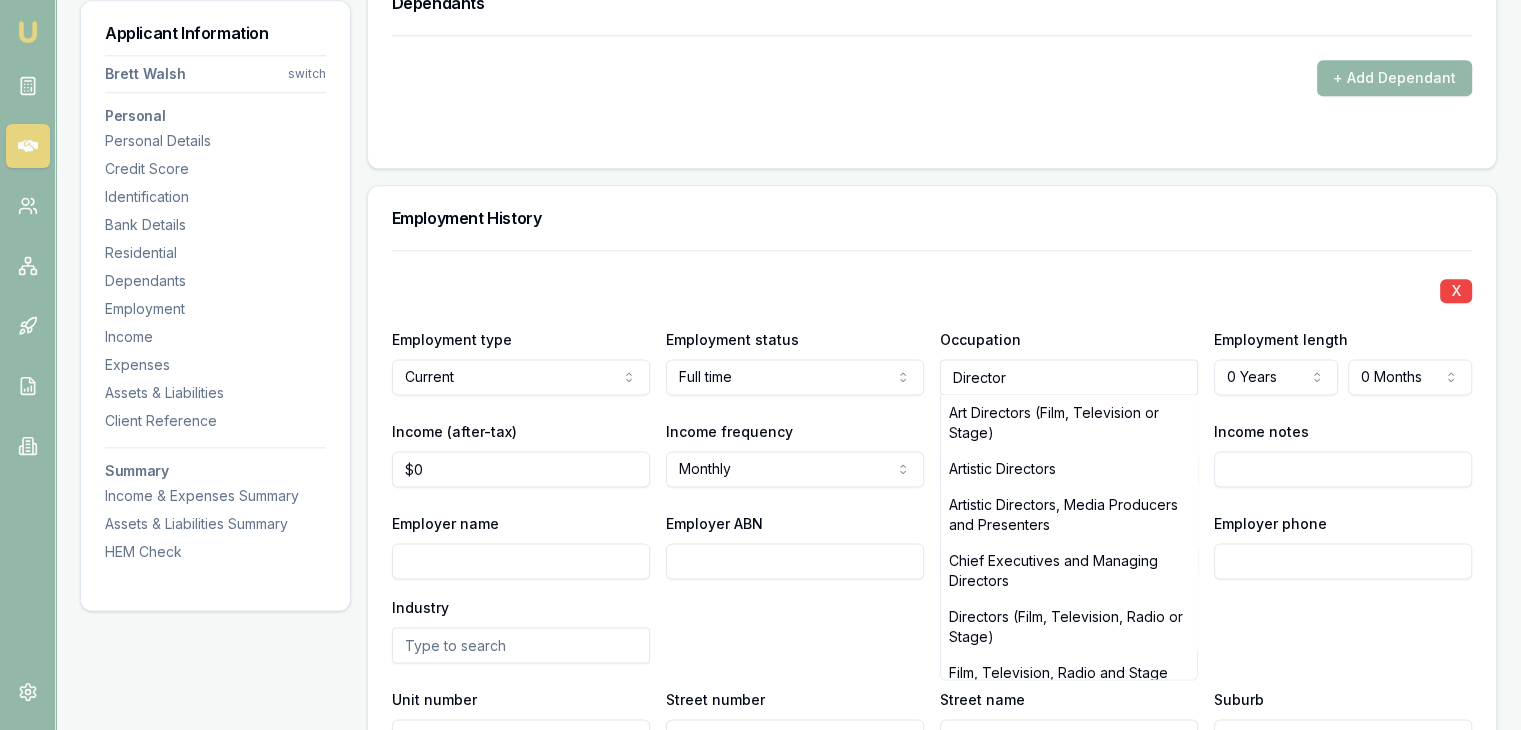 type on "Director" 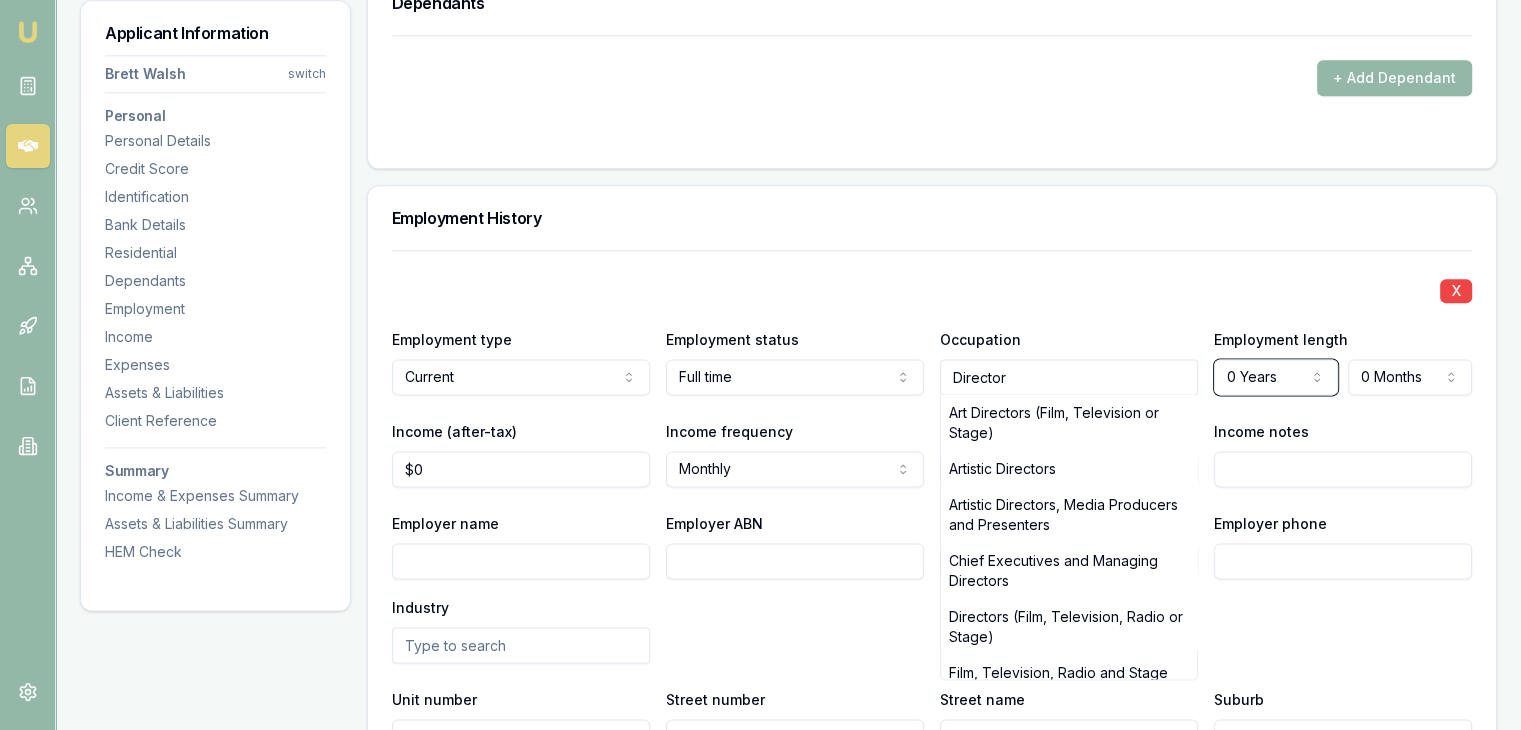 type 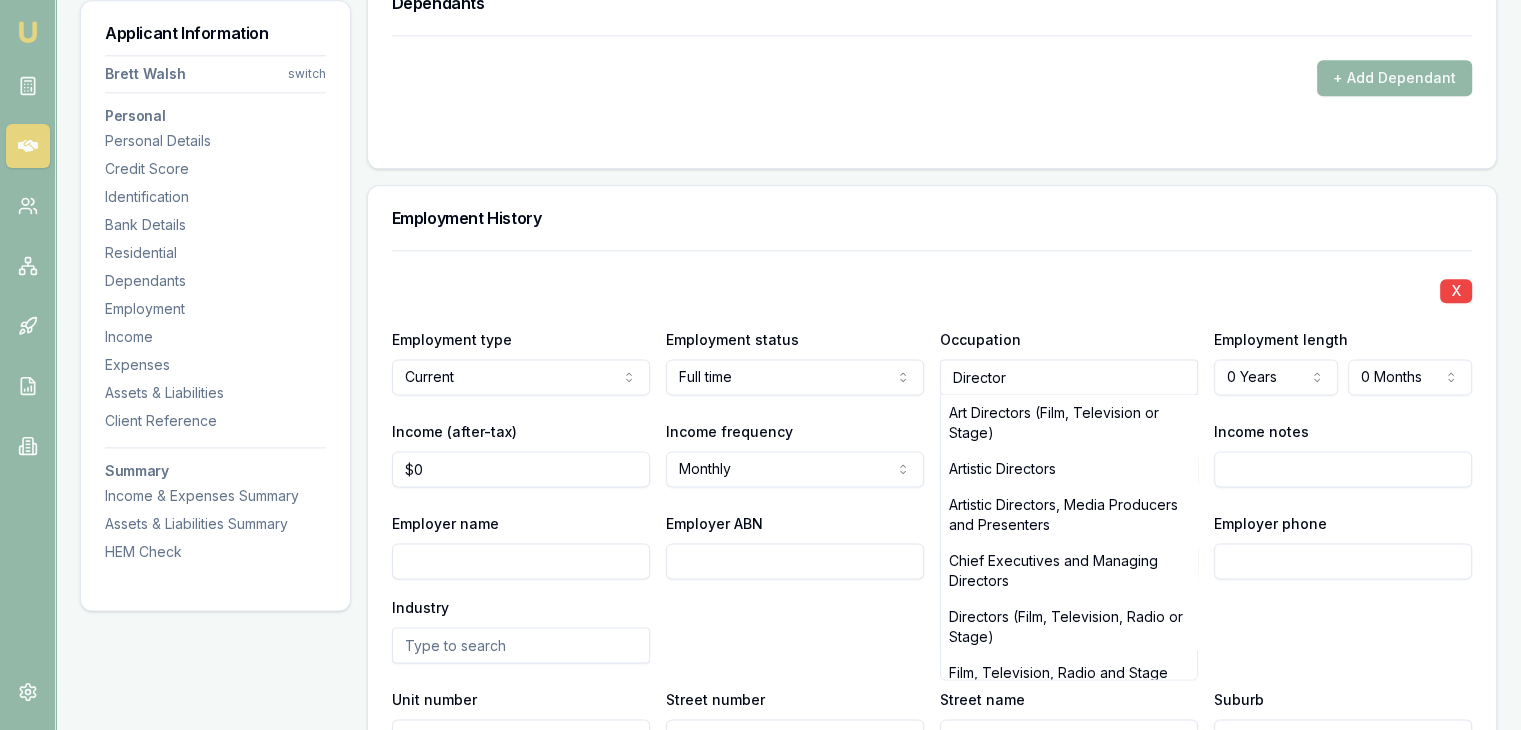 click on "Director" at bounding box center (1069, 377) 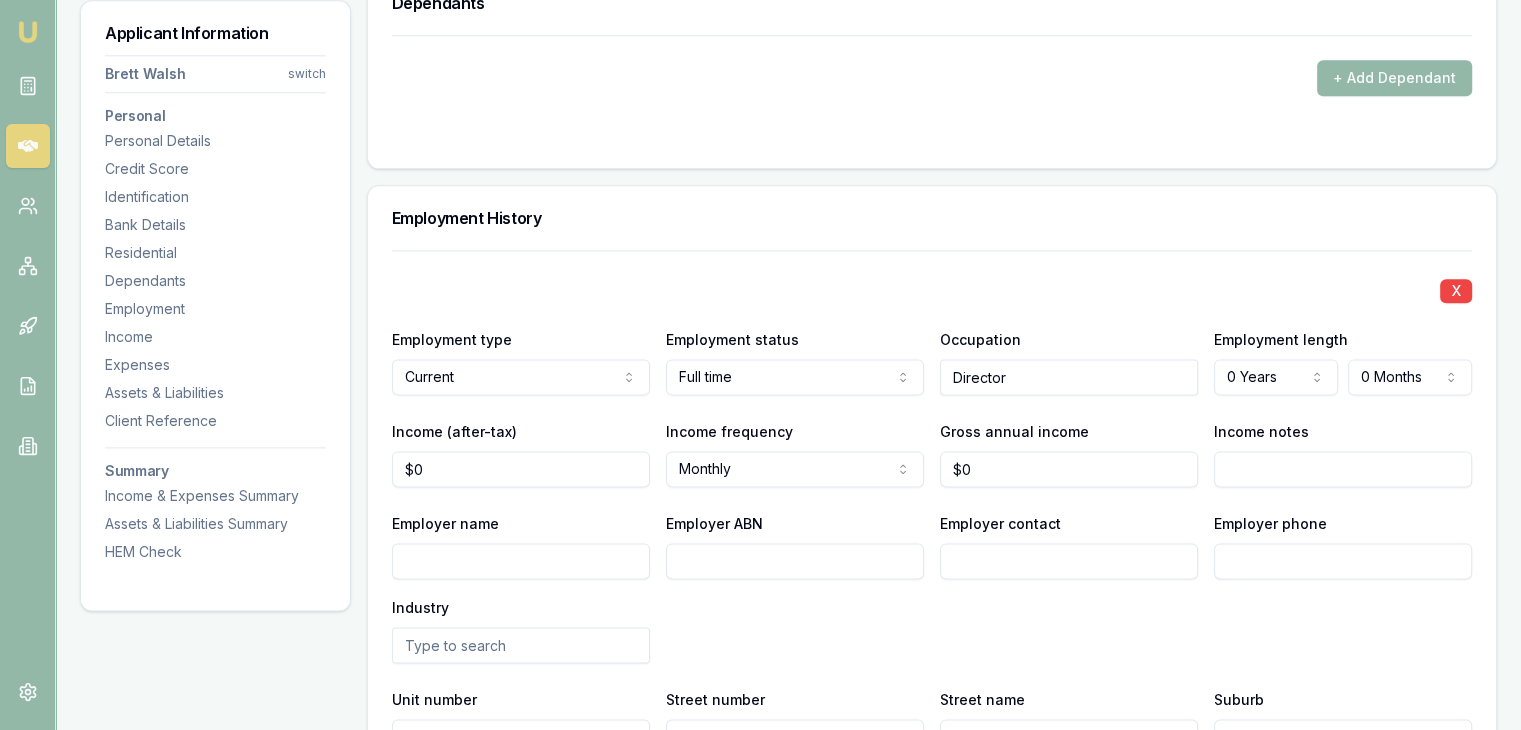 click on "Mr Mr Mrs Miss Ms Dr Prof First name * [FIRST] Middle name Anthony Last name * [LAST] Date of birth 05/05/1976 Gender Male Male Female Other Not disclosed Marital status Single Single Married De facto Separated Divorced Widowed Residency status Australian citizen Australian citizen Permanent resident Temporary resident Visa holder Email [EMAIL] Phone [PHONE] Applicant" at bounding box center [760, -2135] 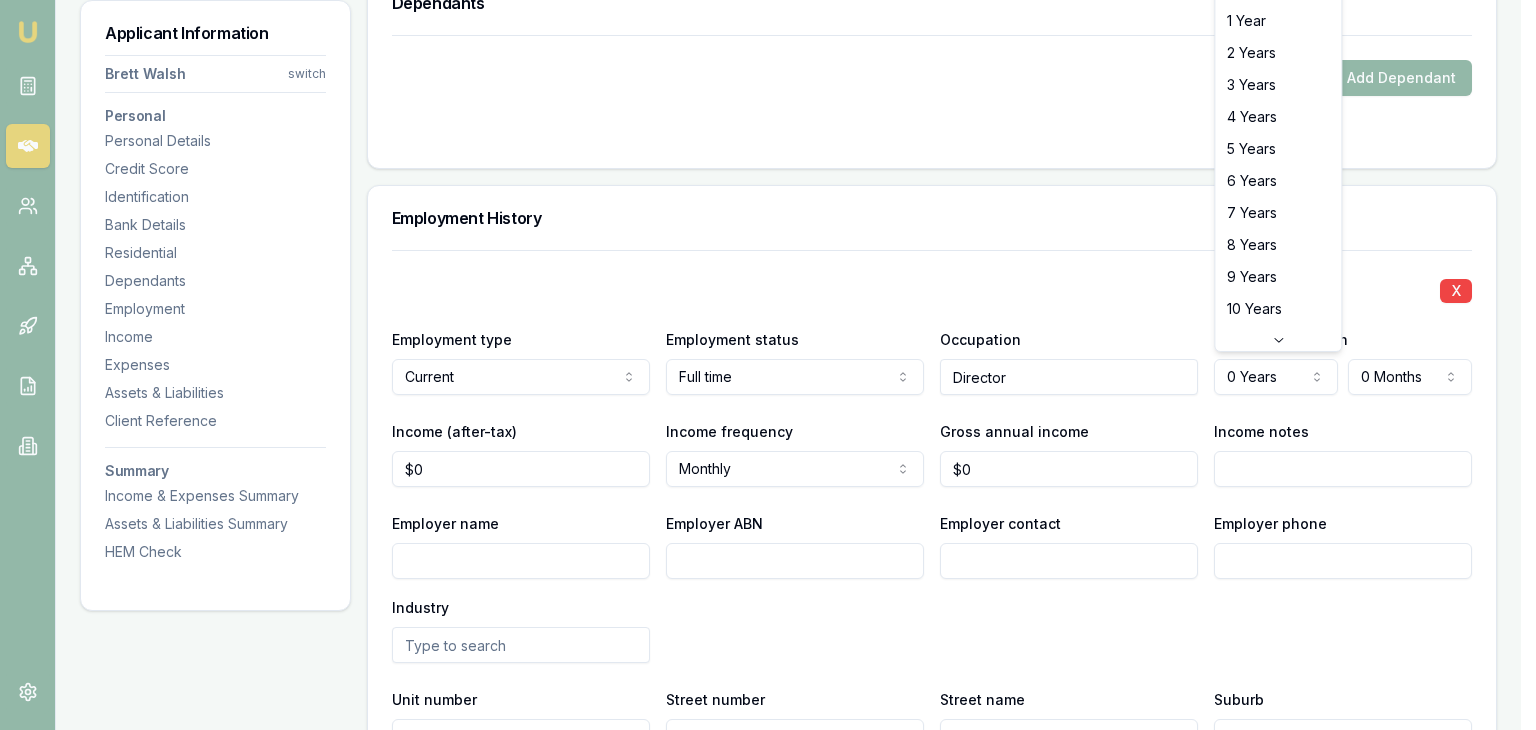 select on "3" 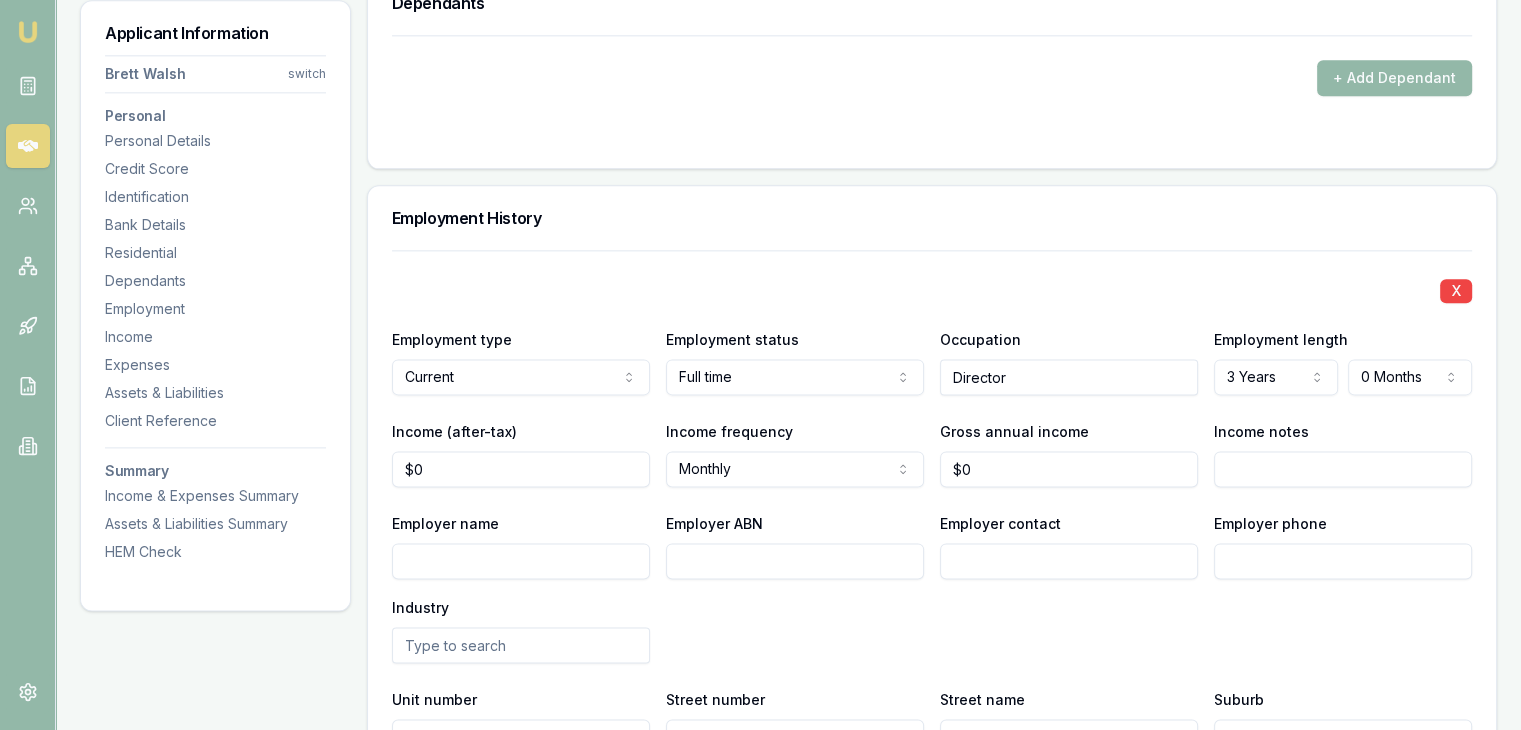 click on "Mr Mr Mrs Miss Ms Dr Prof First name * [FIRST] Middle name Anthony Last name * [LAST] Date of birth 05/05/1976 Gender Male Male Female Other Not disclosed Marital status Single Single Married De facto Separated Divorced Widowed Residency status Australian citizen Australian citizen Permanent resident Temporary resident Visa holder Email [EMAIL] Phone [PHONE] Applicant" at bounding box center (760, -2135) 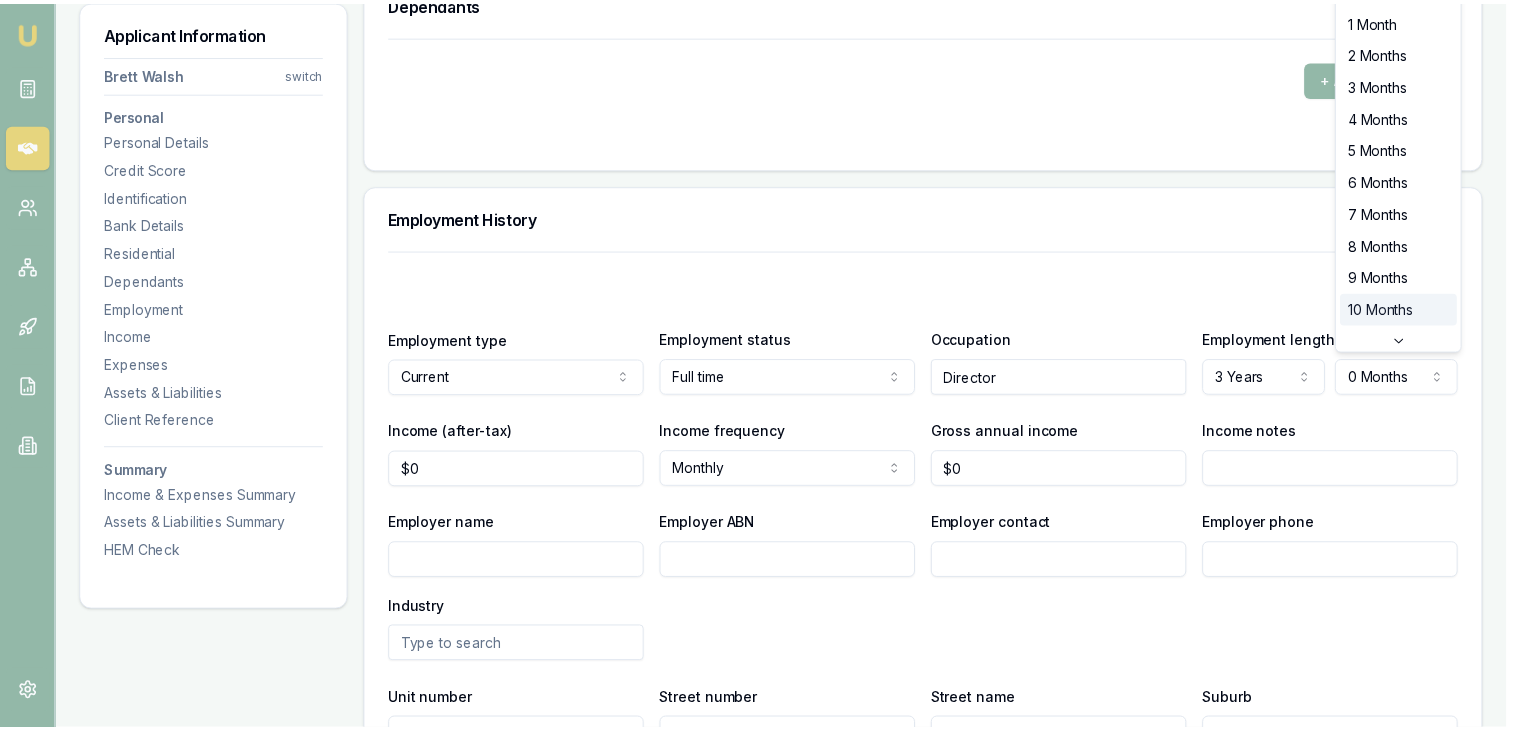 scroll, scrollTop: 52, scrollLeft: 0, axis: vertical 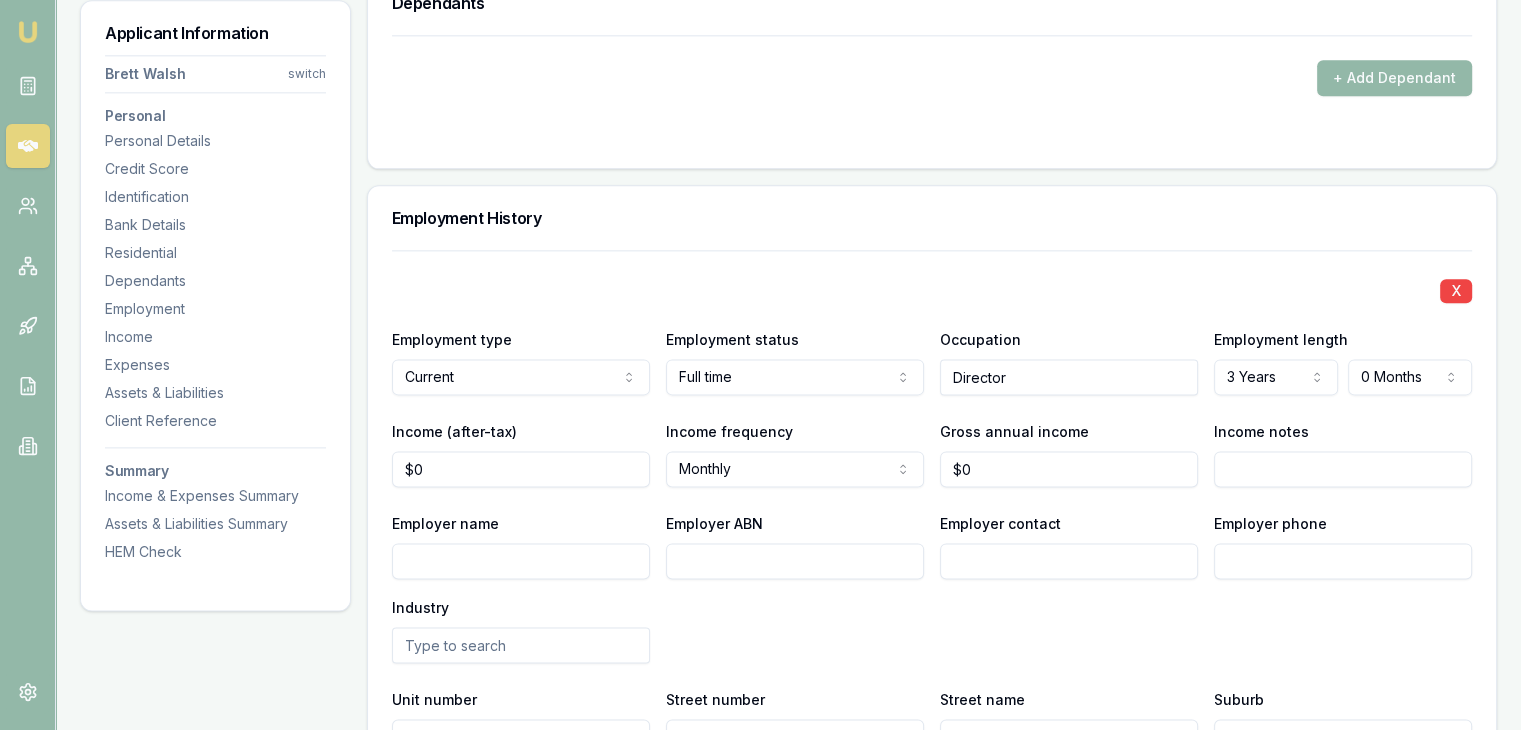 click on "Employment type Current Current Previous Employment status Full time Full time Part time Casual Contract Self employed Occupation Director Employment length 3 Years 0 Years 1 Year 2 Years 3 Years 4 Years 5 Years 6 Years 7 Years 8 Years 9 Years 10 Years 11 Years 12 Years 13 Years 14 Years 15 Years 16 Years 17 Years 18 Years 19 Years 20 Years 0 Months 0 Months 1 Month 2 Months 3 Months 4 Months 5 Months 6 Months 7 Months 8 Months 9 Months 10 Months 11 Months Income (after-tax) $0 Income frequency Monthly Weekly Fortnightly Monthly Quarterly Annually Gross annual income $0 Income notes Employer name Employer ABN Employer contact Employer phone Industry Unit number Street number Street name Suburb State Select a state NSW VIC QLD SA WA TAS NT ACT Postcode Country Australia" at bounding box center [932, 548] 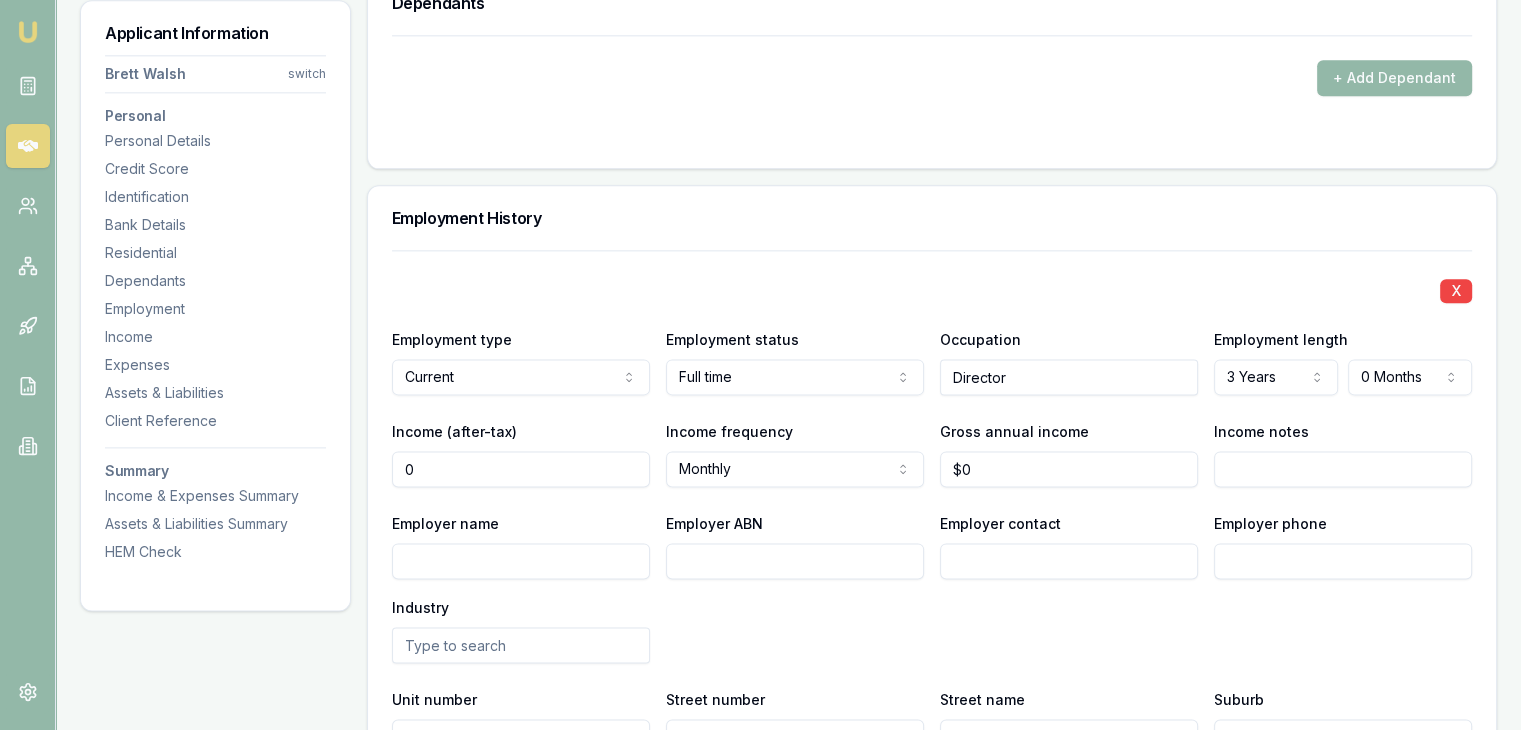click on "0" at bounding box center (521, 469) 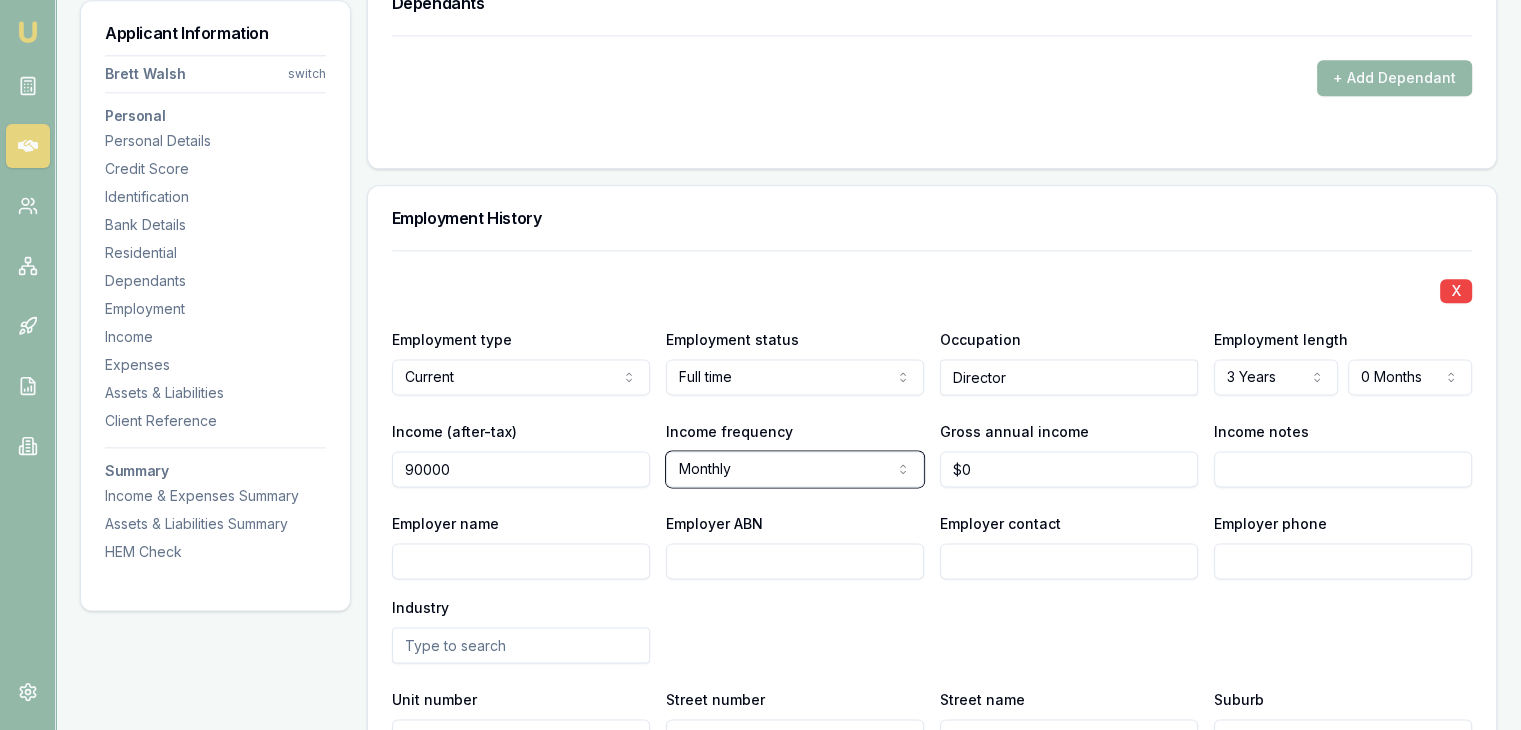 type on "$90,000" 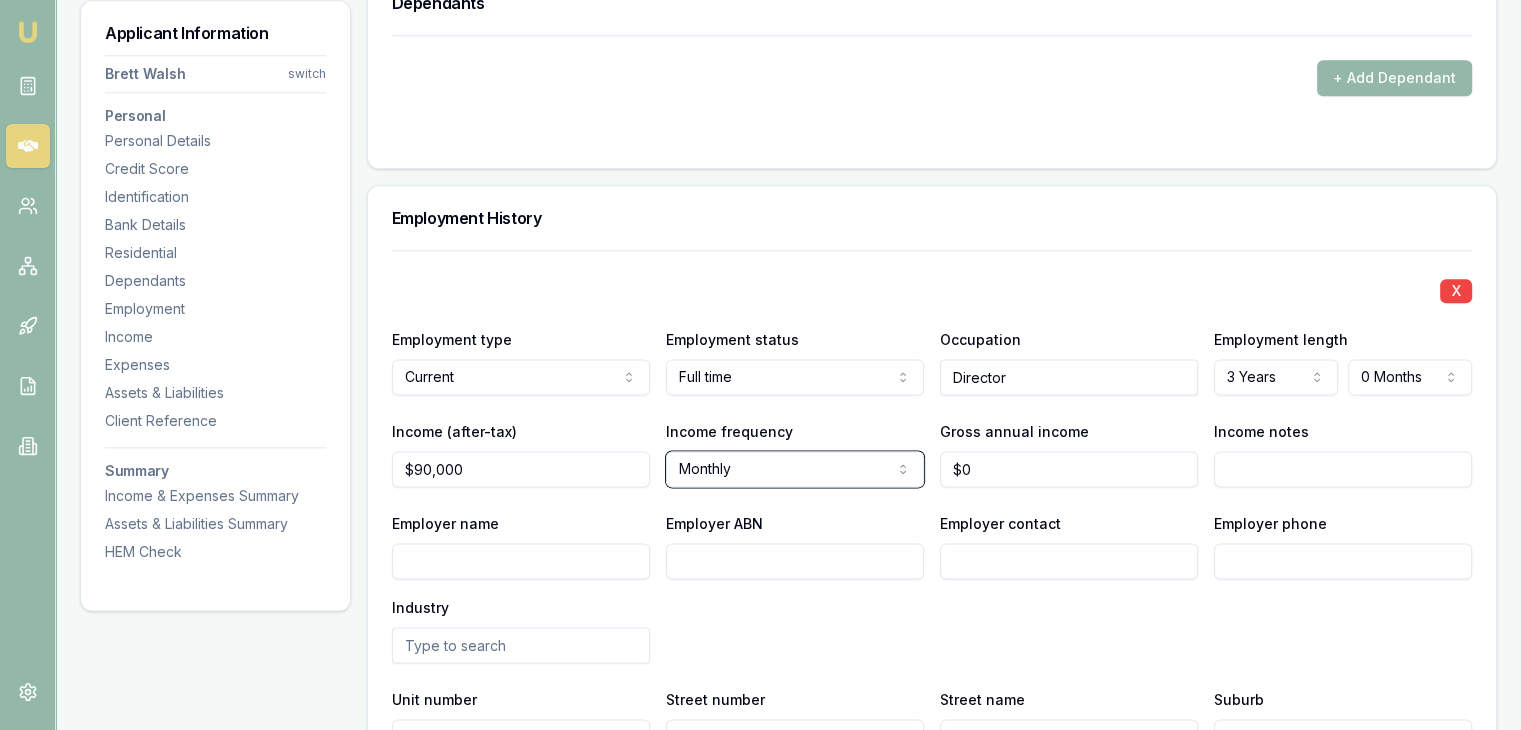type 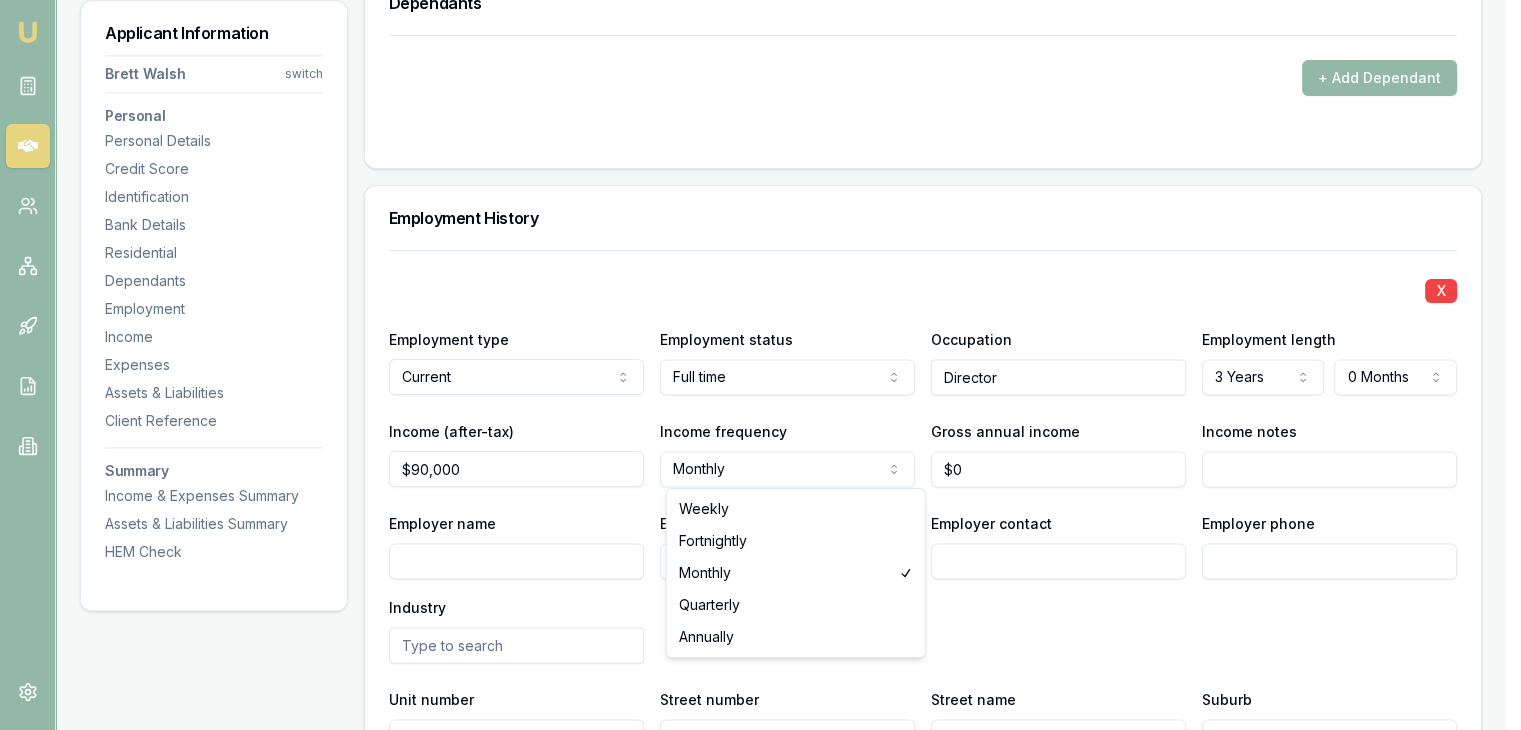 click on "Mr Mr Mrs Miss Ms Dr Prof First name * [FIRST] Middle name Anthony Last name * [LAST] Date of birth 05/05/1976 Gender Male Male Female Other Not disclosed Marital status Single Single Married De facto Separated Divorced Widowed Residency status Australian citizen Australian citizen Permanent resident Temporary resident Visa holder Email [EMAIL] Phone [PHONE] Applicant" at bounding box center (760, -2135) 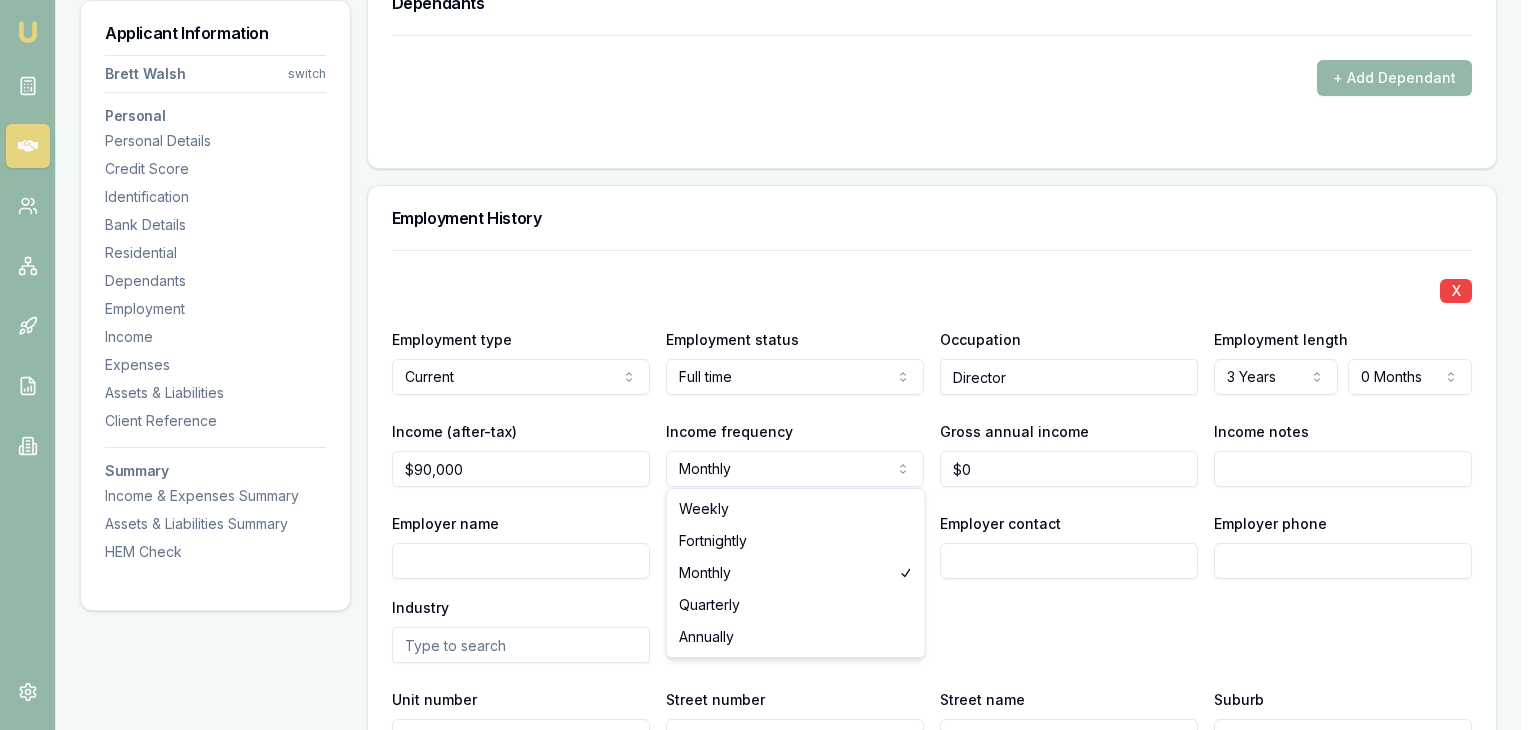 select on "ANNUALLY" 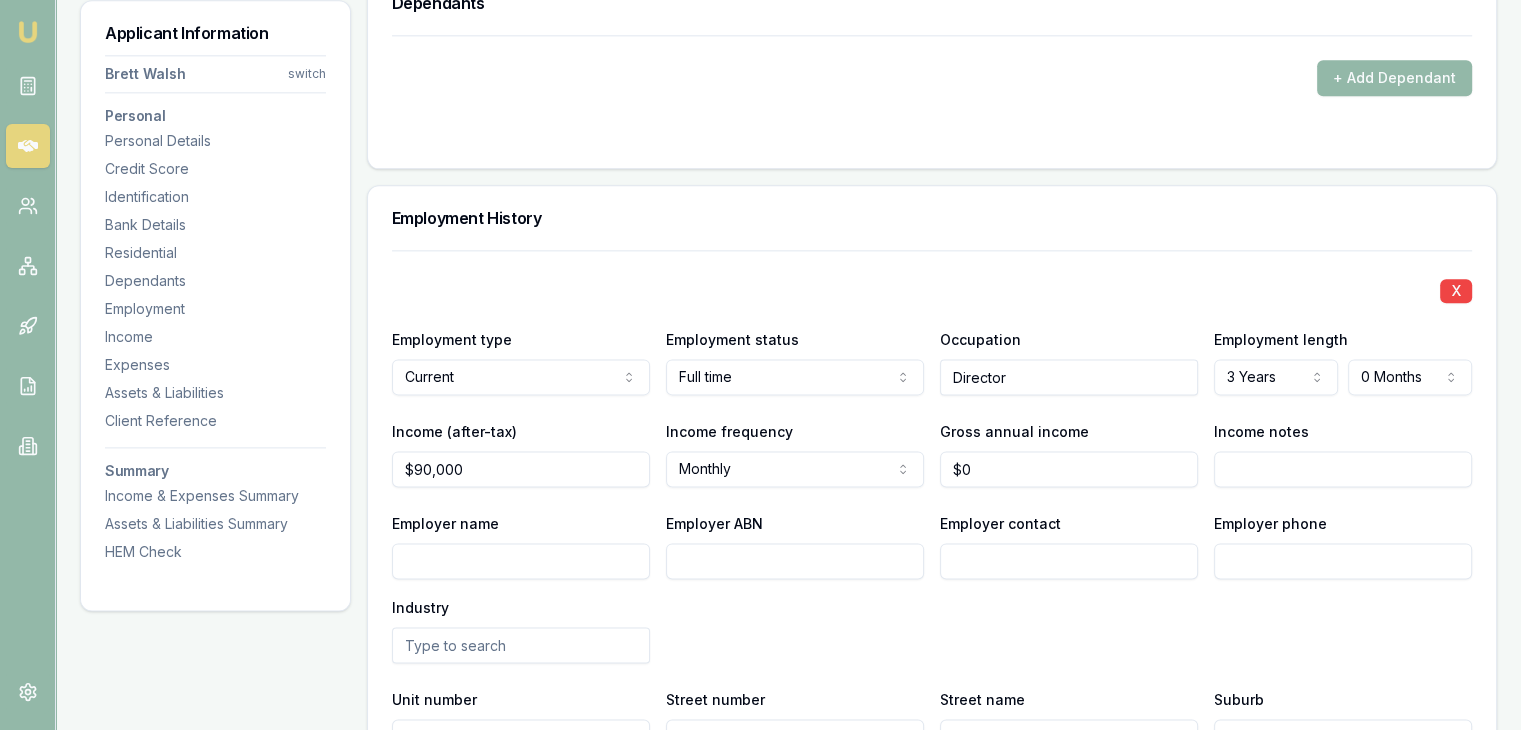 type 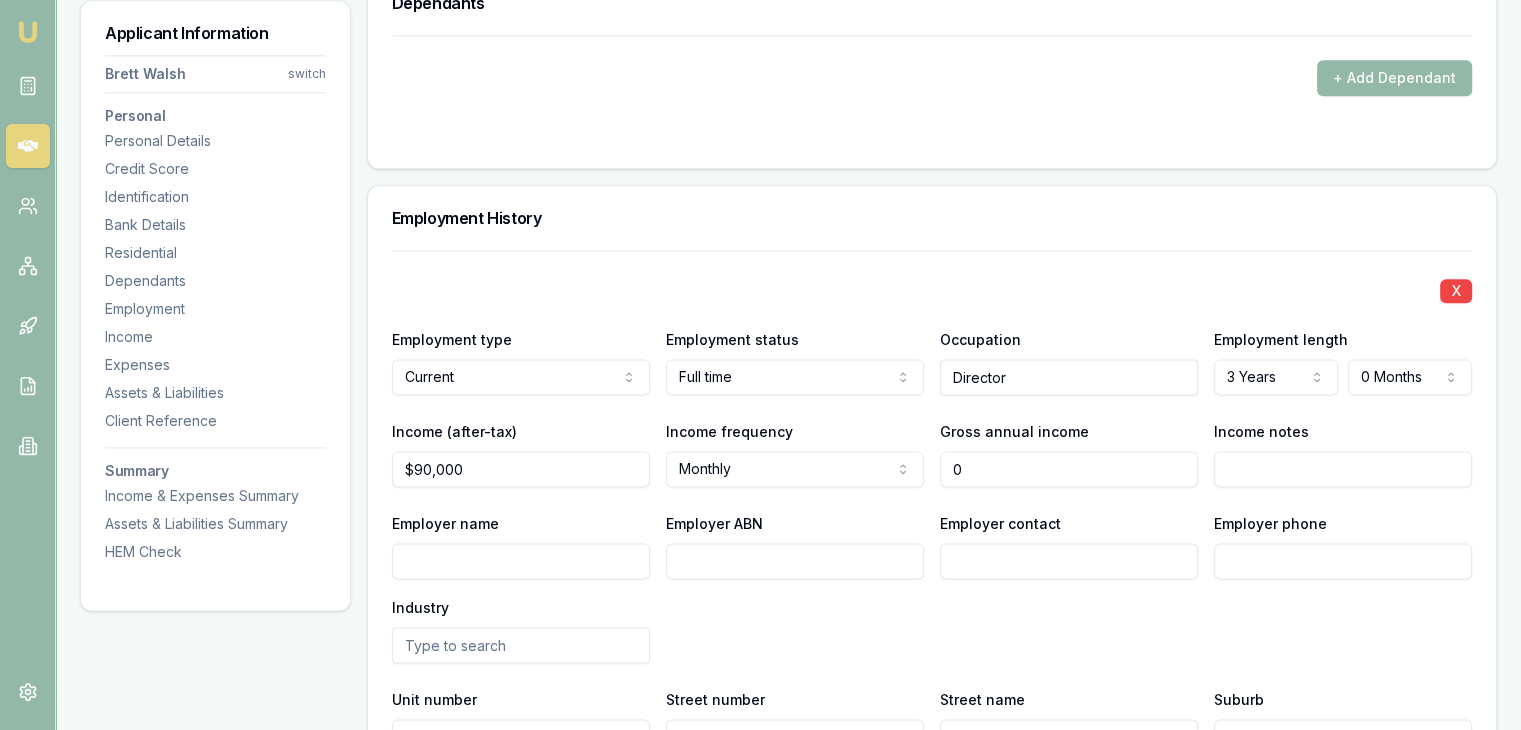 click on "0" at bounding box center (1069, 469) 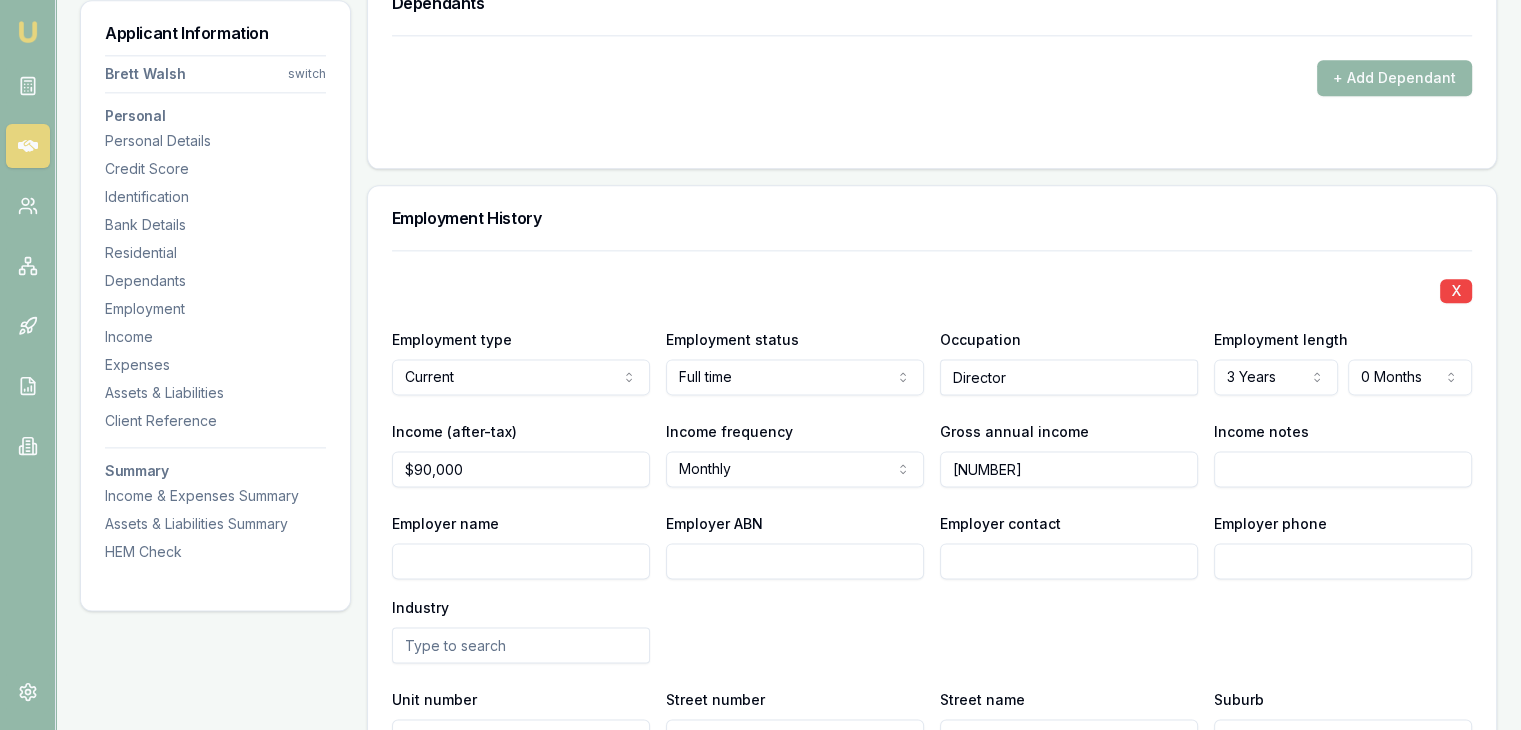 type on "$128,000" 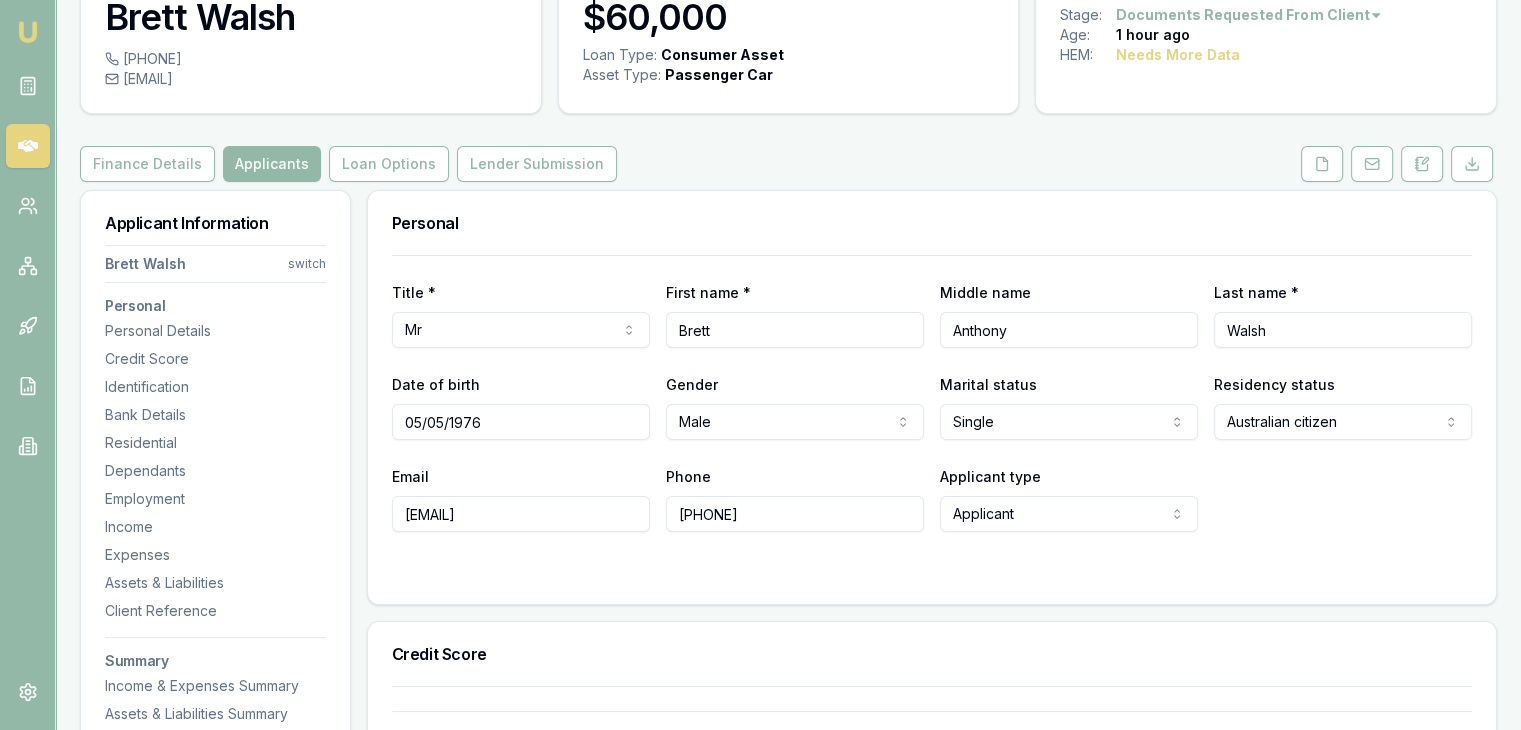 scroll, scrollTop: 0, scrollLeft: 0, axis: both 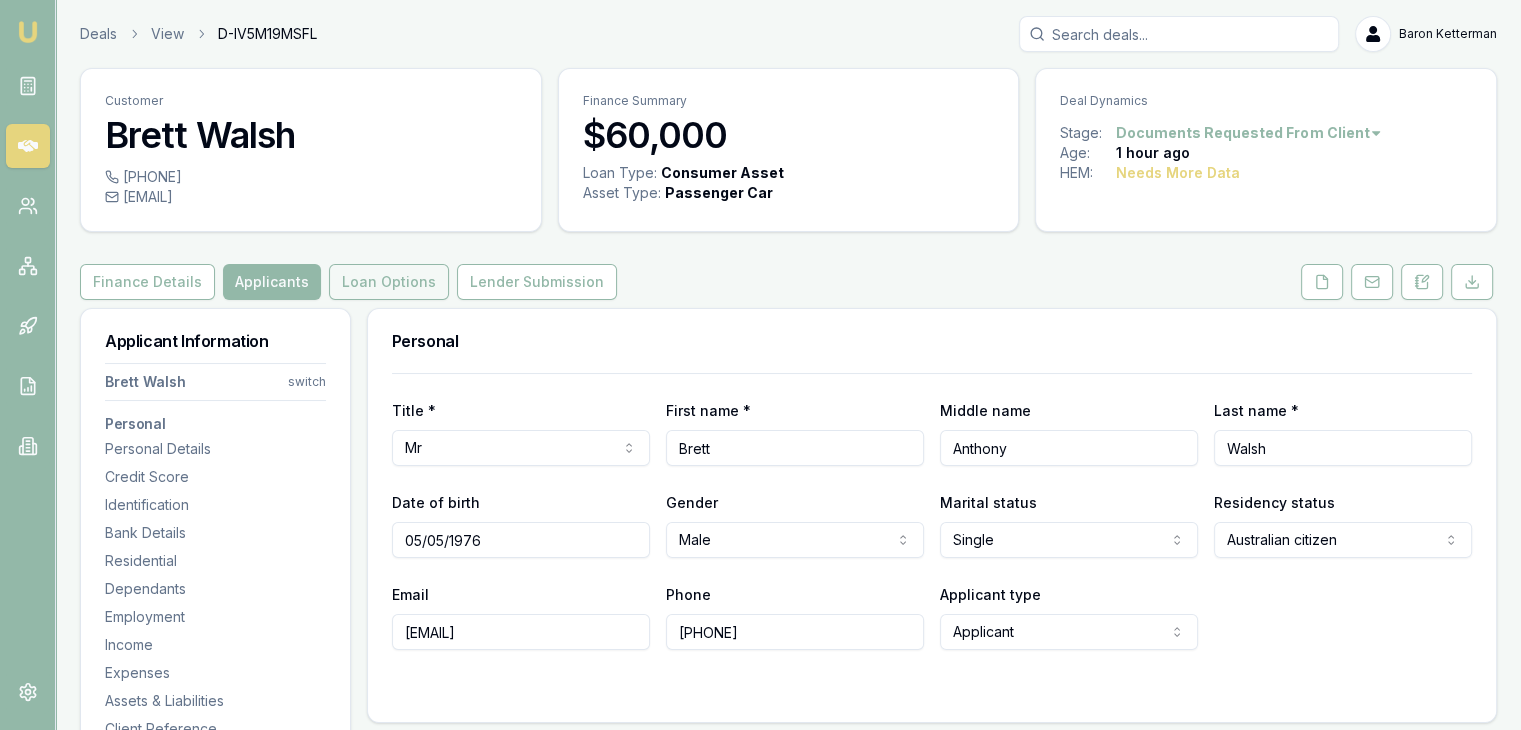 click on "Loan Options" at bounding box center (389, 282) 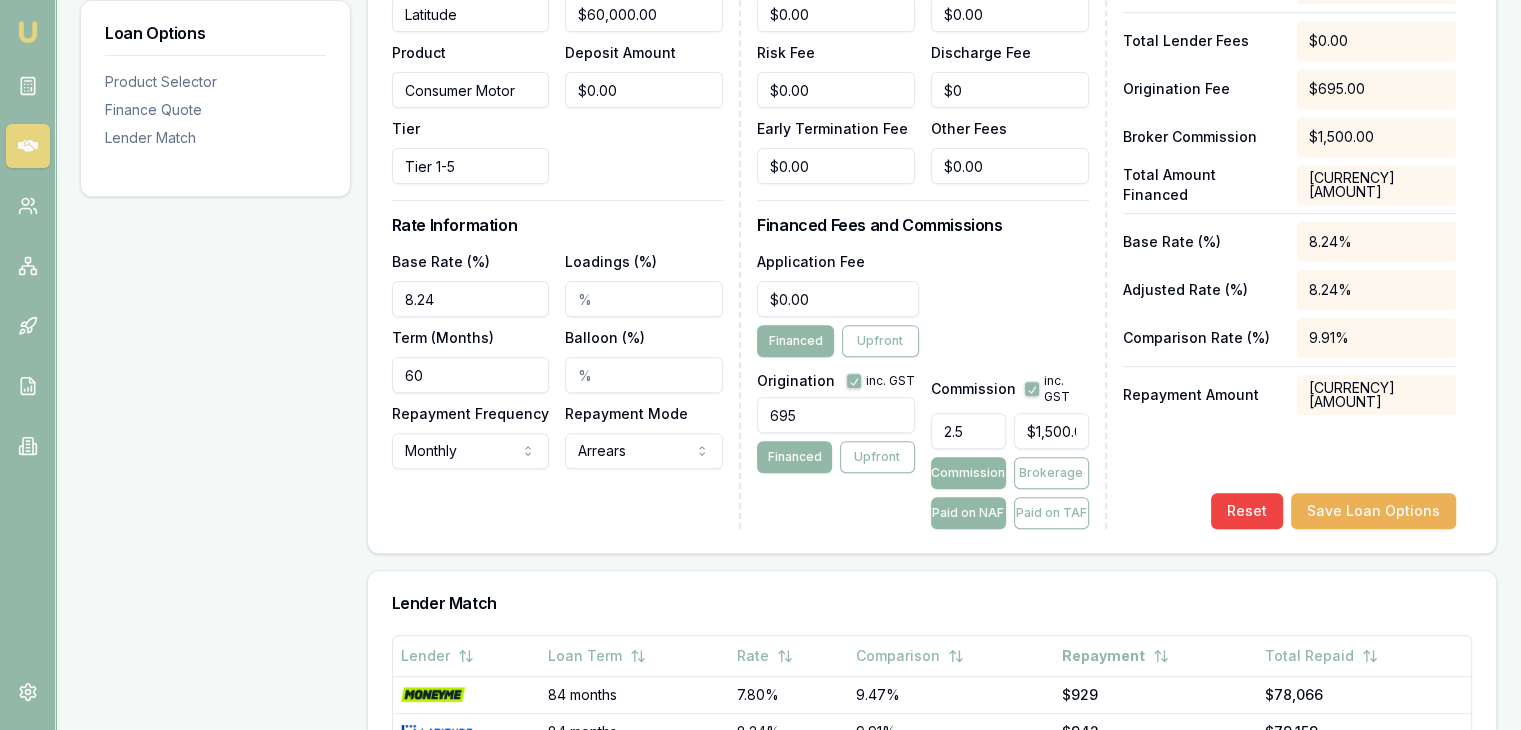 scroll, scrollTop: 700, scrollLeft: 0, axis: vertical 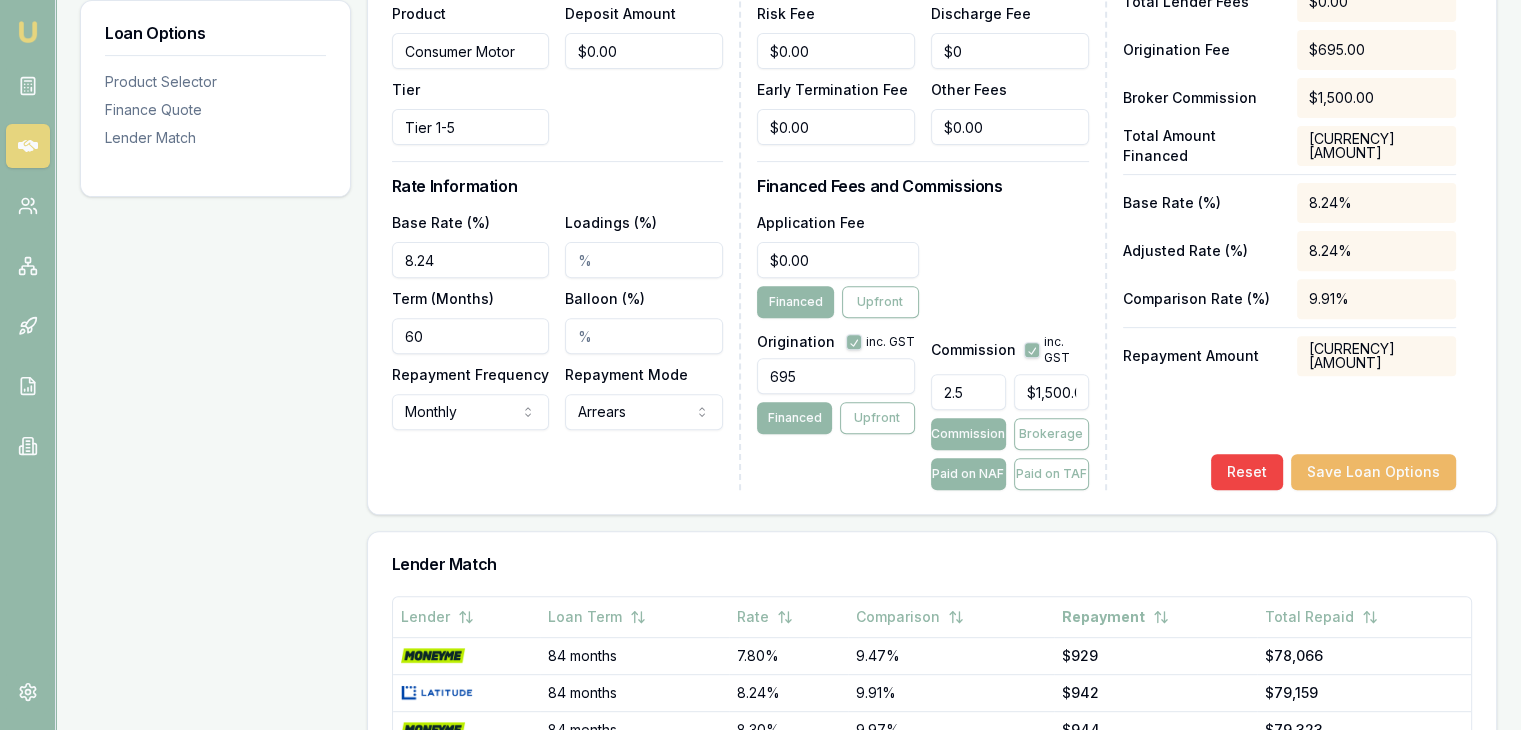 click on "Save Loan Options" at bounding box center (1373, 472) 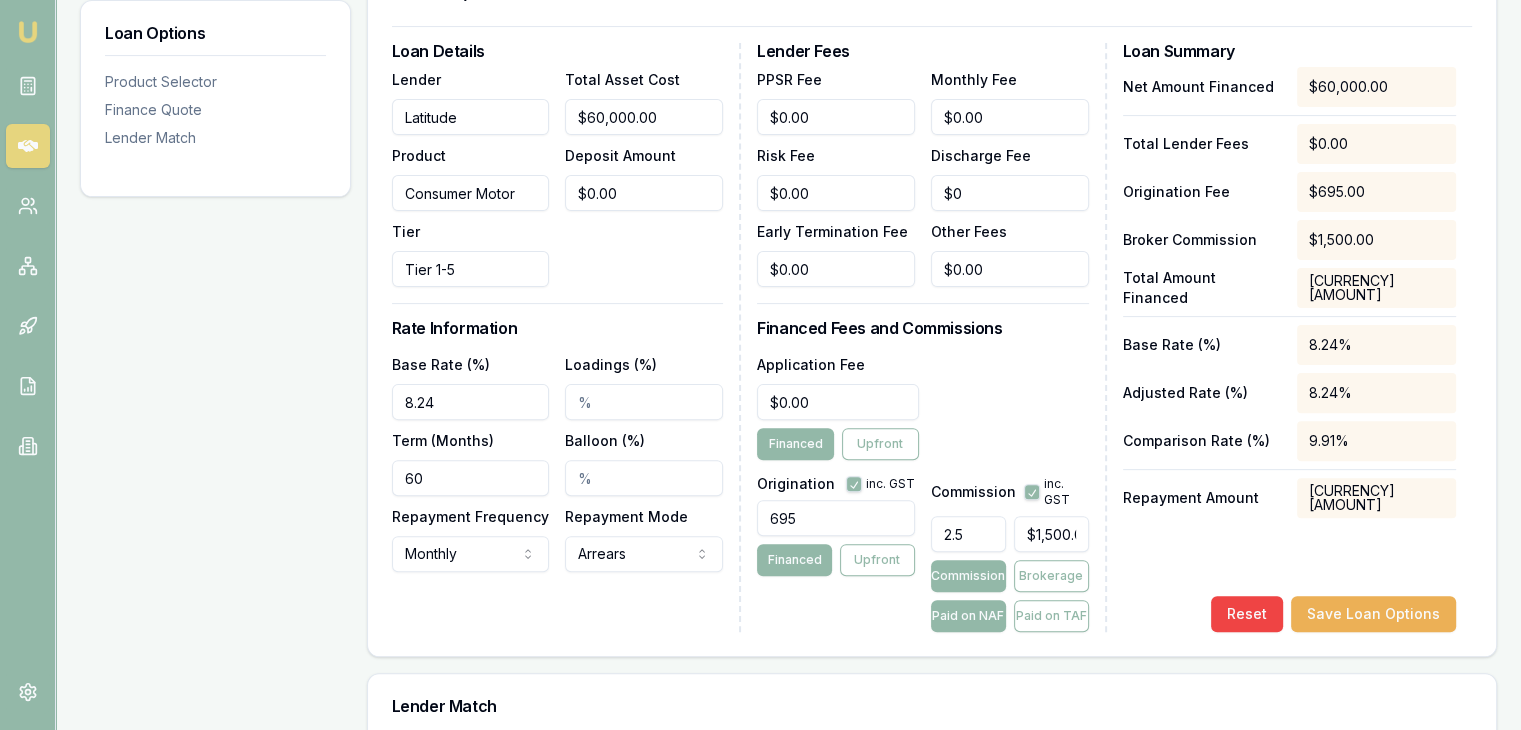 scroll, scrollTop: 500, scrollLeft: 0, axis: vertical 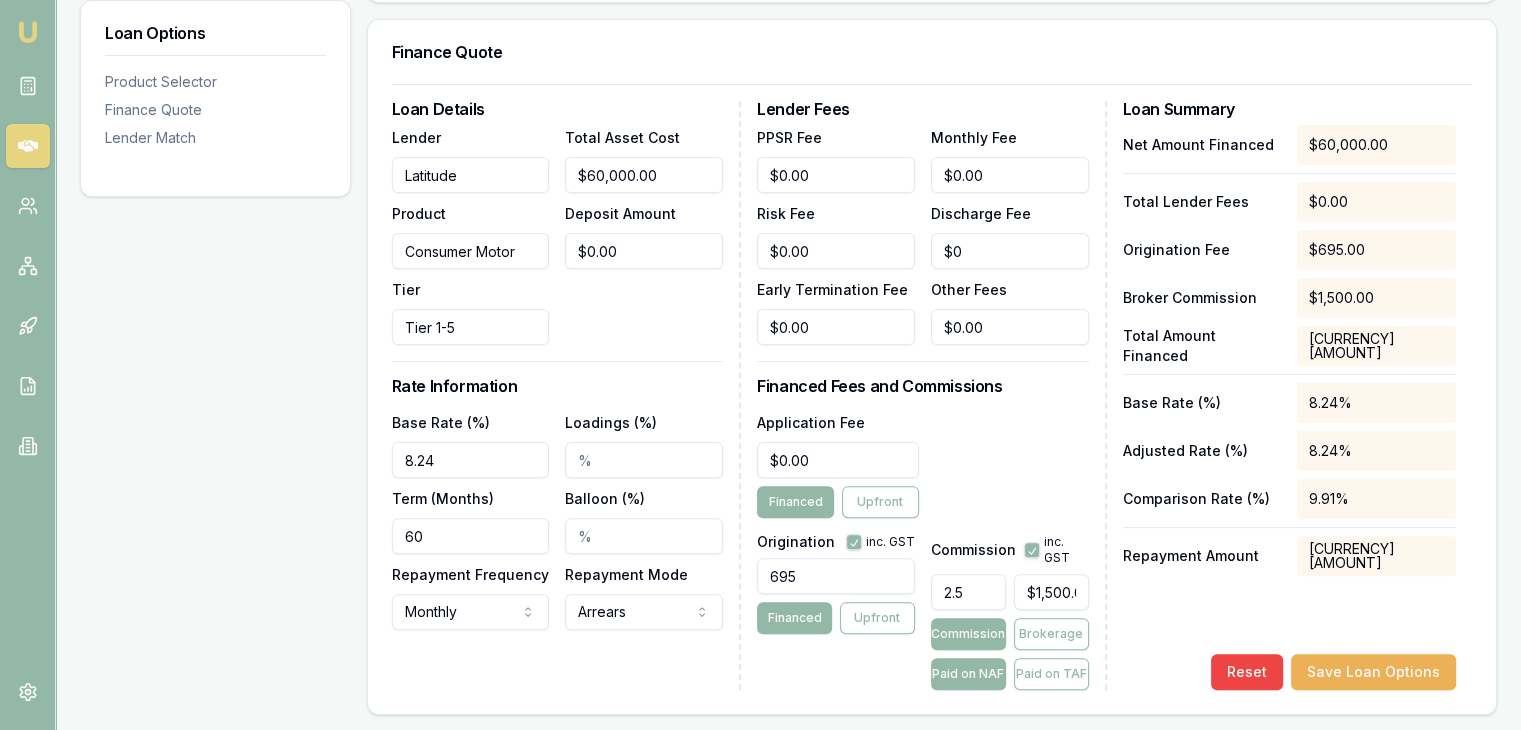 drag, startPoint x: 810, startPoint y: 577, endPoint x: 688, endPoint y: 593, distance: 123.04471 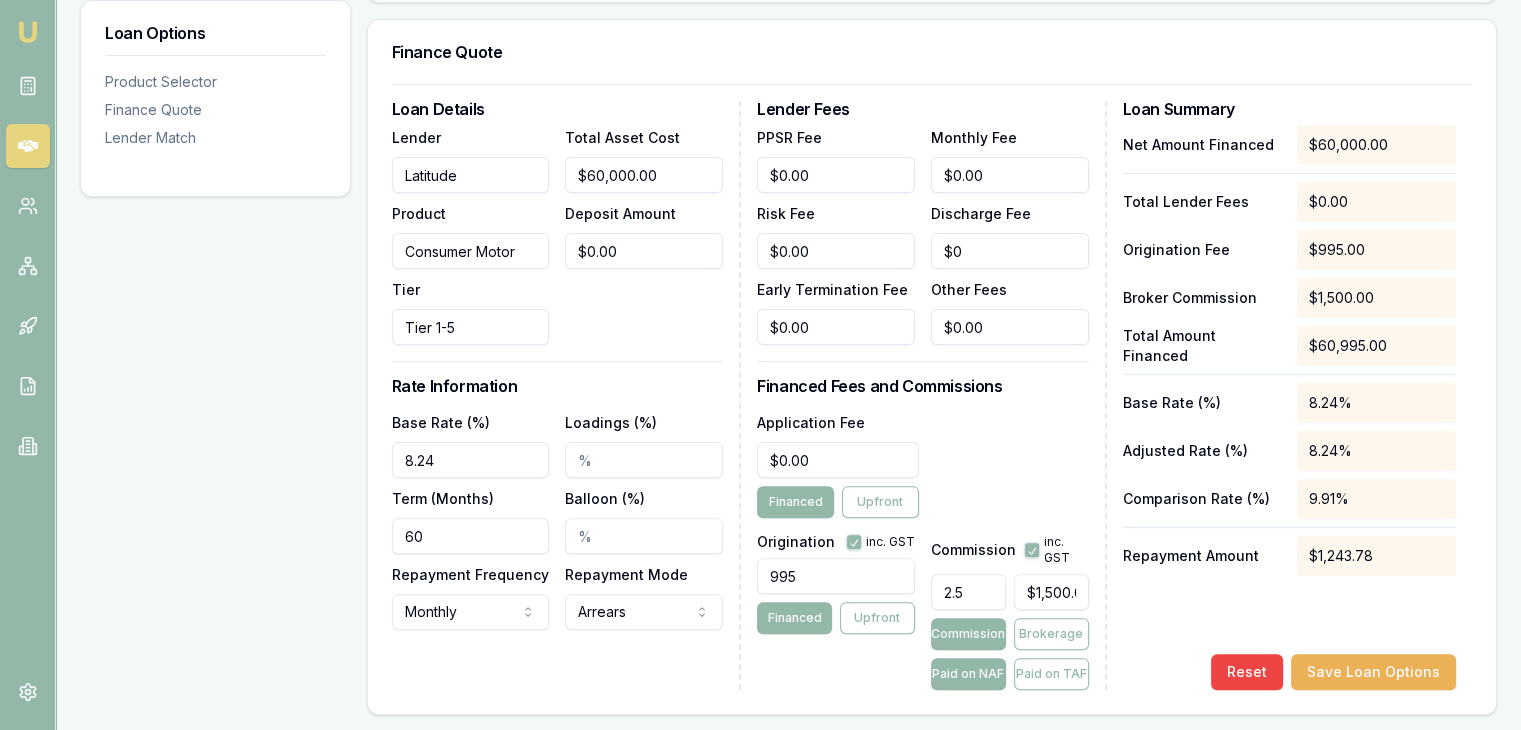 type on "995.00" 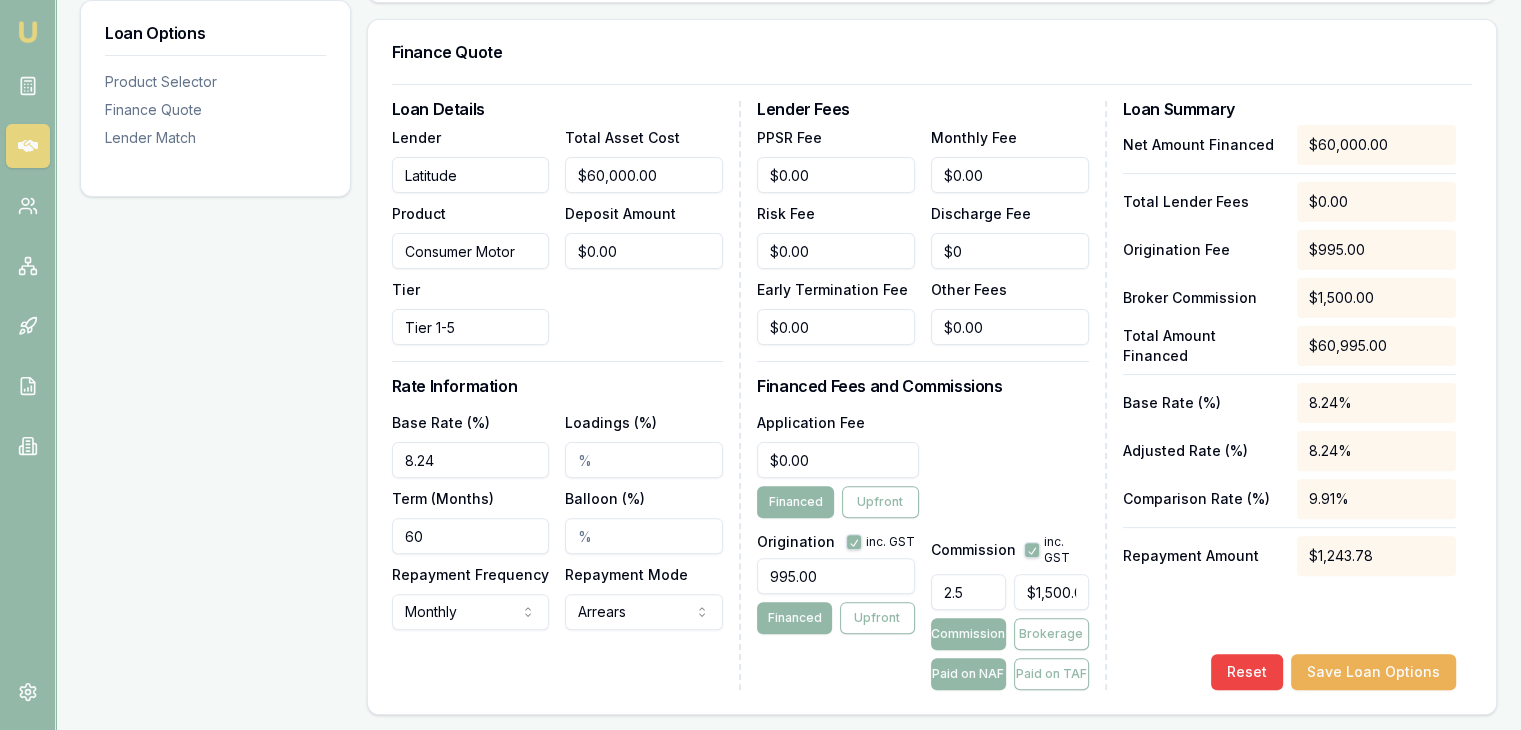 type 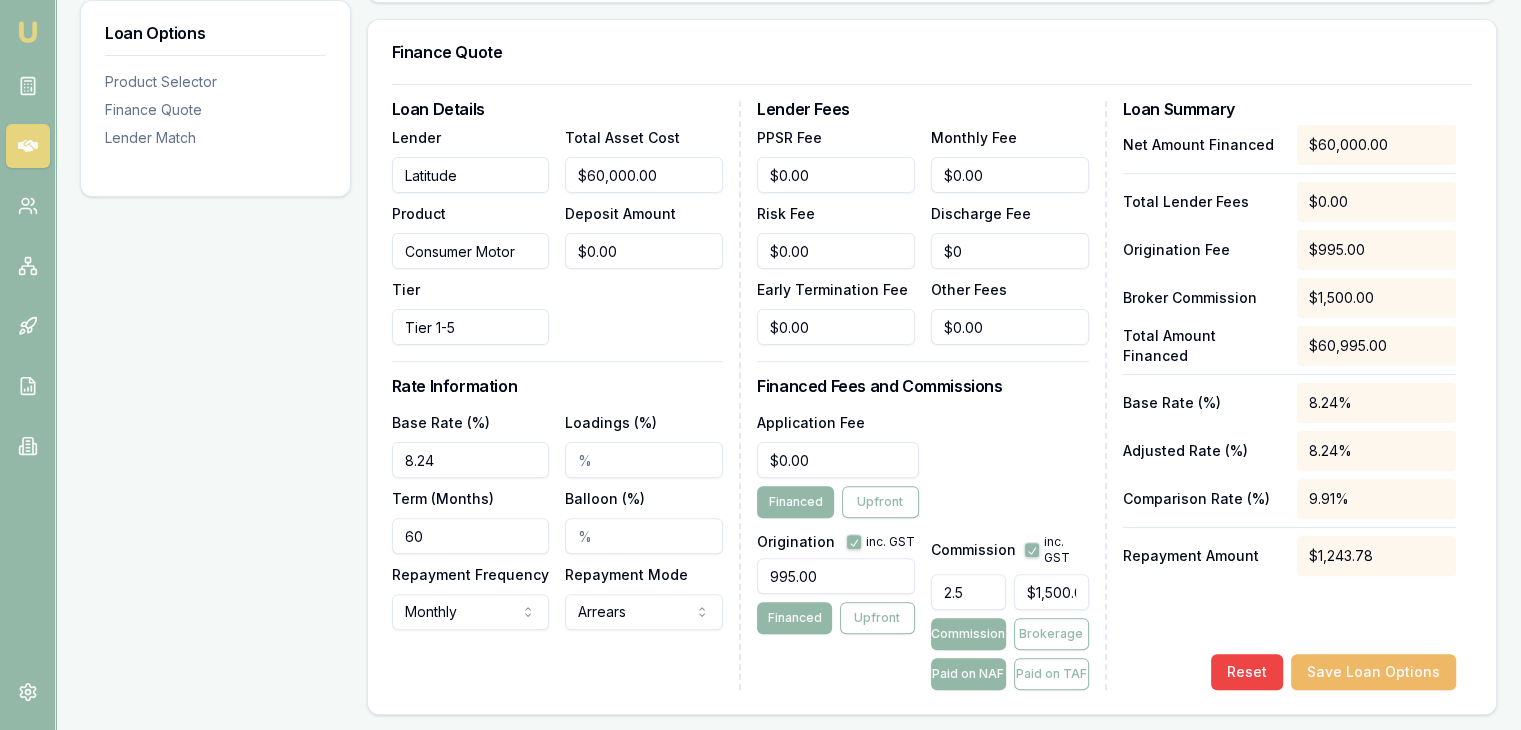 click on "Save Loan Options" at bounding box center (1373, 672) 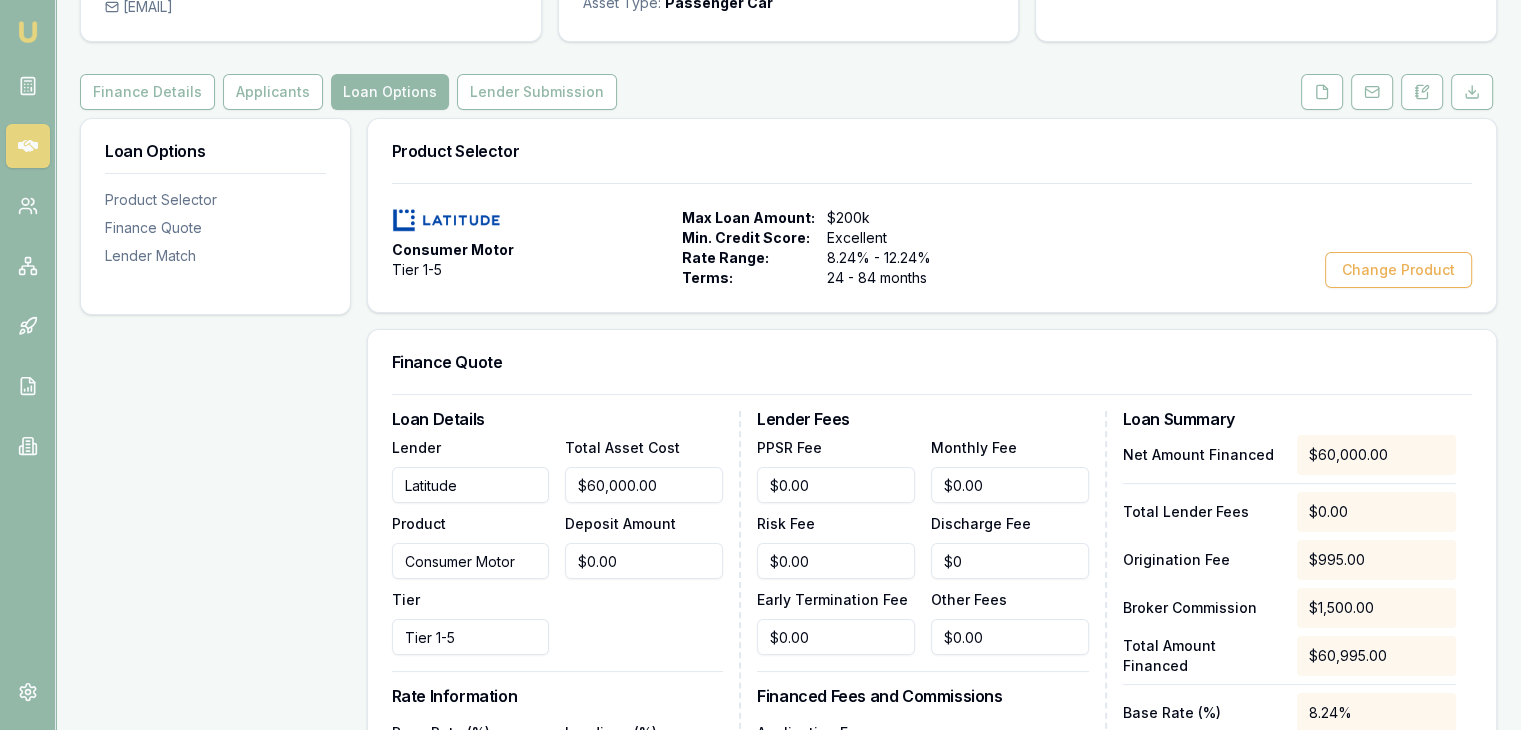 scroll, scrollTop: 0, scrollLeft: 0, axis: both 